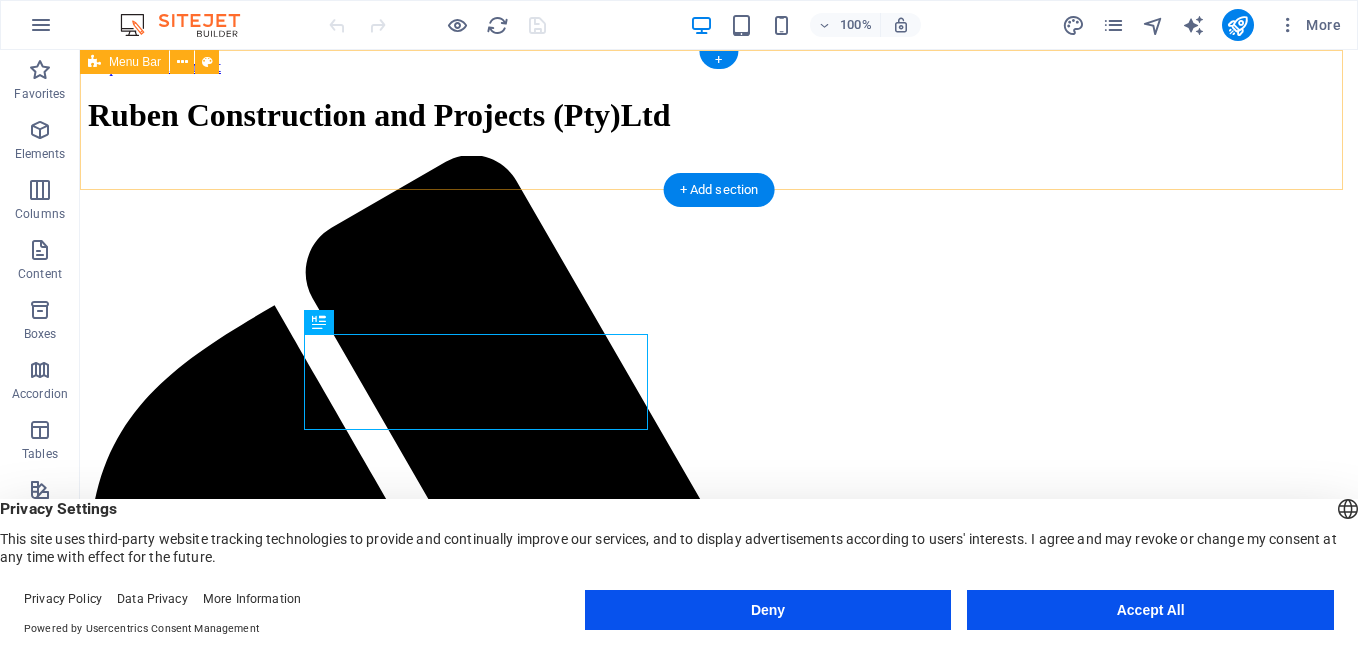 scroll, scrollTop: 0, scrollLeft: 0, axis: both 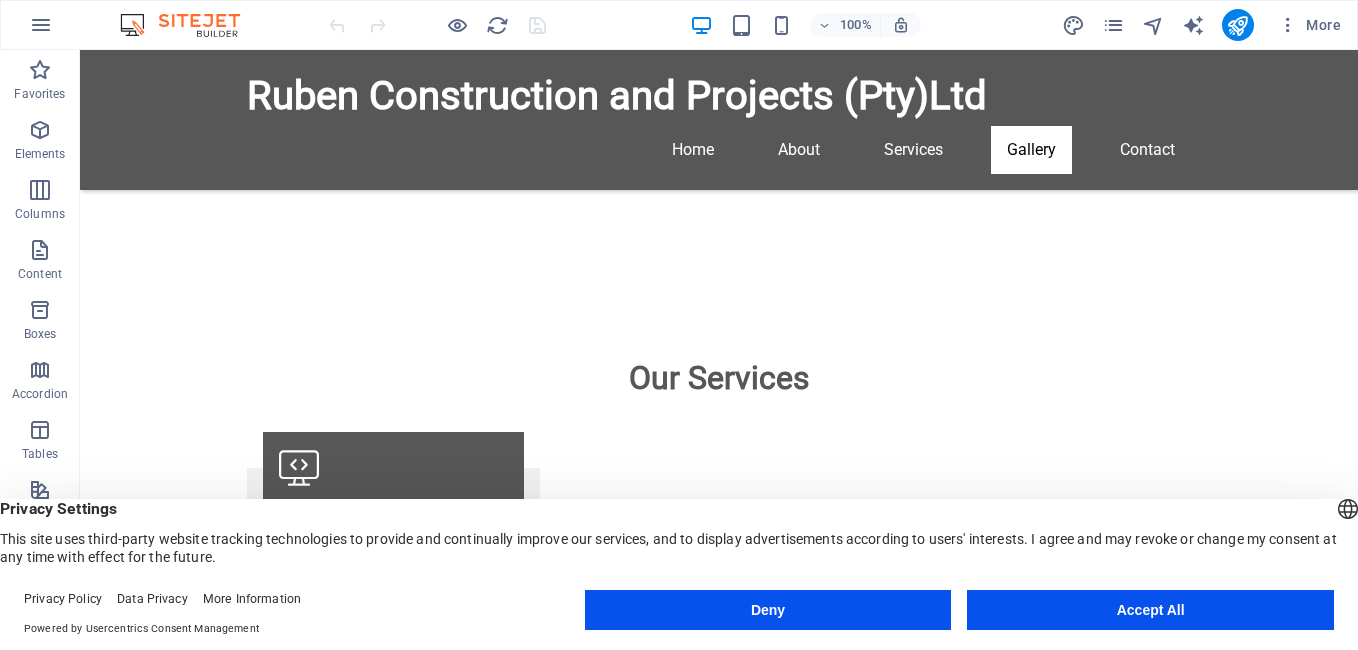 click on "Accept All" at bounding box center (1150, 610) 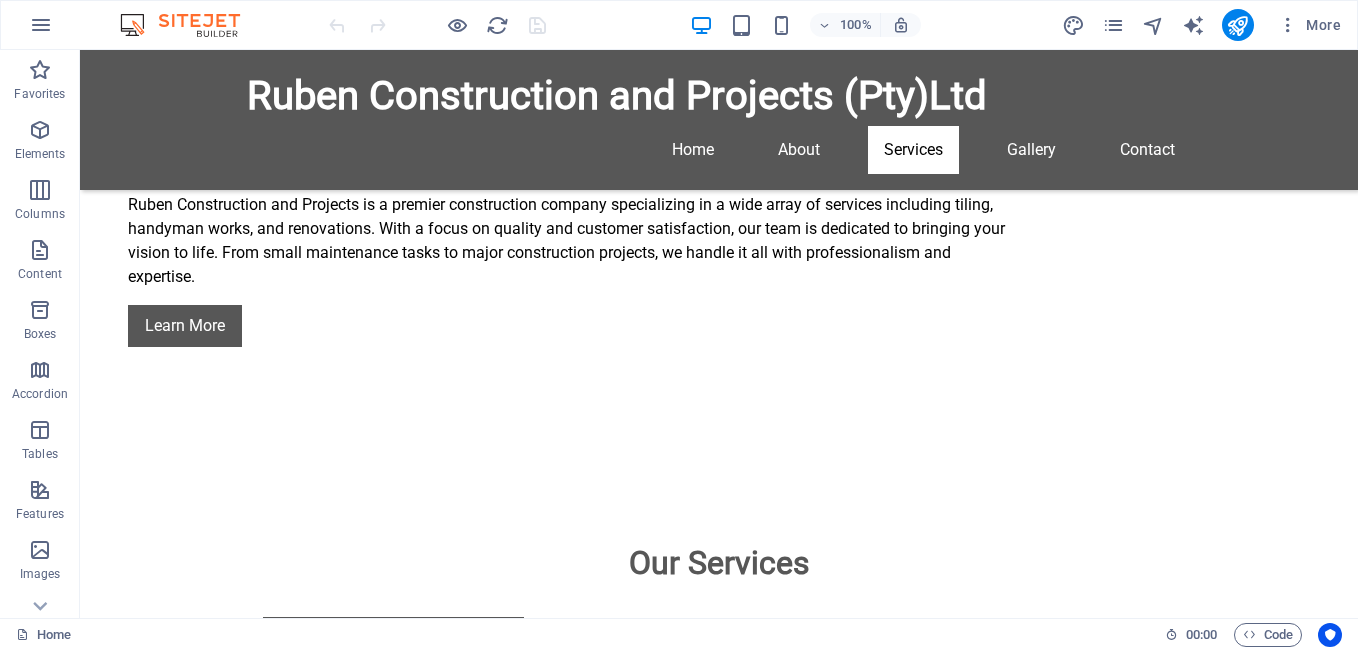 scroll, scrollTop: 1733, scrollLeft: 0, axis: vertical 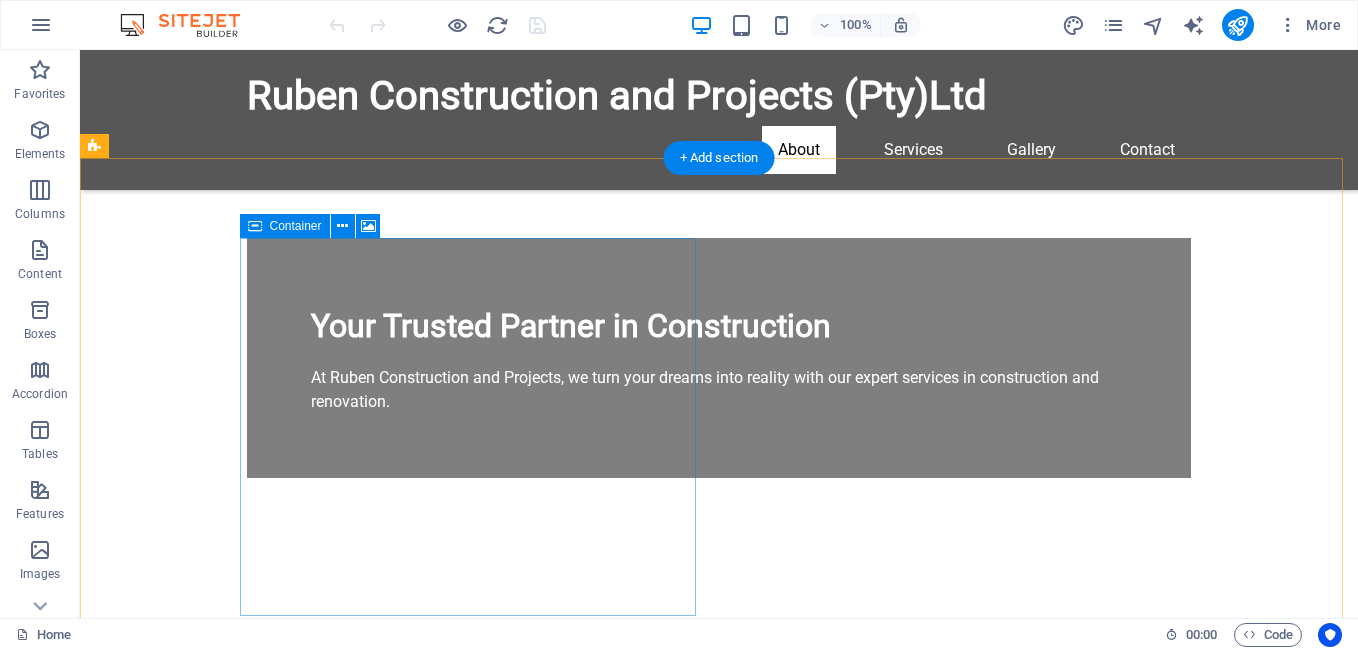click on "Paste clipboard" at bounding box center [622, 1117] 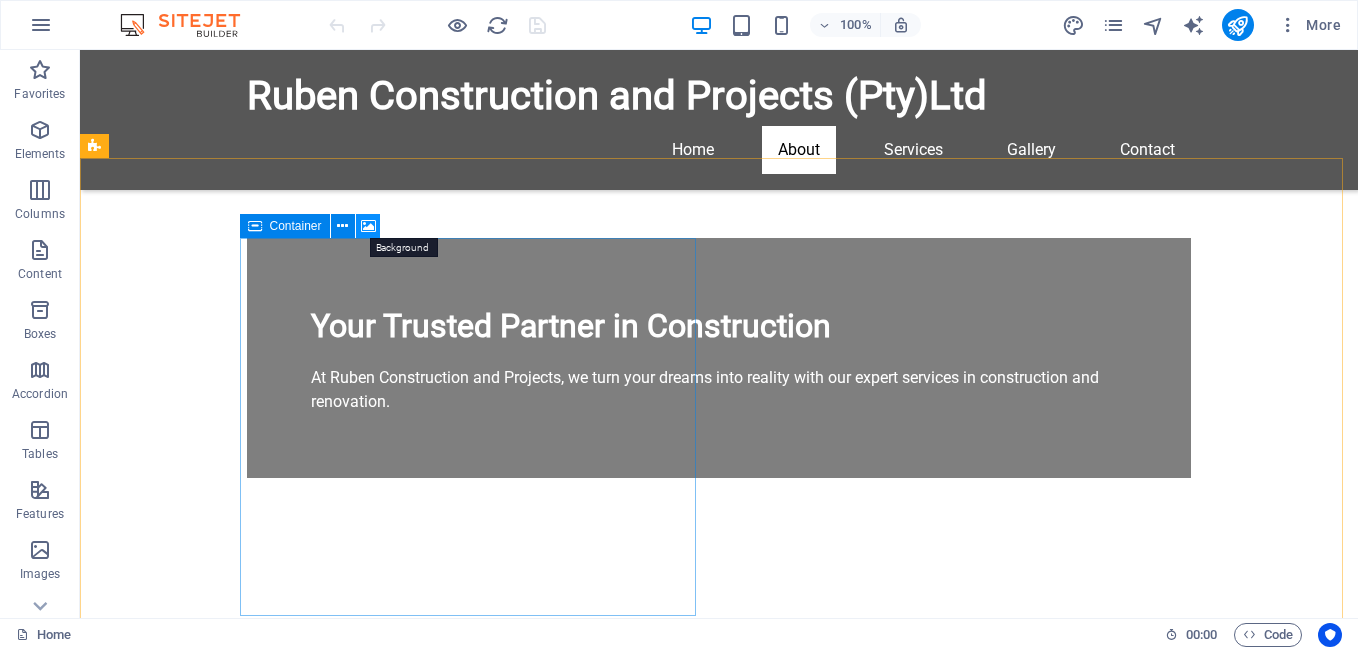 click at bounding box center (368, 226) 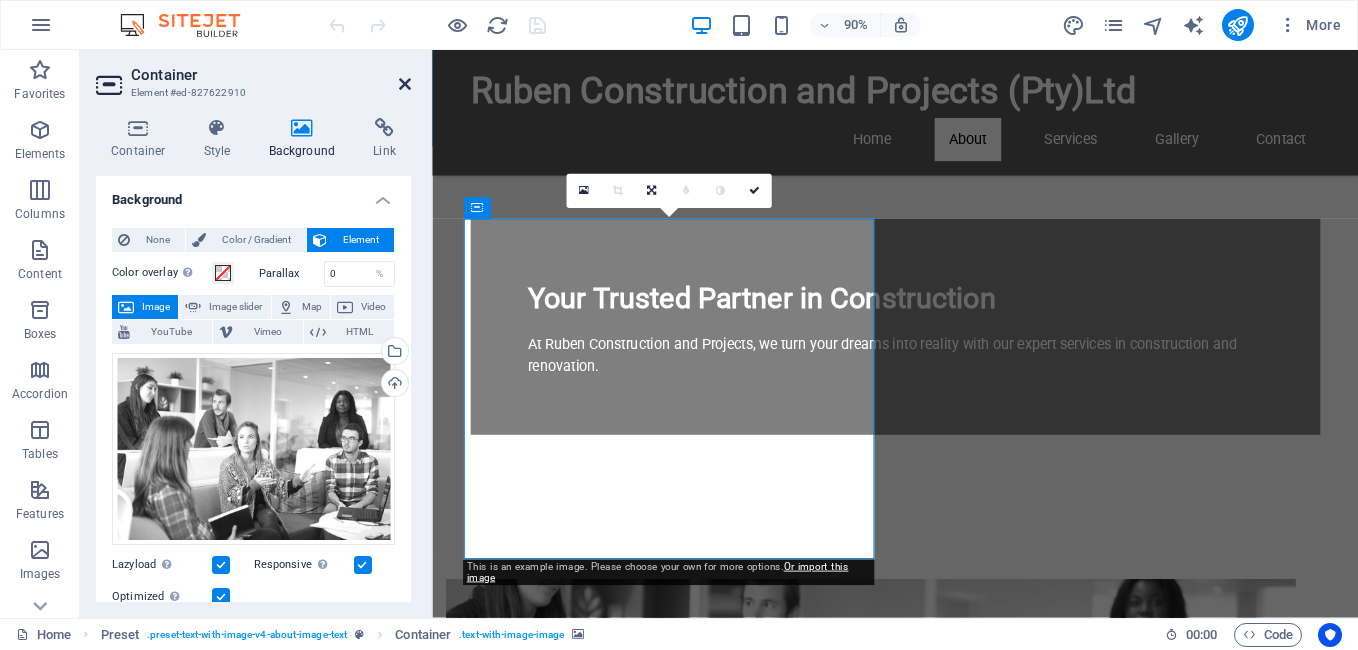 click at bounding box center (405, 84) 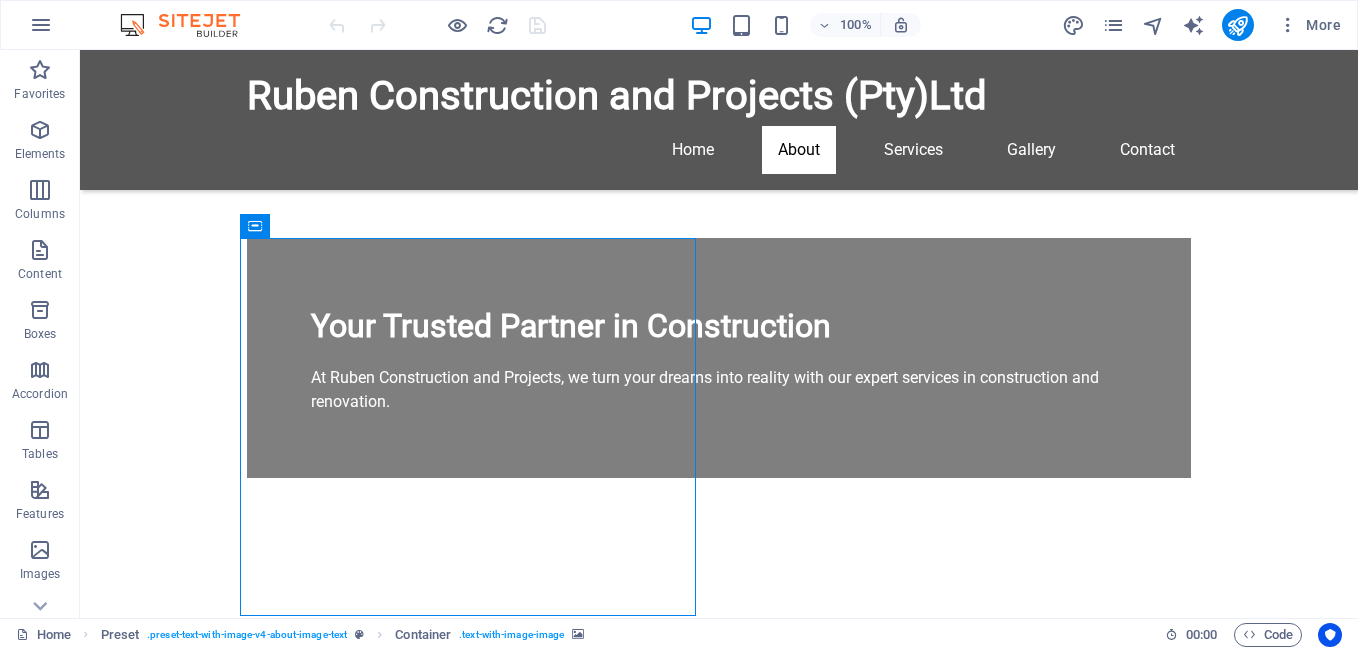 scroll, scrollTop: 530, scrollLeft: 0, axis: vertical 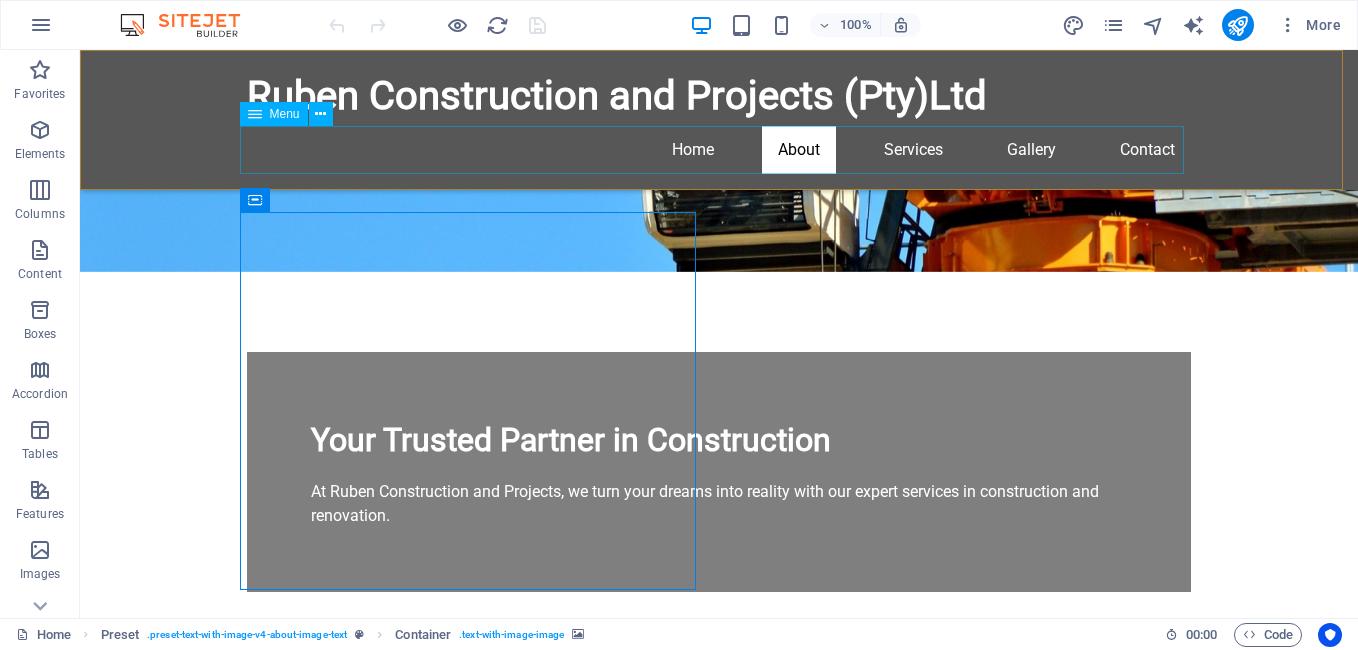 click on "Home About Services Gallery Contact" at bounding box center (719, 150) 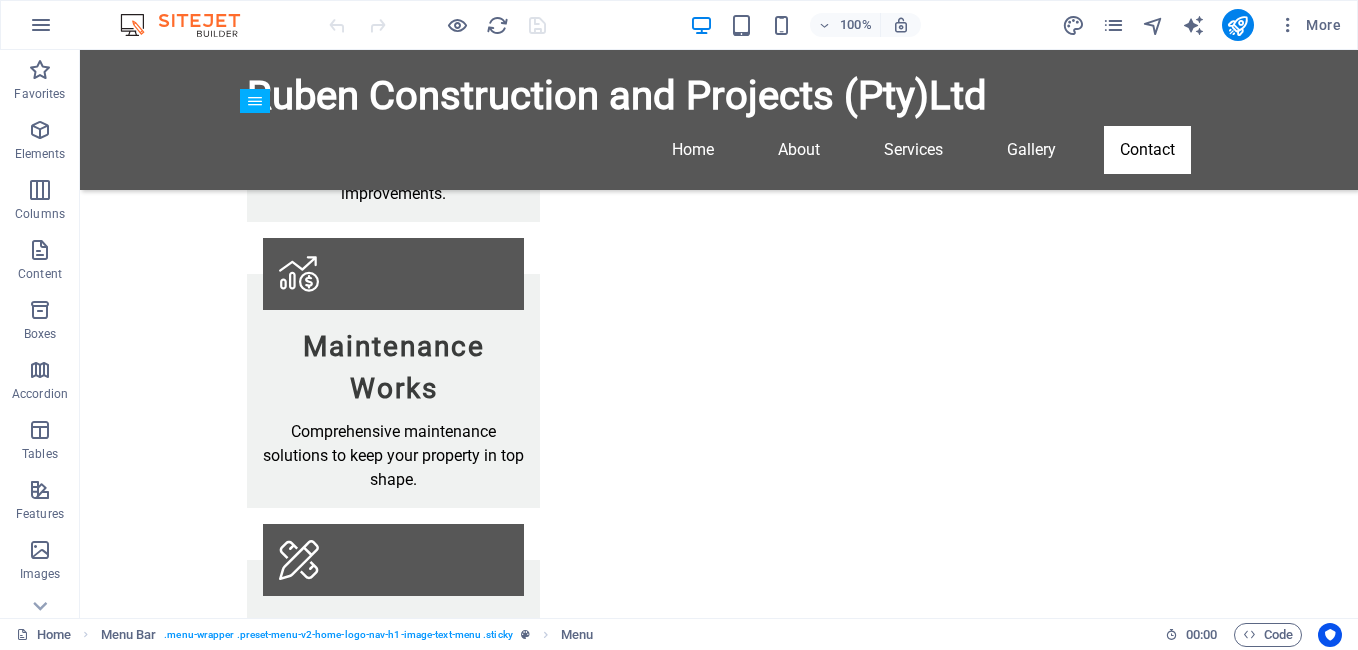 scroll, scrollTop: 2760, scrollLeft: 0, axis: vertical 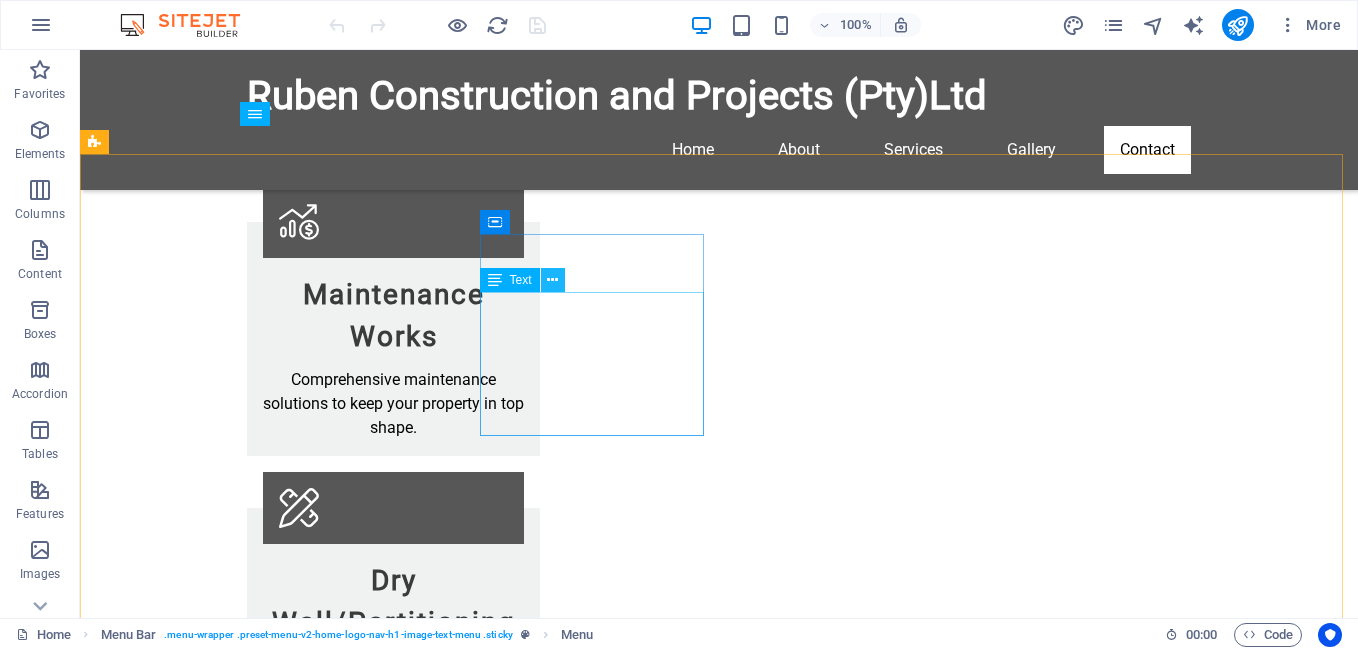 click at bounding box center (552, 280) 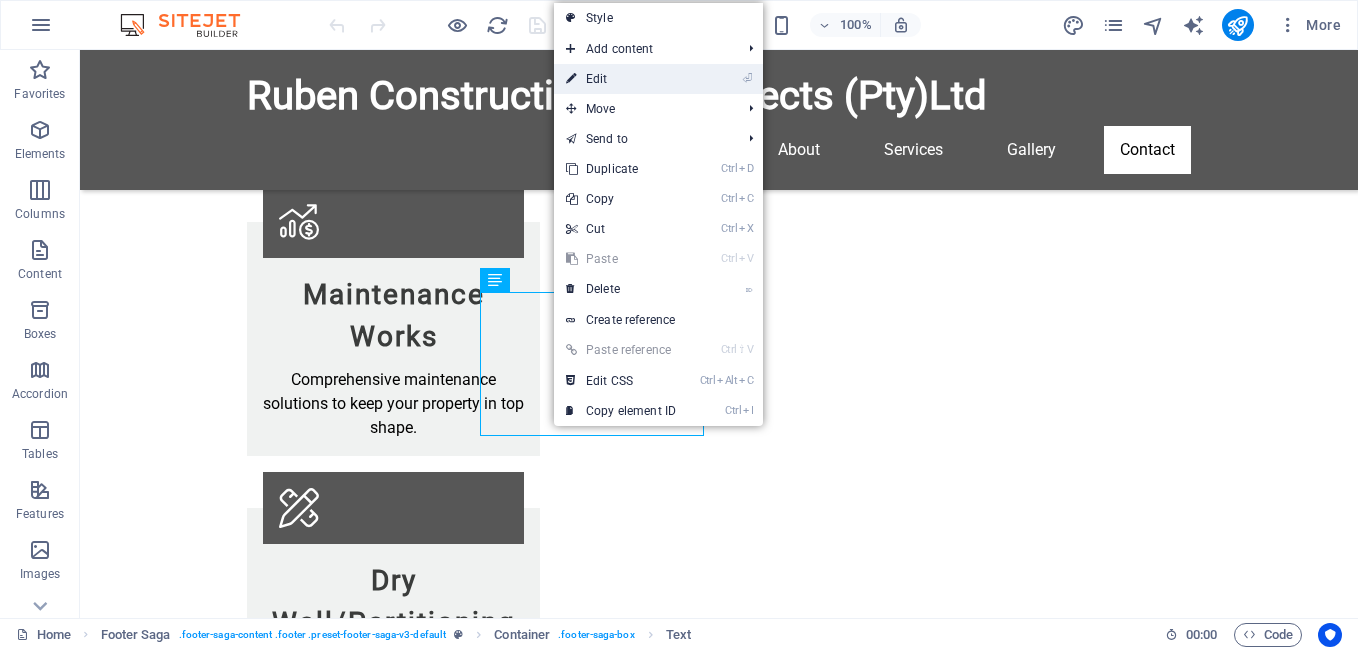 click on "⏎  Edit" at bounding box center (621, 79) 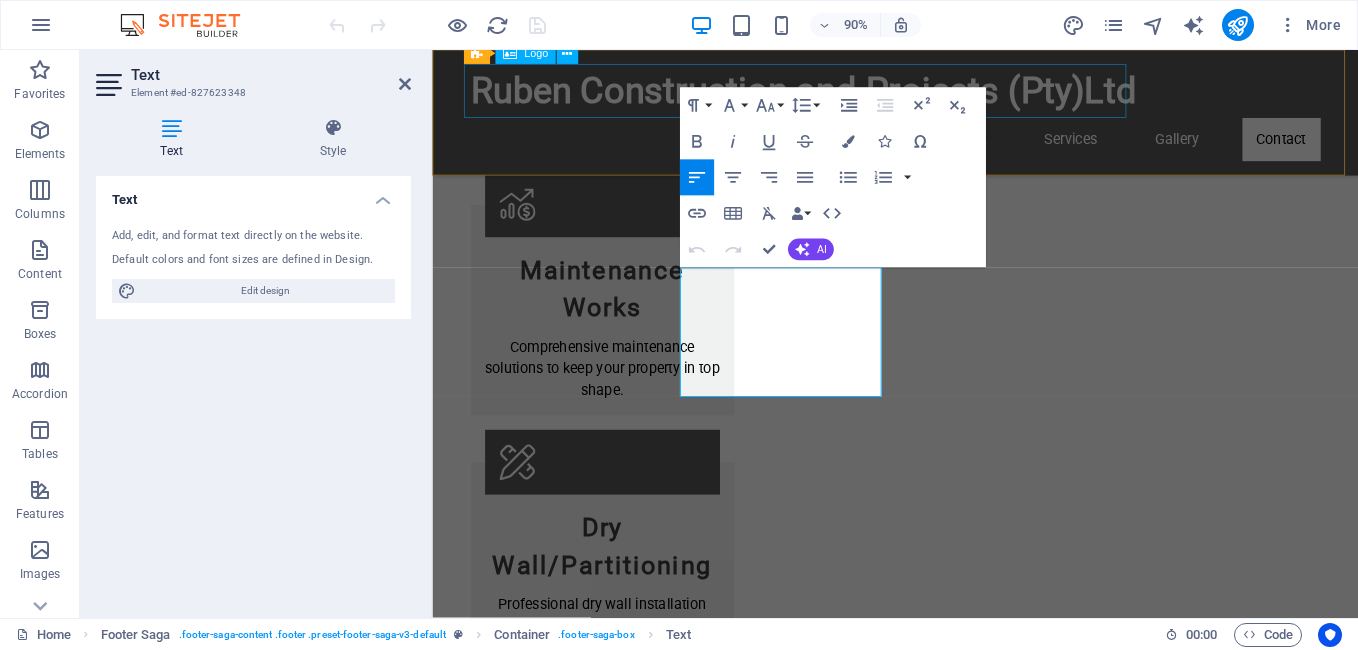 scroll, scrollTop: 2590, scrollLeft: 0, axis: vertical 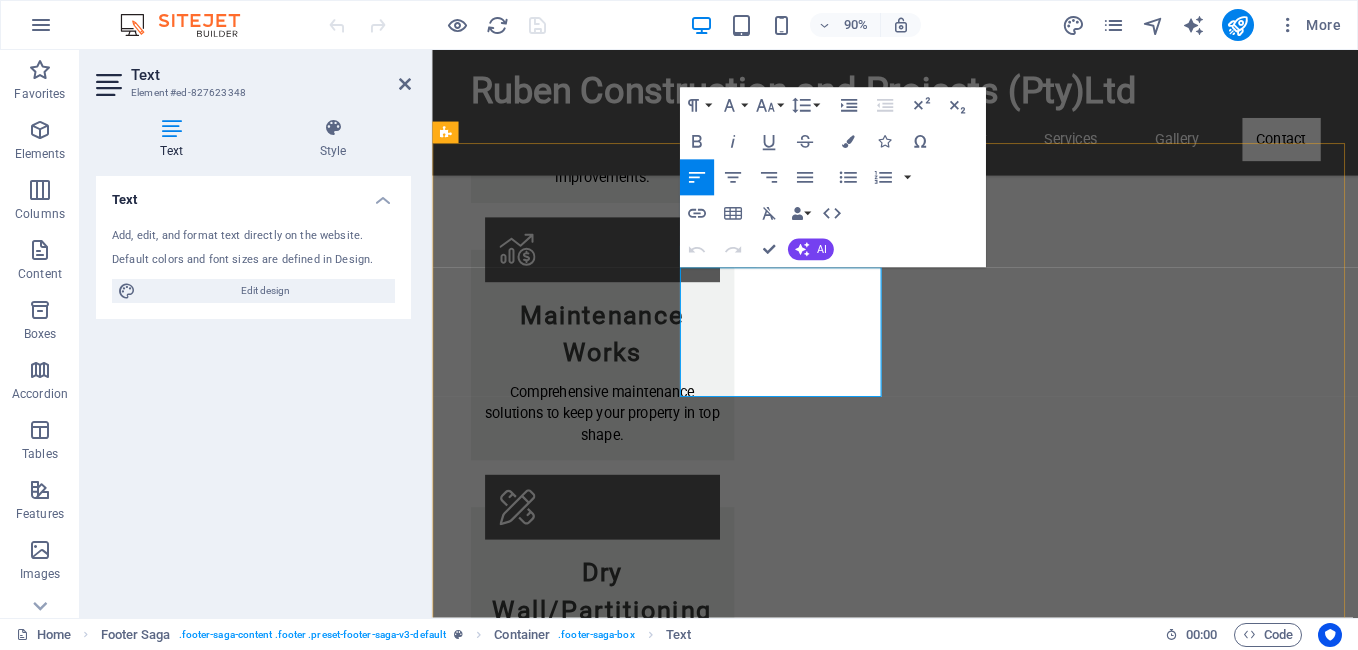 click on "[NUMBER] [STREET]" at bounding box center [519, 2791] 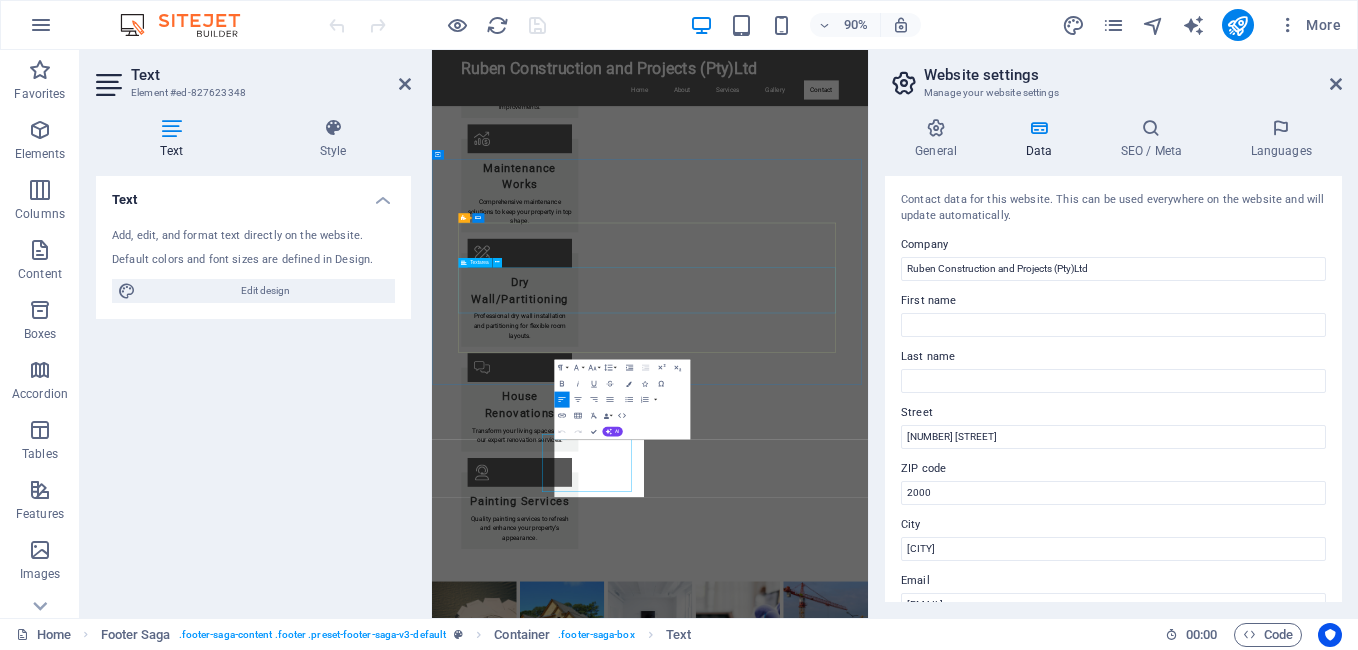 scroll, scrollTop: 1871, scrollLeft: 0, axis: vertical 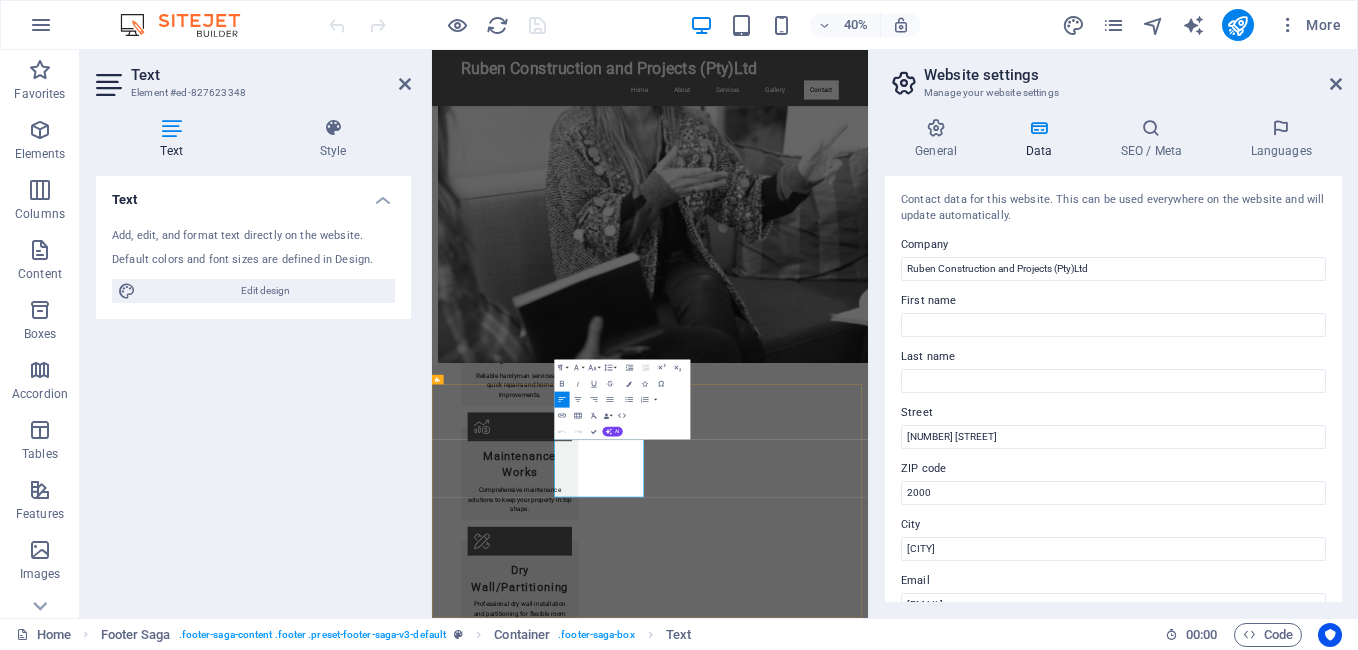 type 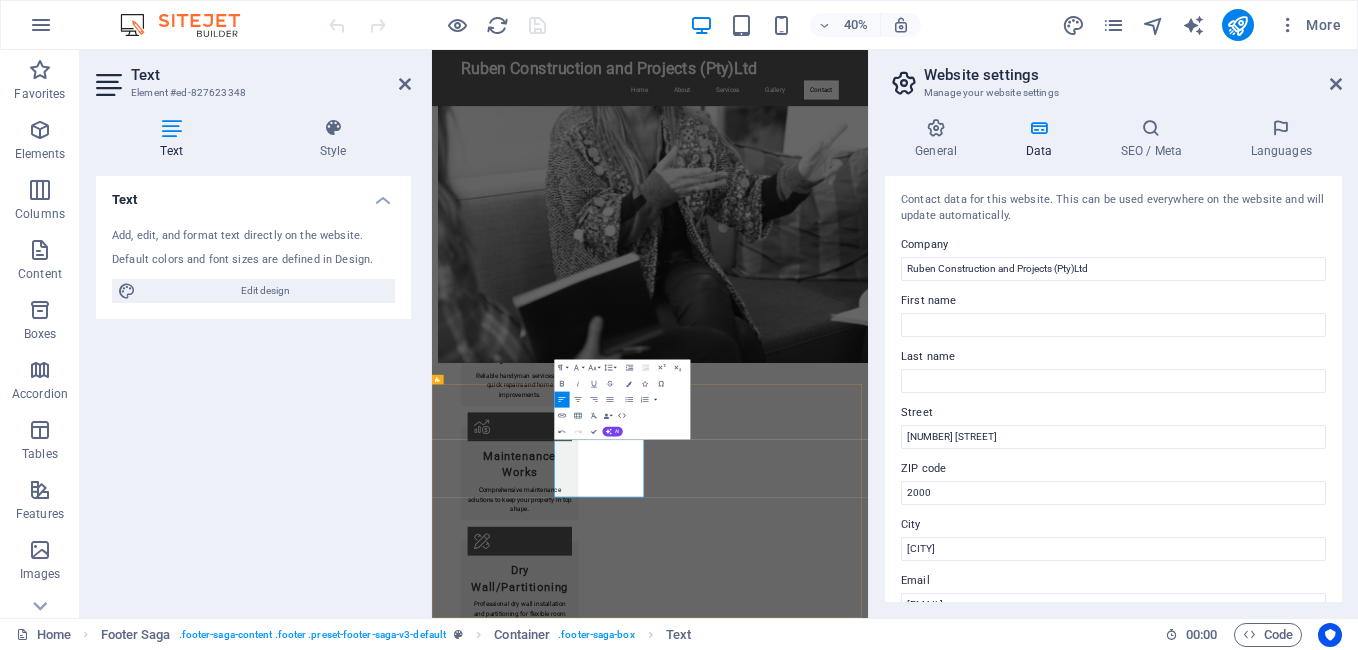 click on "2000" at bounding box center [466, 3547] 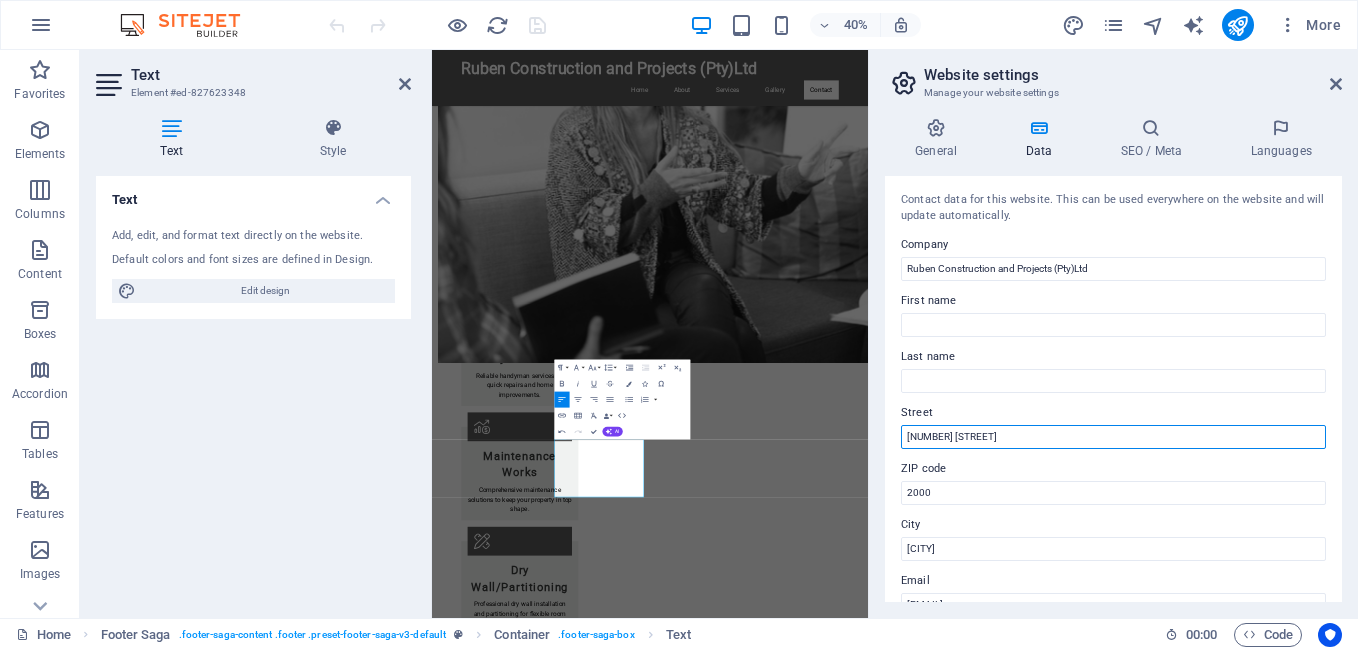 click on "[NUMBER] [STREET]" at bounding box center [1113, 437] 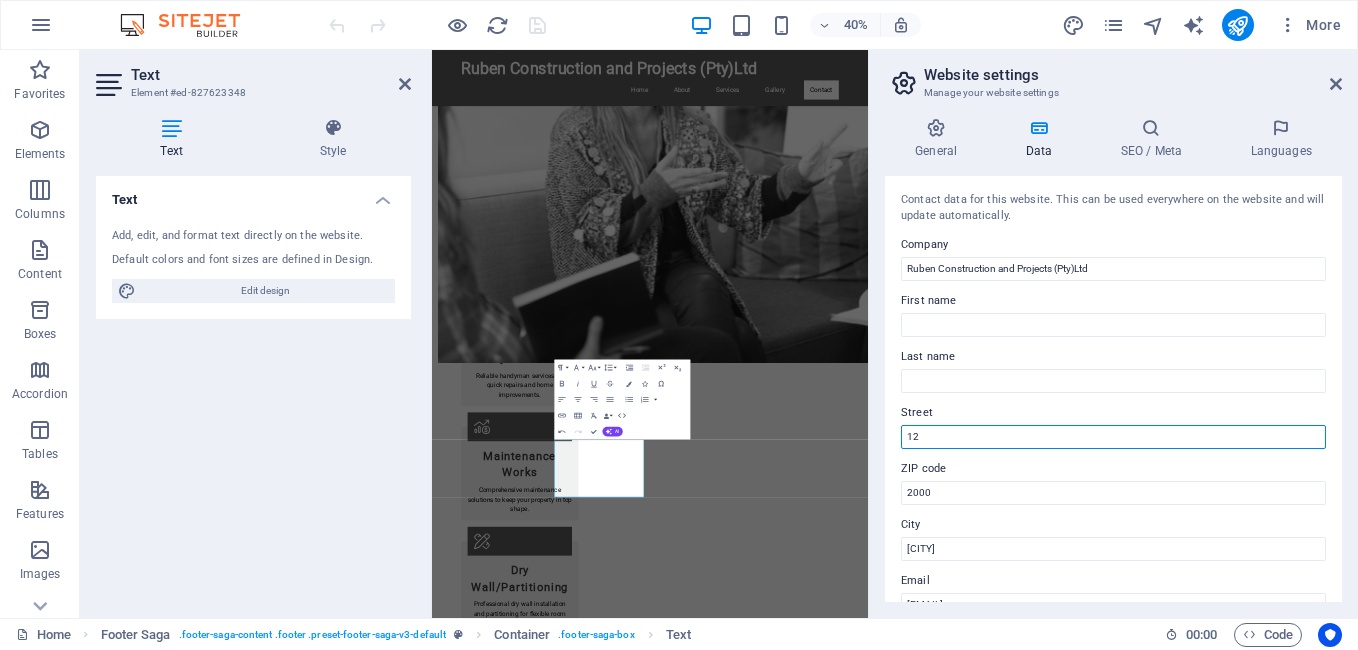 type on "1" 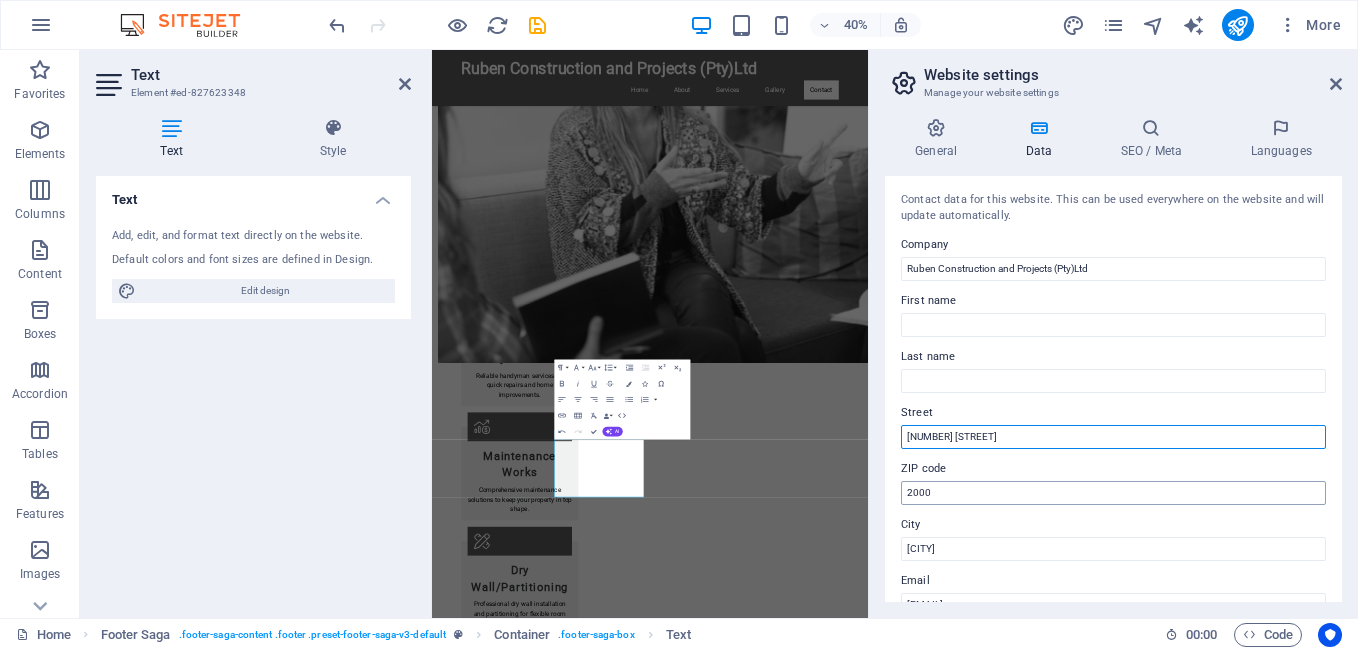 type on "[NUMBER] [STREET]" 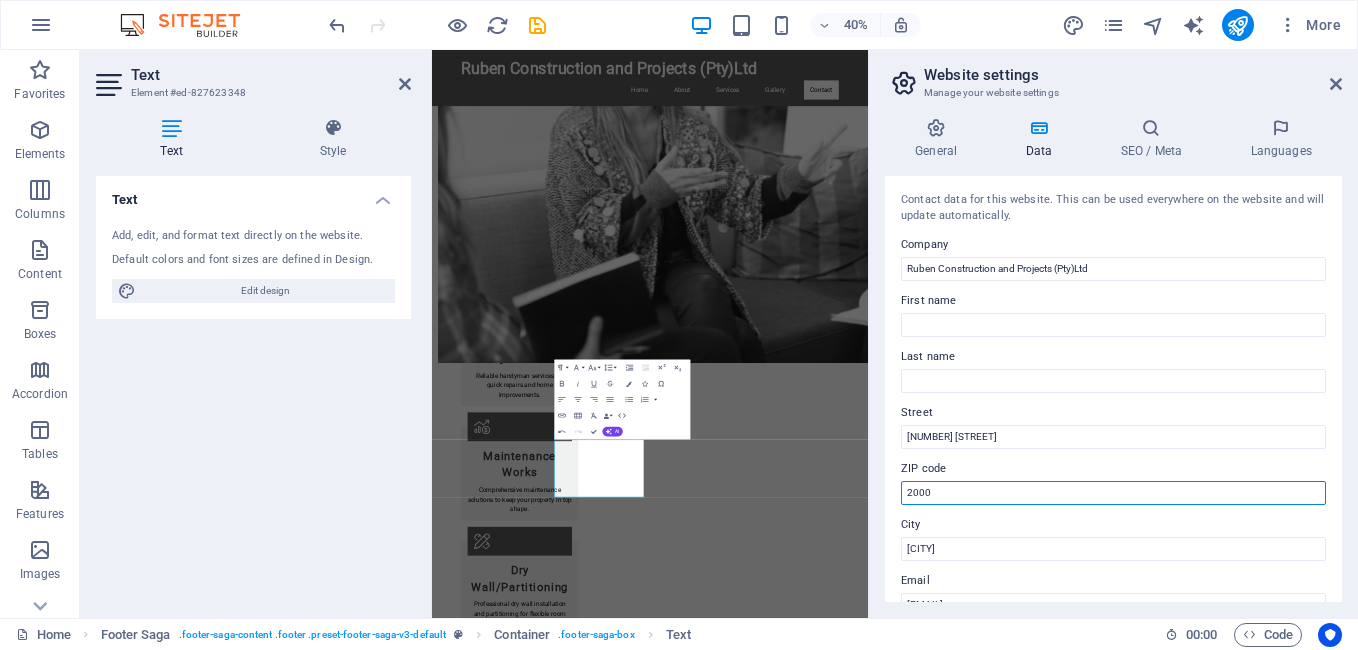 click on "2000" at bounding box center [1113, 493] 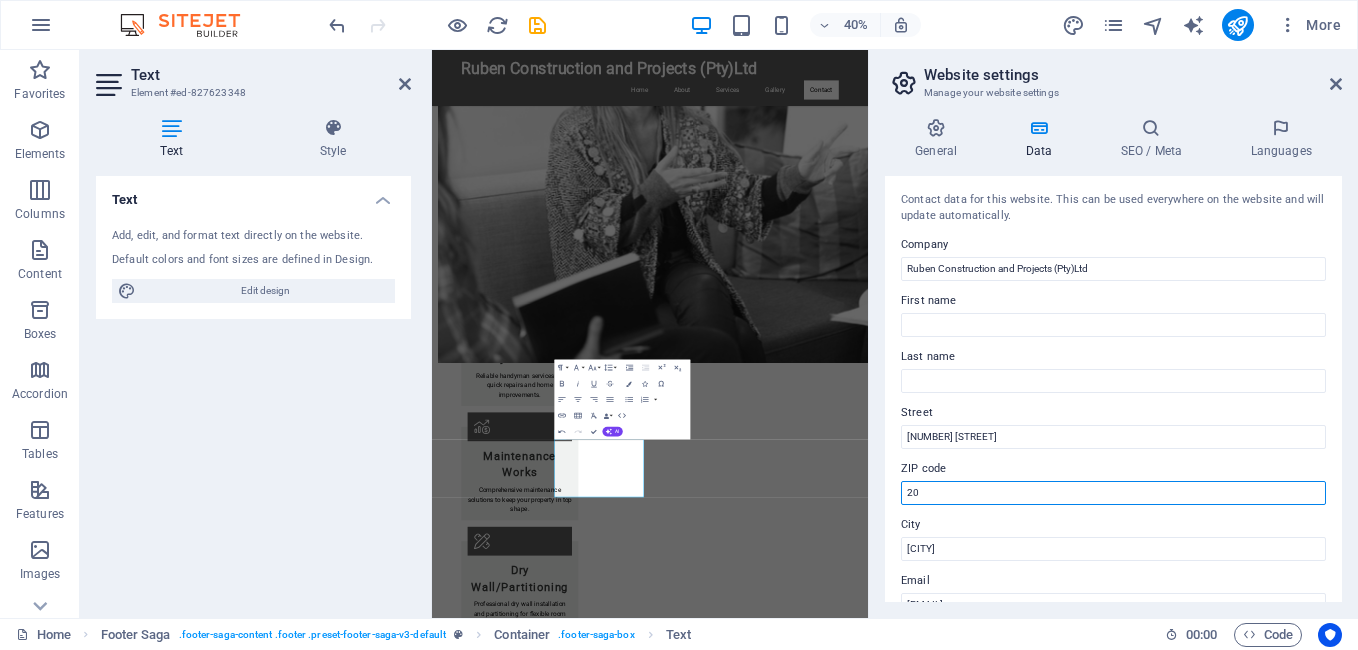 type on "2" 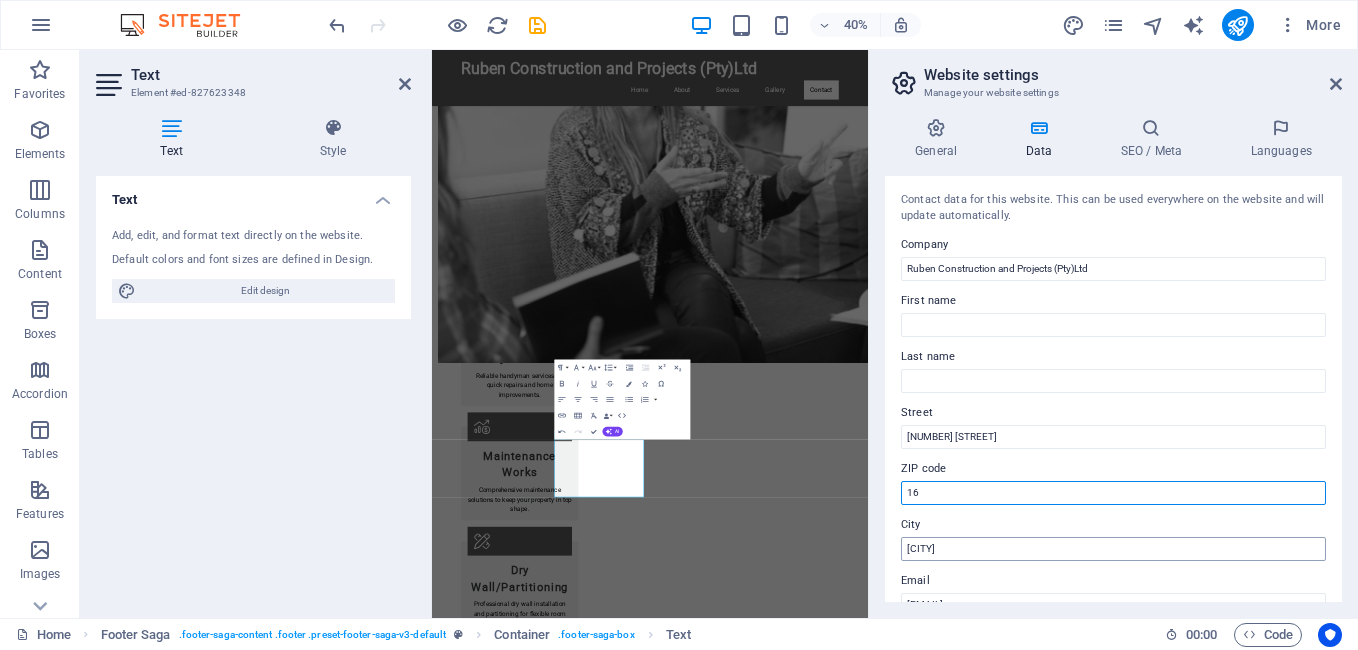 type on "1" 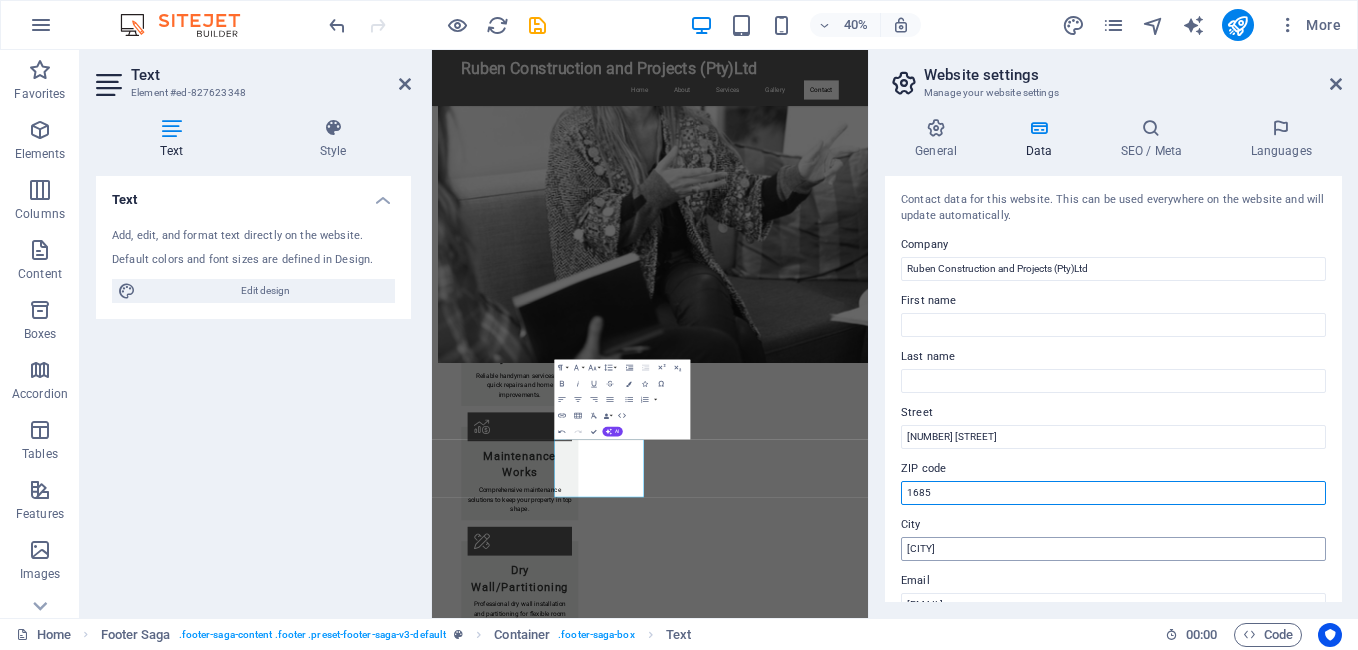 type on "1685" 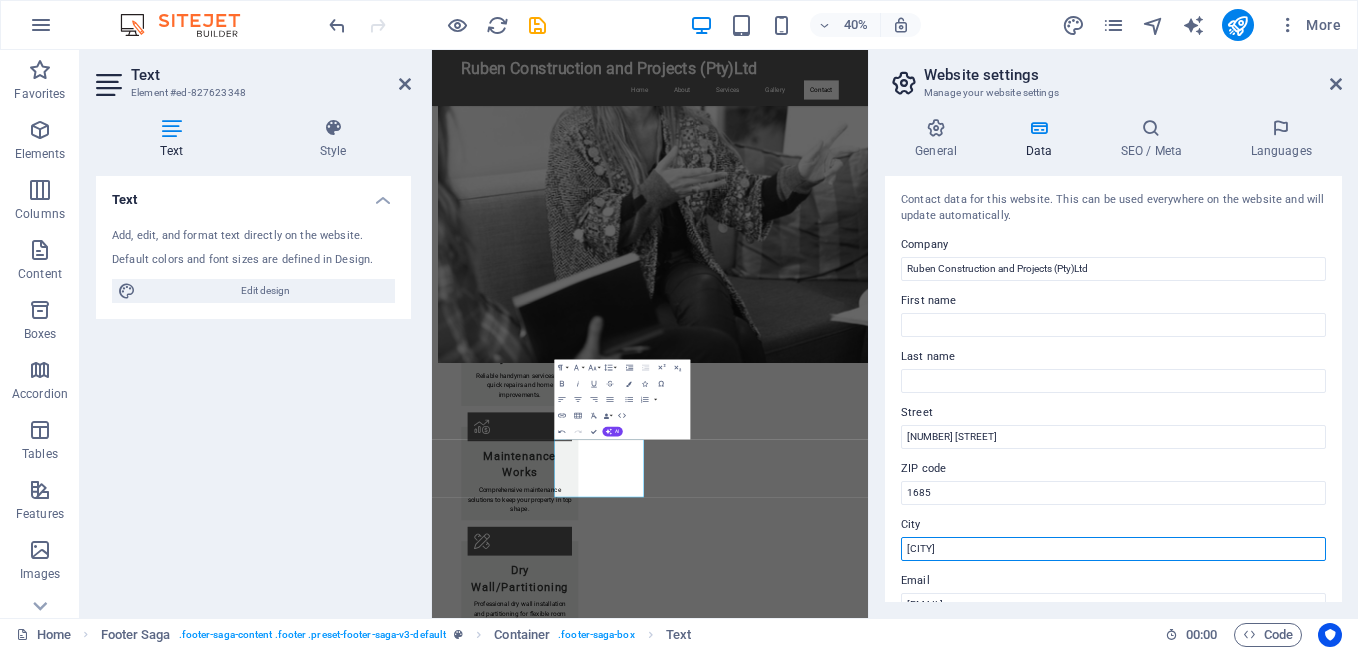 click on "[CITY]" at bounding box center [1113, 549] 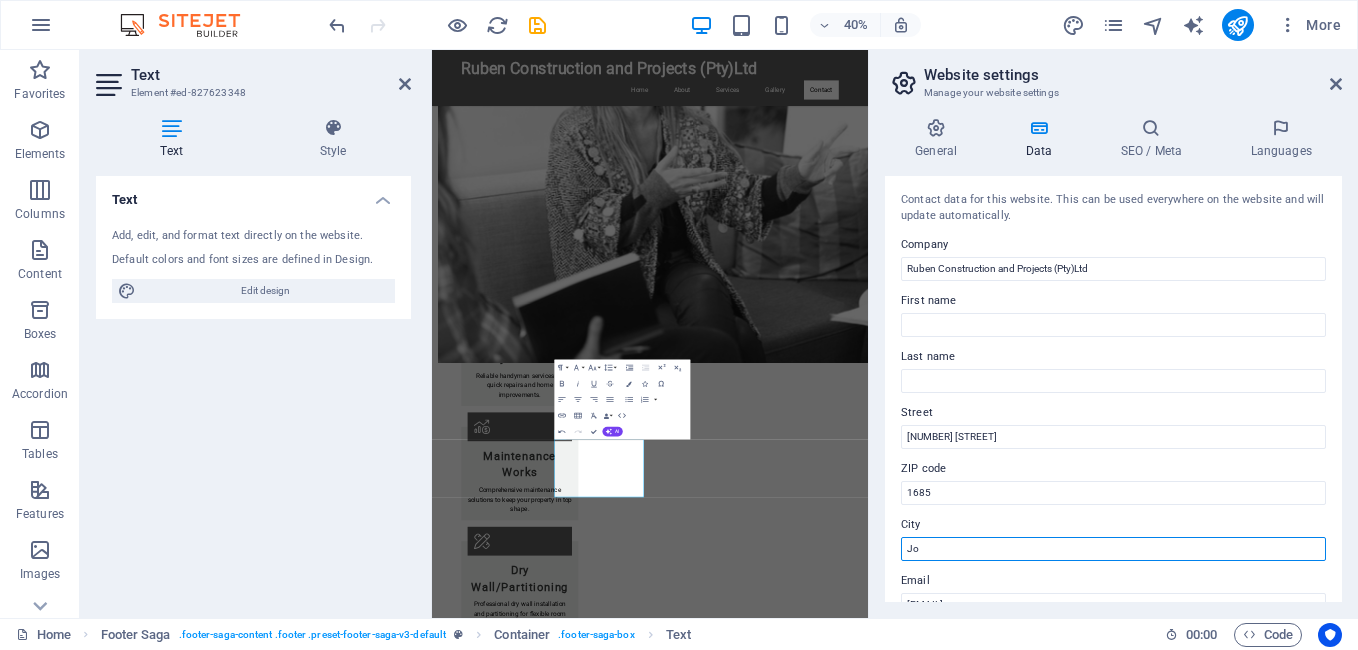 type on "J" 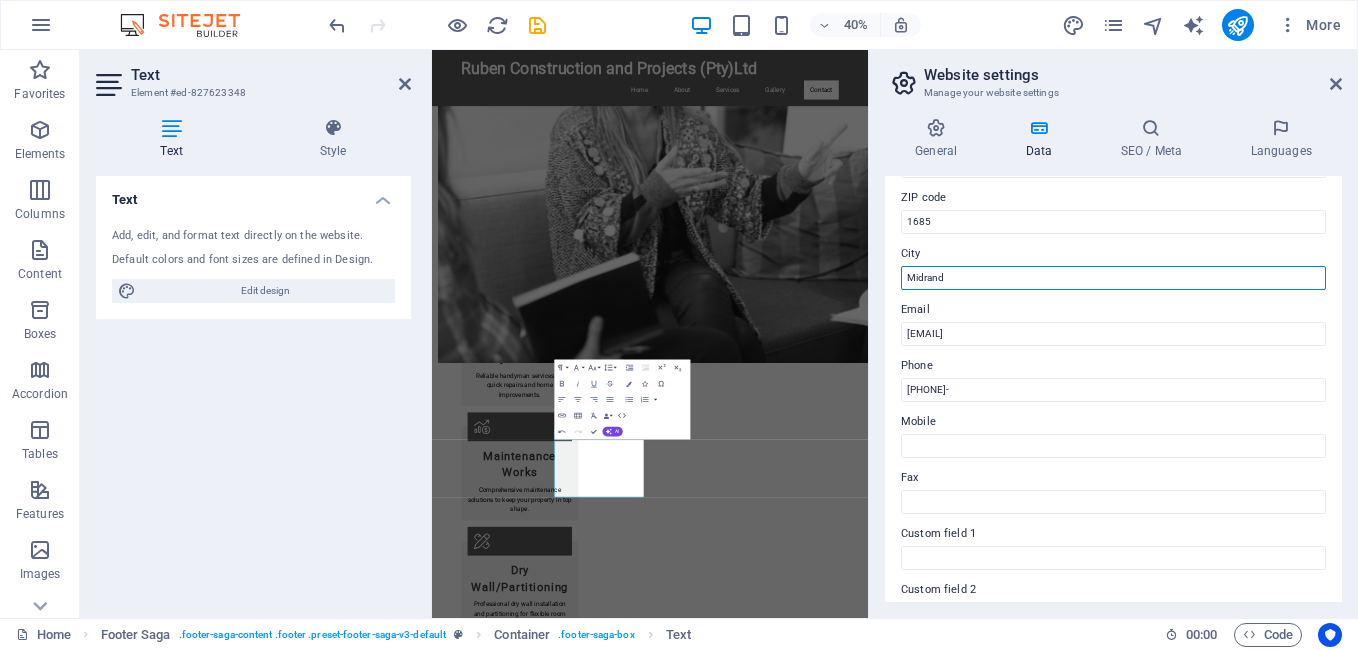 scroll, scrollTop: 282, scrollLeft: 0, axis: vertical 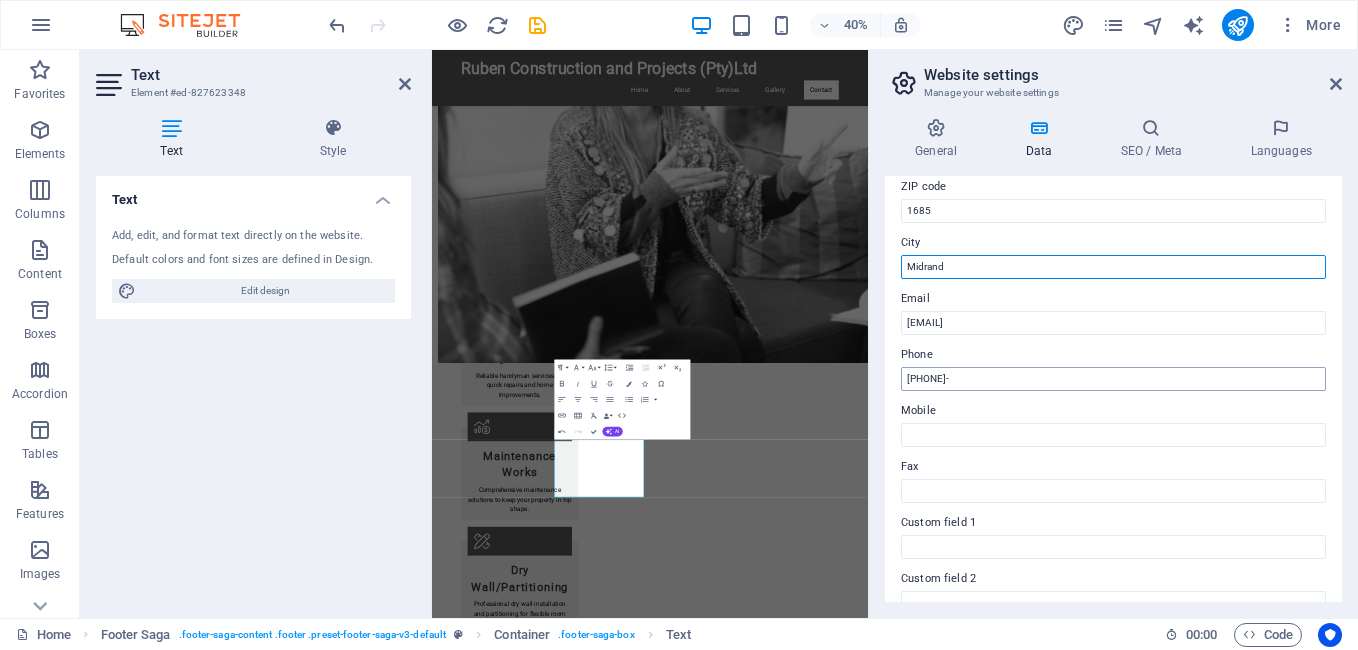 type on "Midrand" 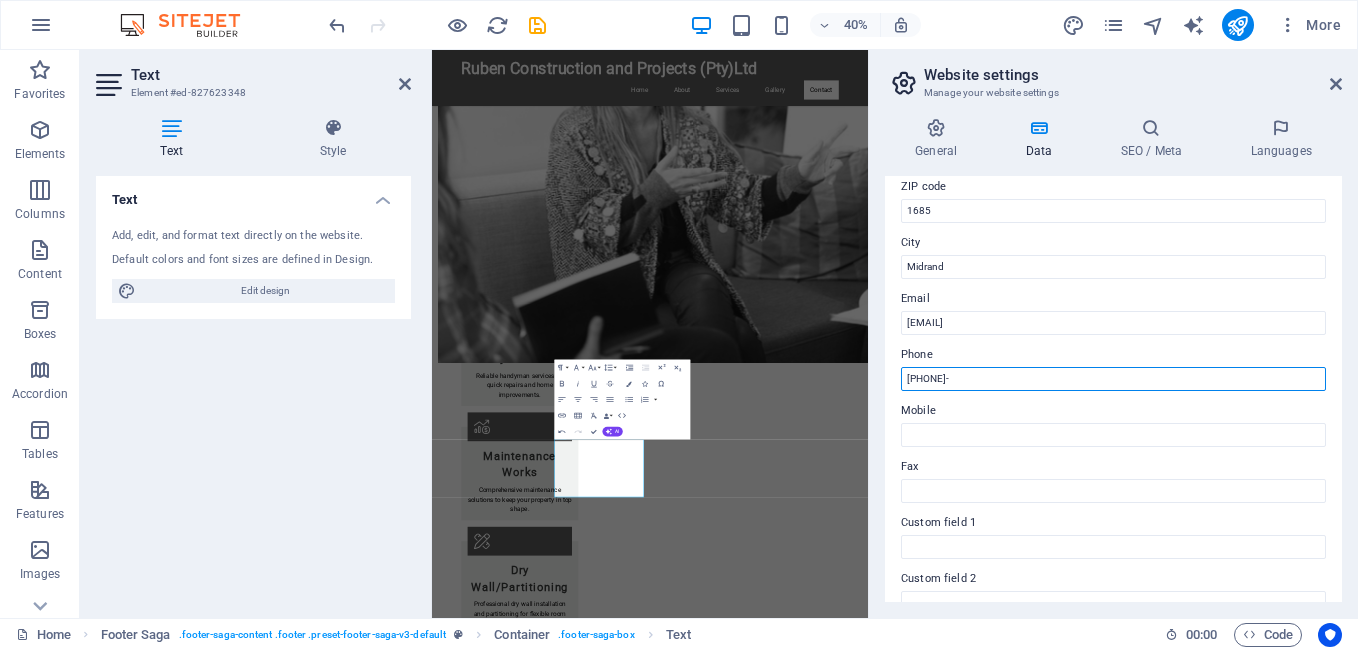 click on "[PHONE]-" at bounding box center [1113, 379] 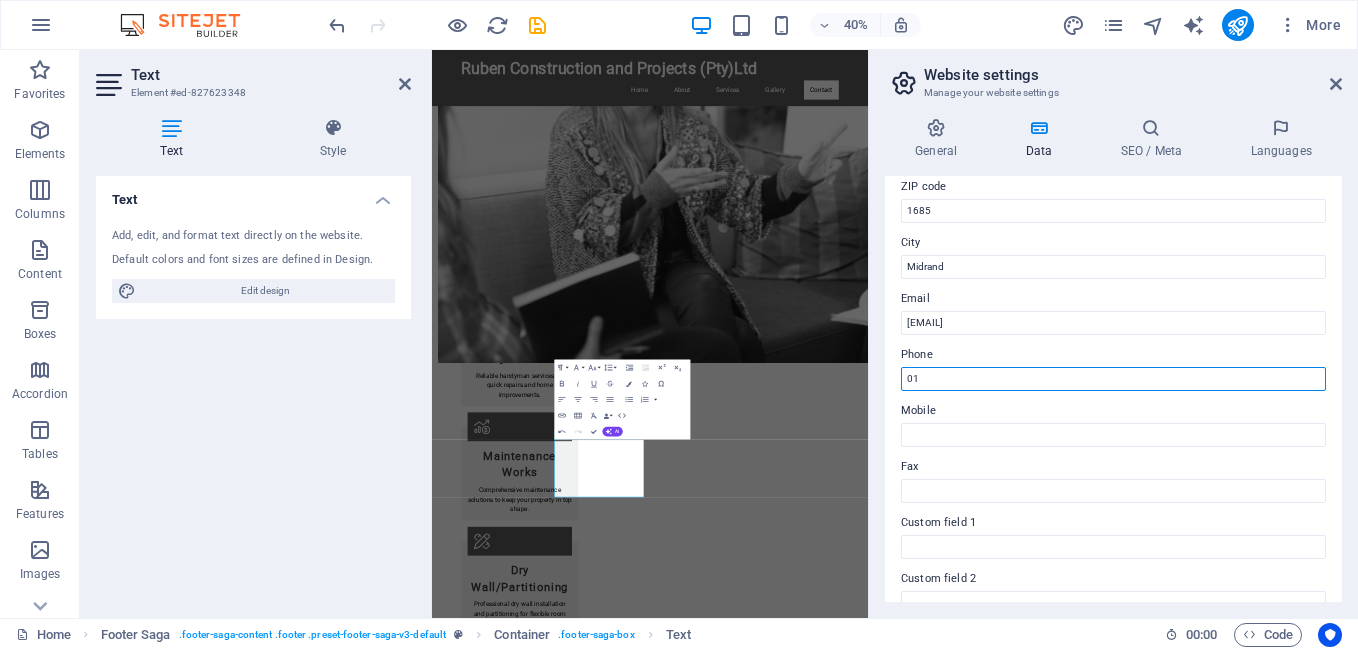 type on "0" 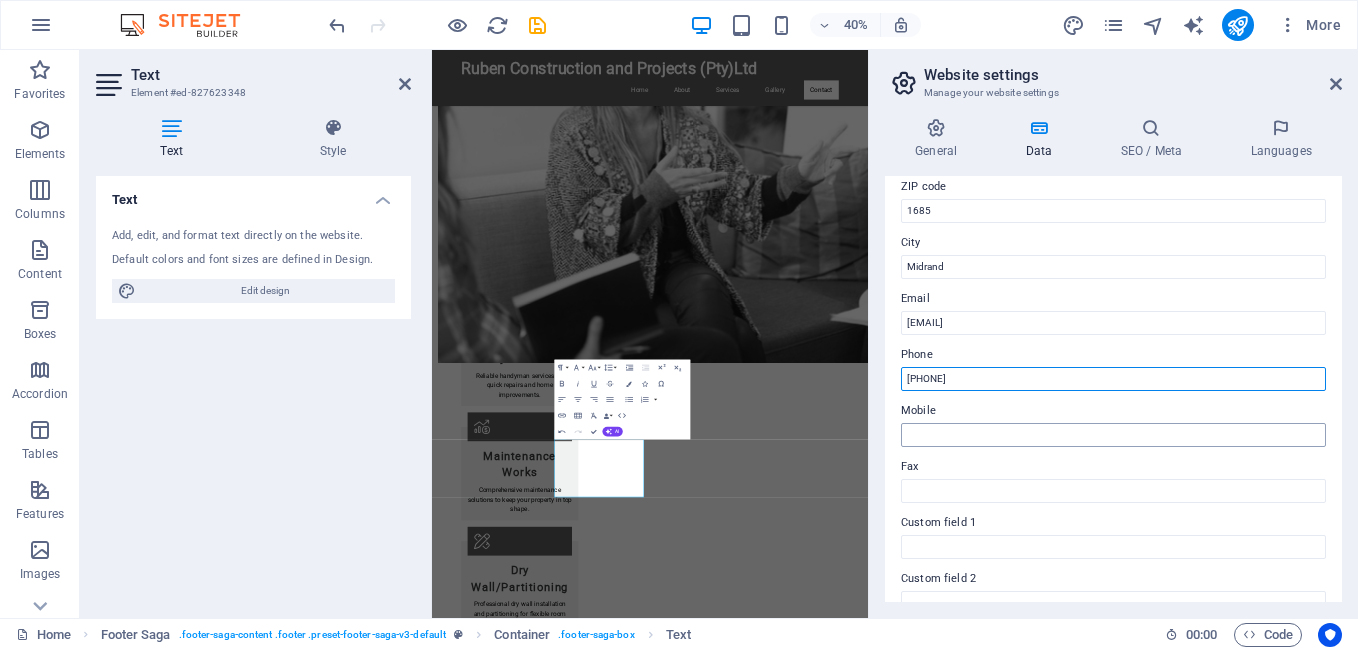 type on "[PHONE]" 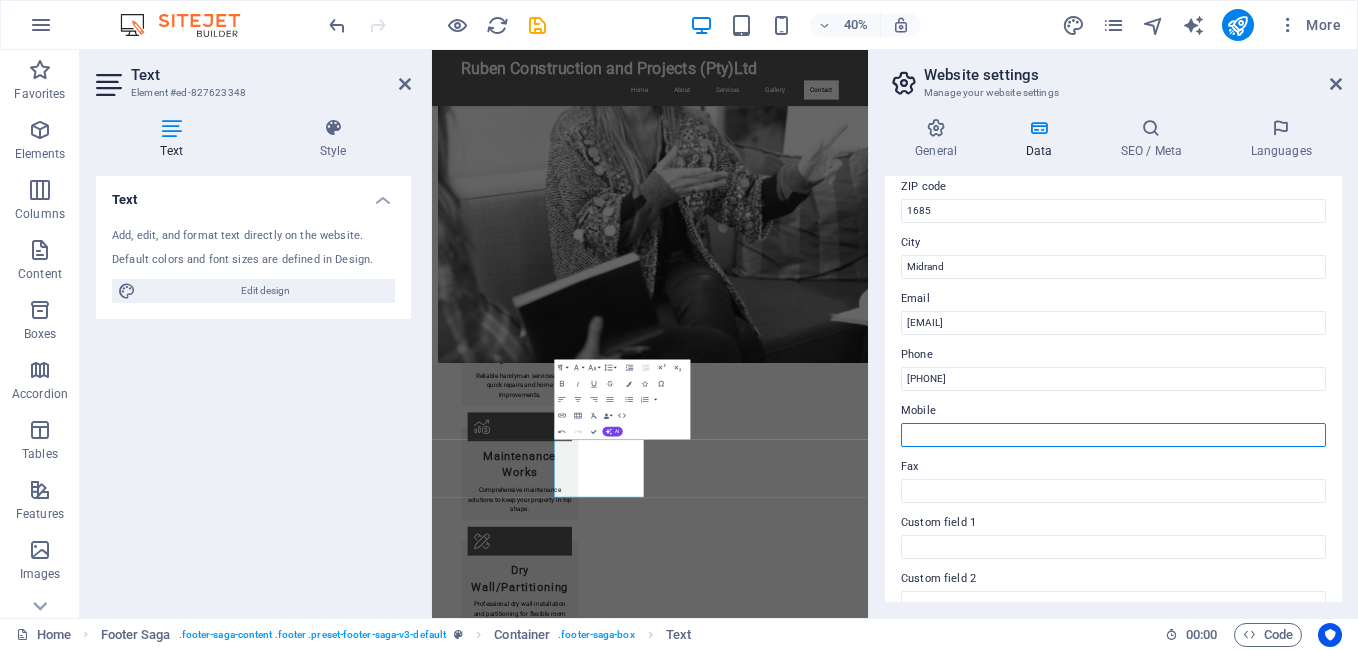 click on "Mobile" at bounding box center [1113, 435] 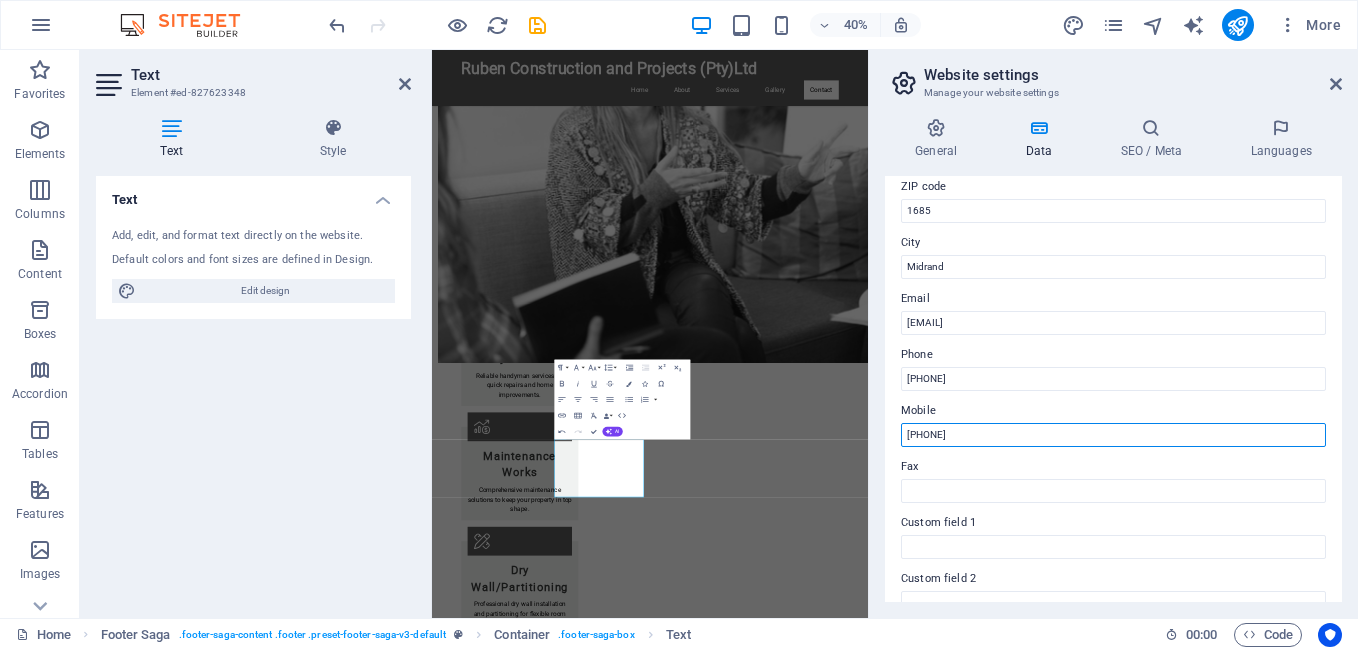 type on "[PHONE]" 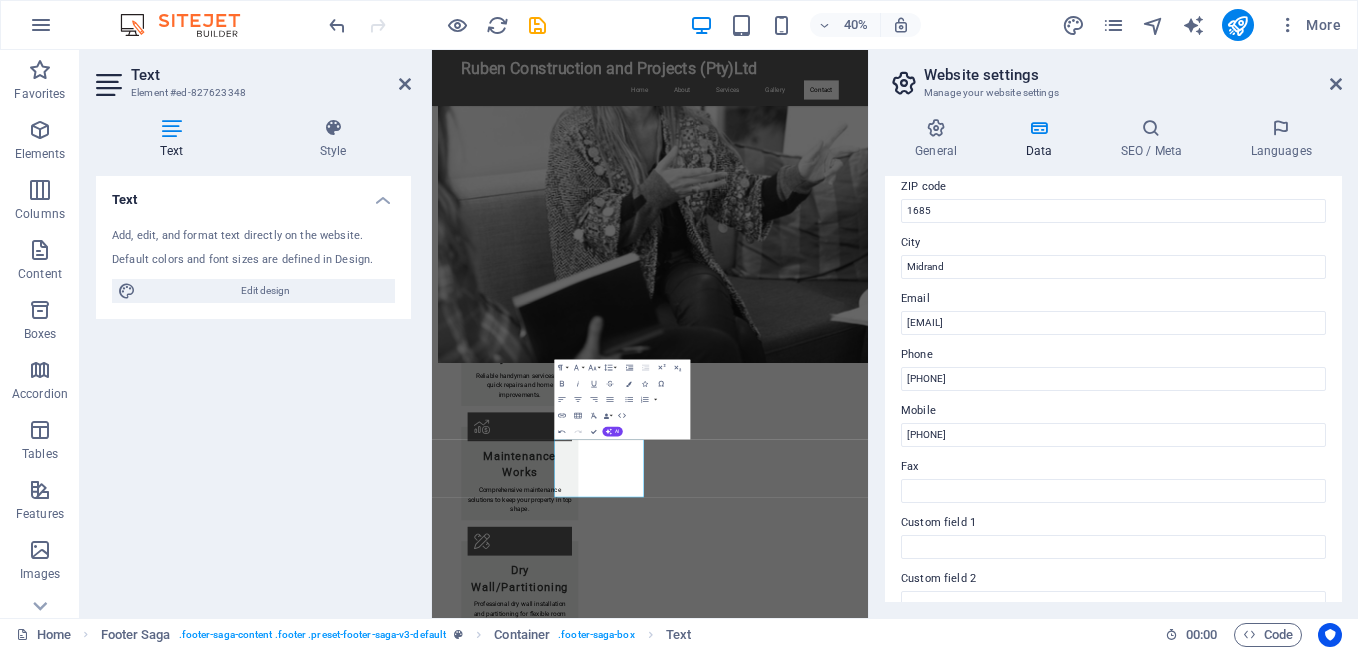 drag, startPoint x: 1342, startPoint y: 426, endPoint x: 1341, endPoint y: 352, distance: 74.00676 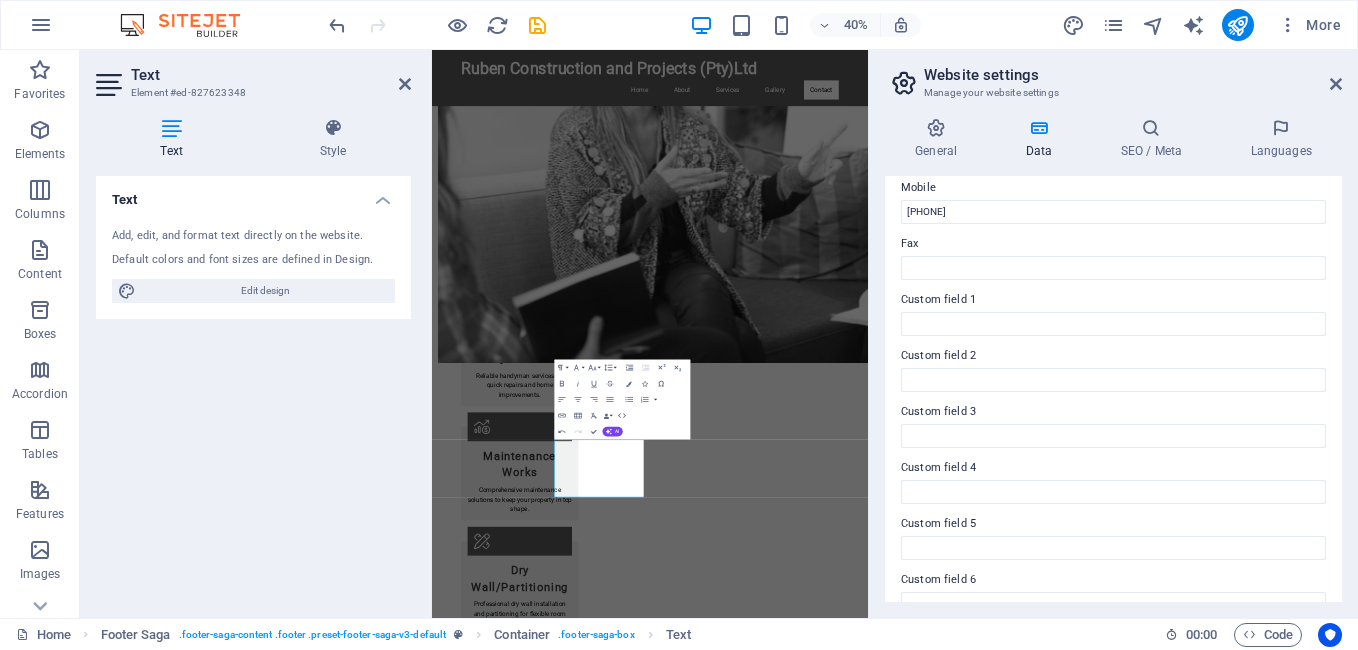 scroll, scrollTop: 535, scrollLeft: 0, axis: vertical 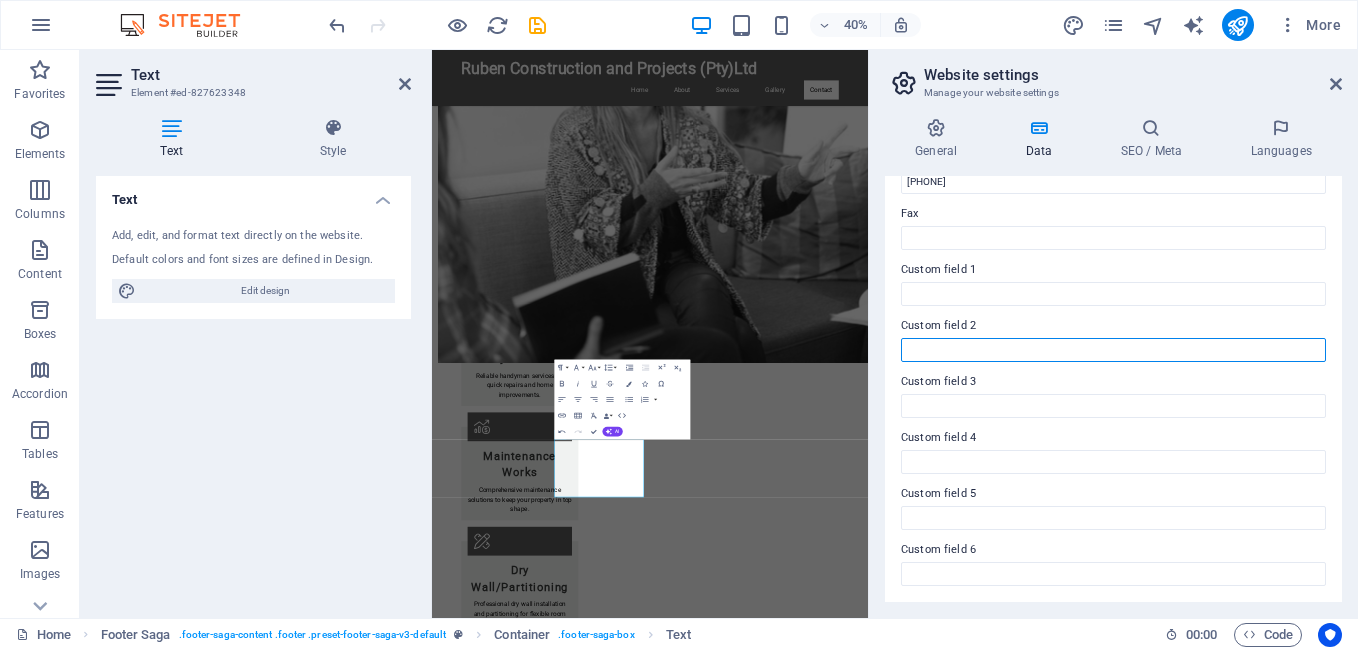 click on "Custom field 2" at bounding box center (1113, 350) 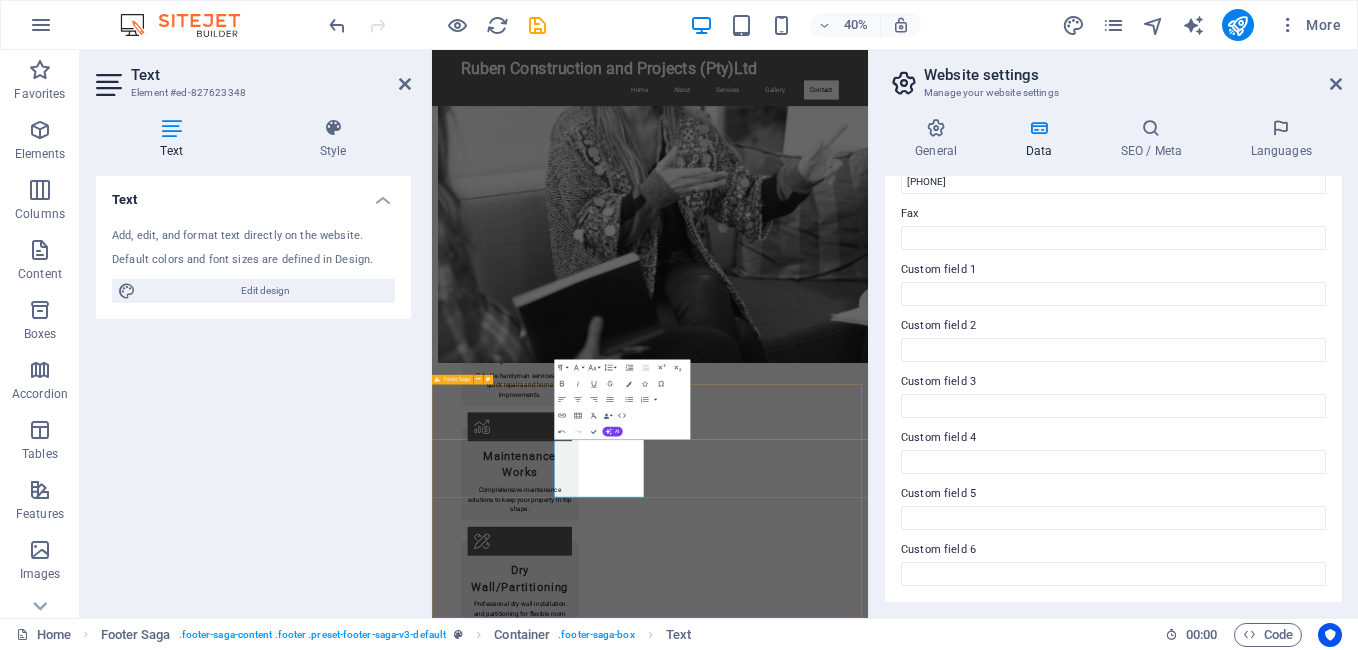click on "Ruben Construction and Projects (Pty)Ltd Ruben Construction and Projects is dedicated to delivering top-notch construction services. Whether it's a small repair or a major renovation, our experienced team has you covered. Contact [NUMBER] [STREET] [CITY], [CITY] Phone: [PHONE] Mobile: Email: [EMAIL] Navigation Home About Services Gallery Contact Legal Notice Privacy Policy Social media Facebook X Instagram" at bounding box center (977, 3519) 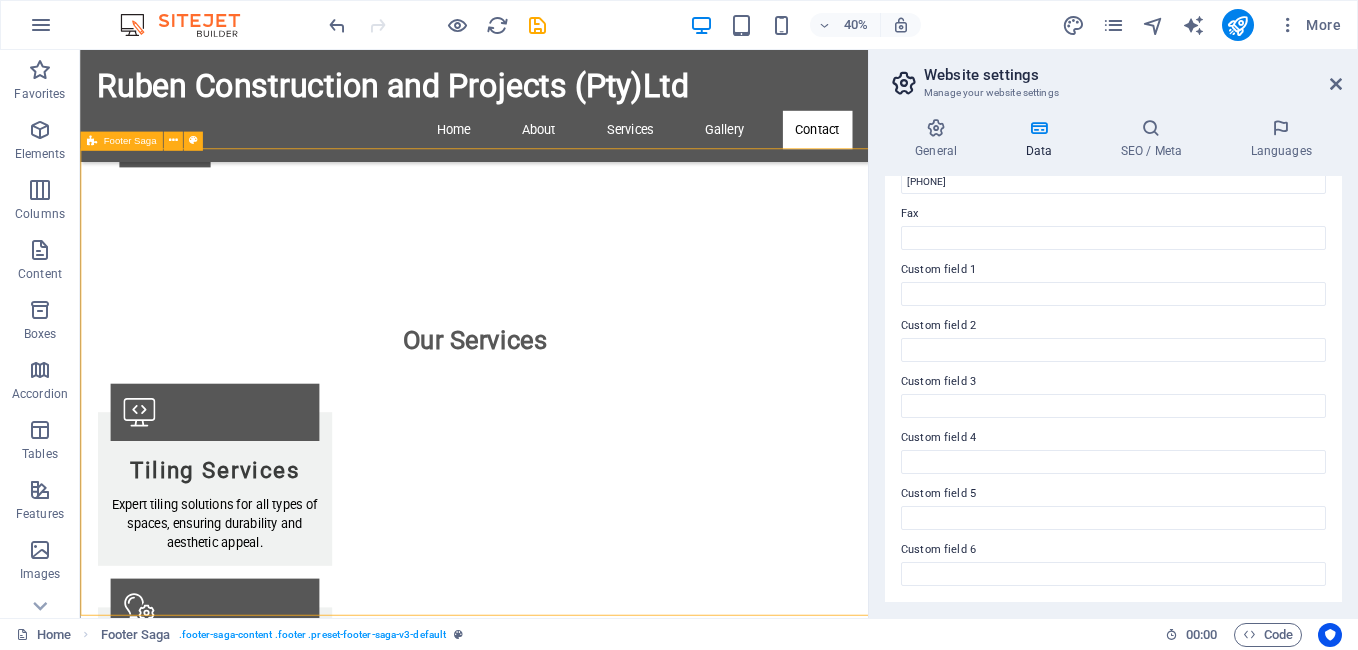 scroll, scrollTop: 2584, scrollLeft: 0, axis: vertical 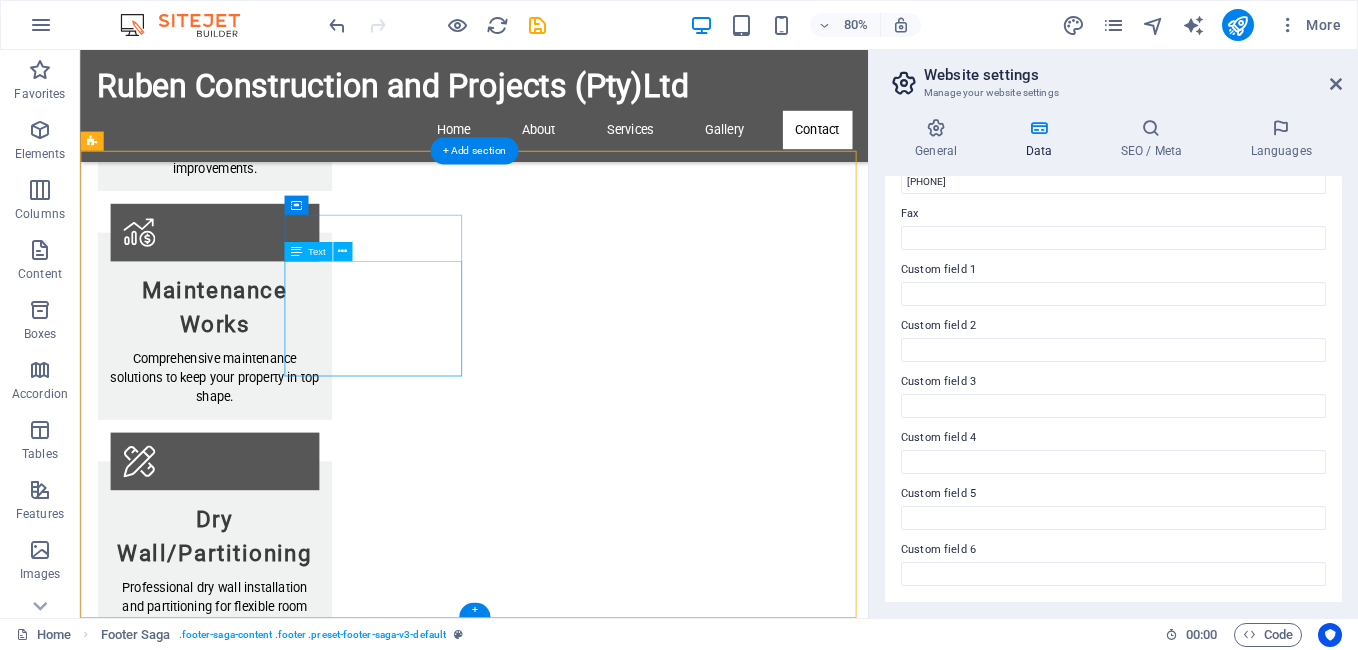 click on "[NUMBER] [STREET] [CITY], [CITY] Phone: [PHONE] Mobile: Email: [EMAIL]" at bounding box center [208, 2838] 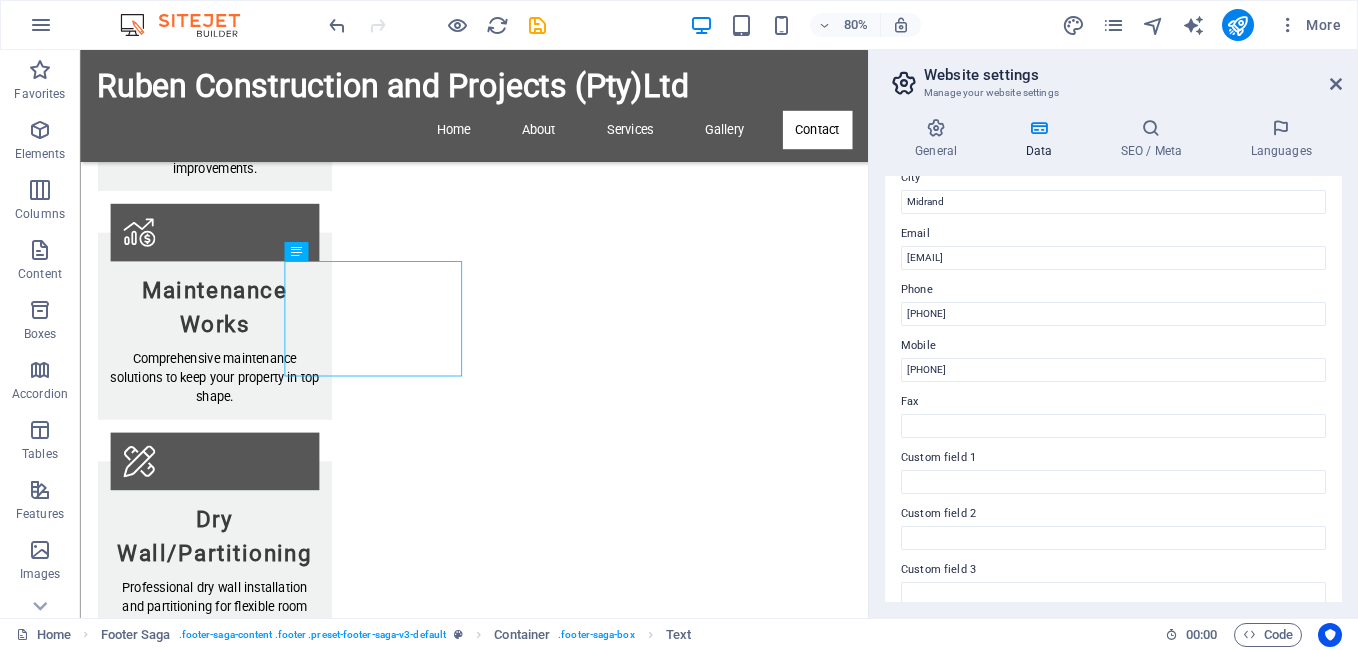 scroll, scrollTop: 340, scrollLeft: 0, axis: vertical 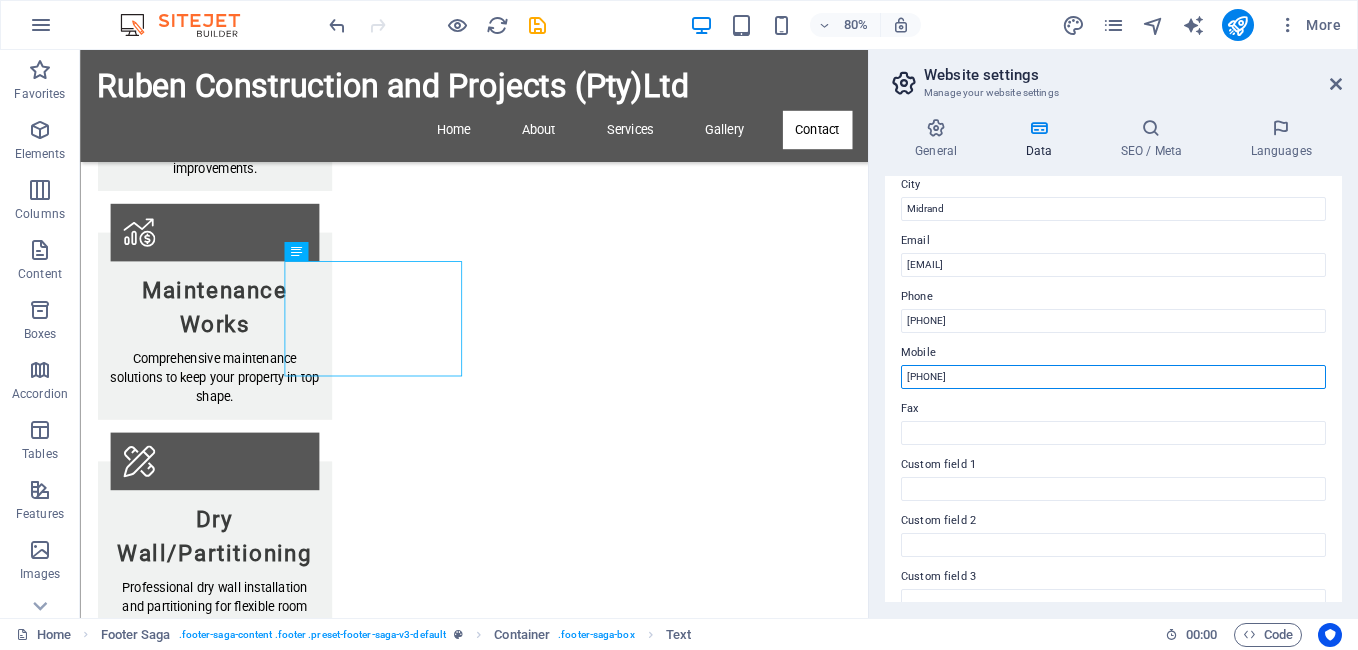 click on "[PHONE]" at bounding box center (1113, 377) 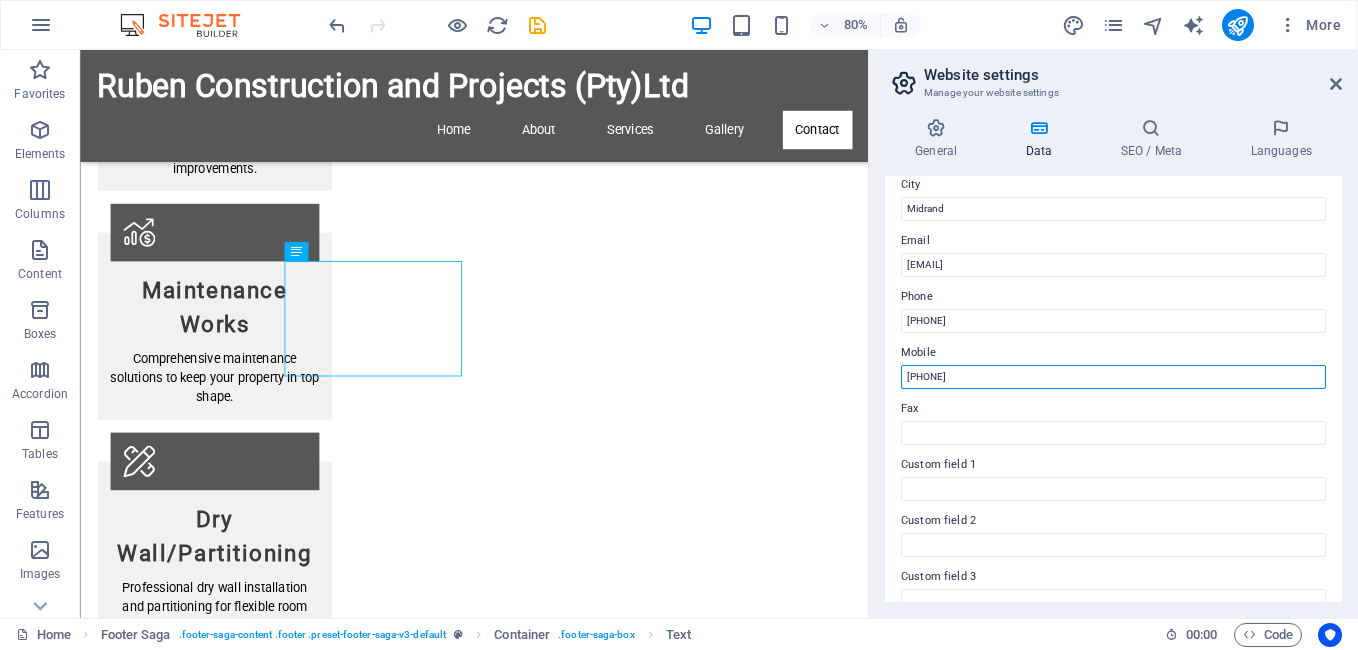 drag, startPoint x: 1004, startPoint y: 375, endPoint x: 895, endPoint y: 369, distance: 109.165016 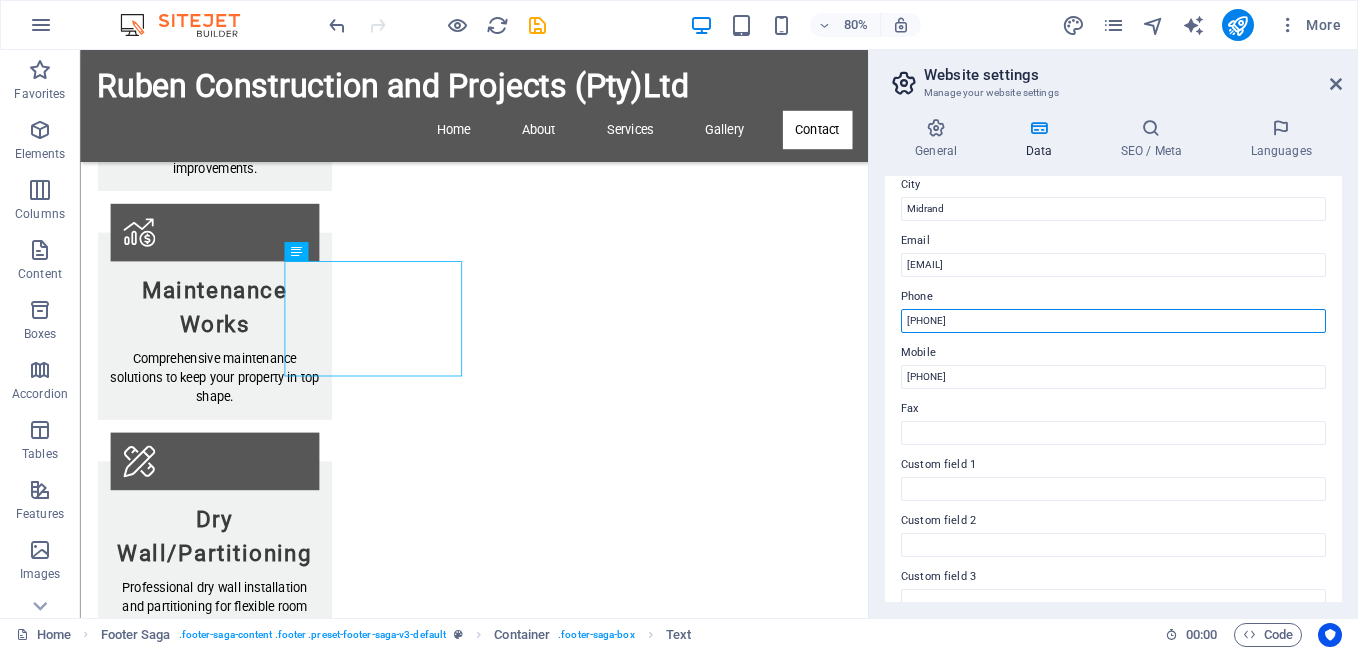 click on "[PHONE]" at bounding box center [1113, 321] 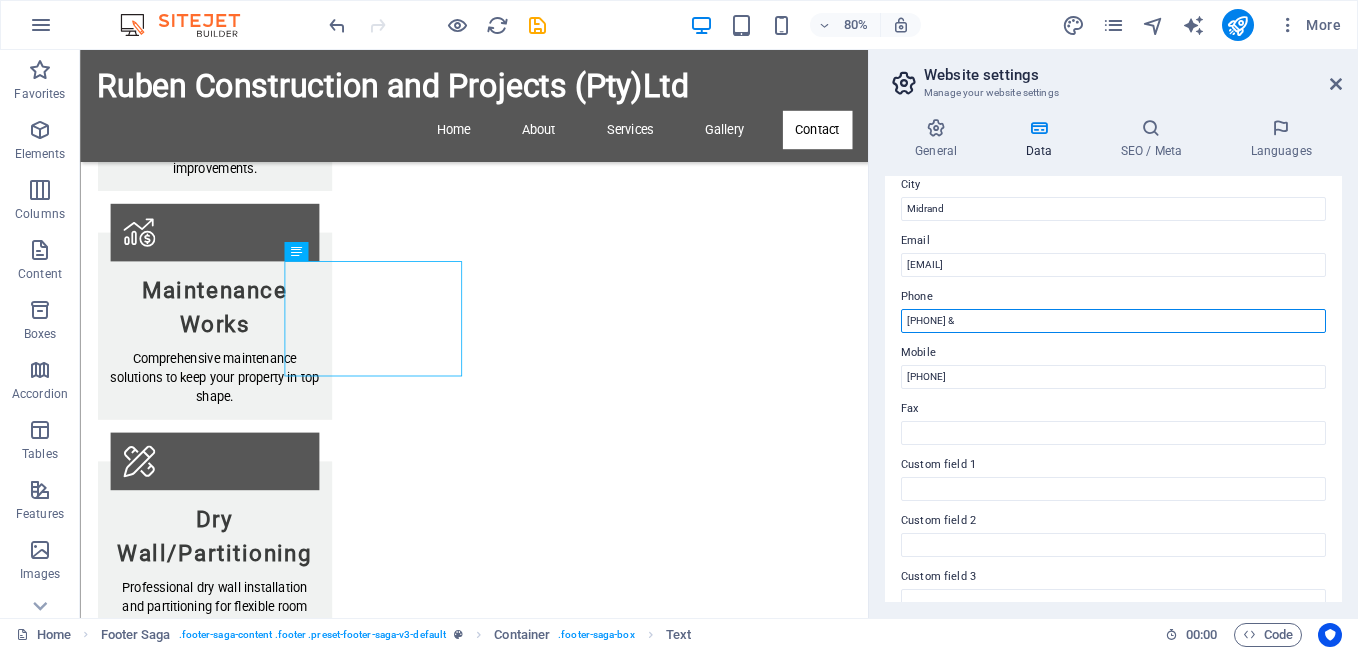paste on "[PHONE]" 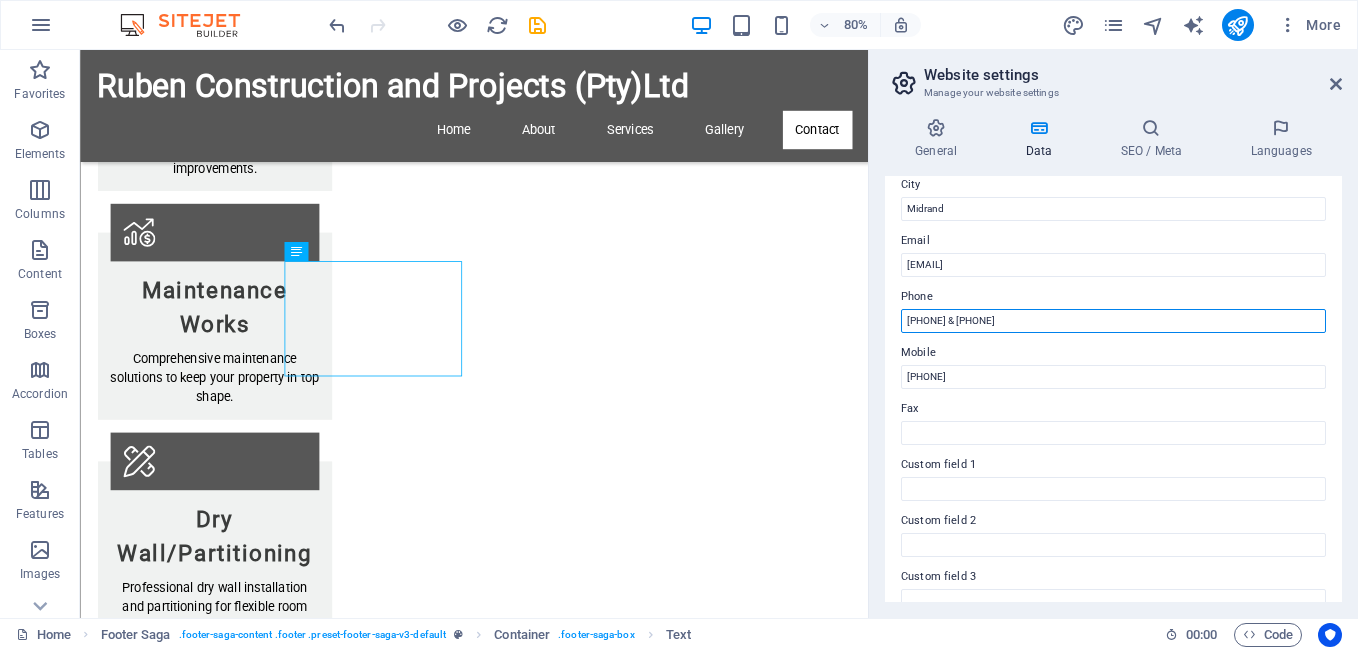 click on "[PHONE] & [PHONE]" at bounding box center (1113, 321) 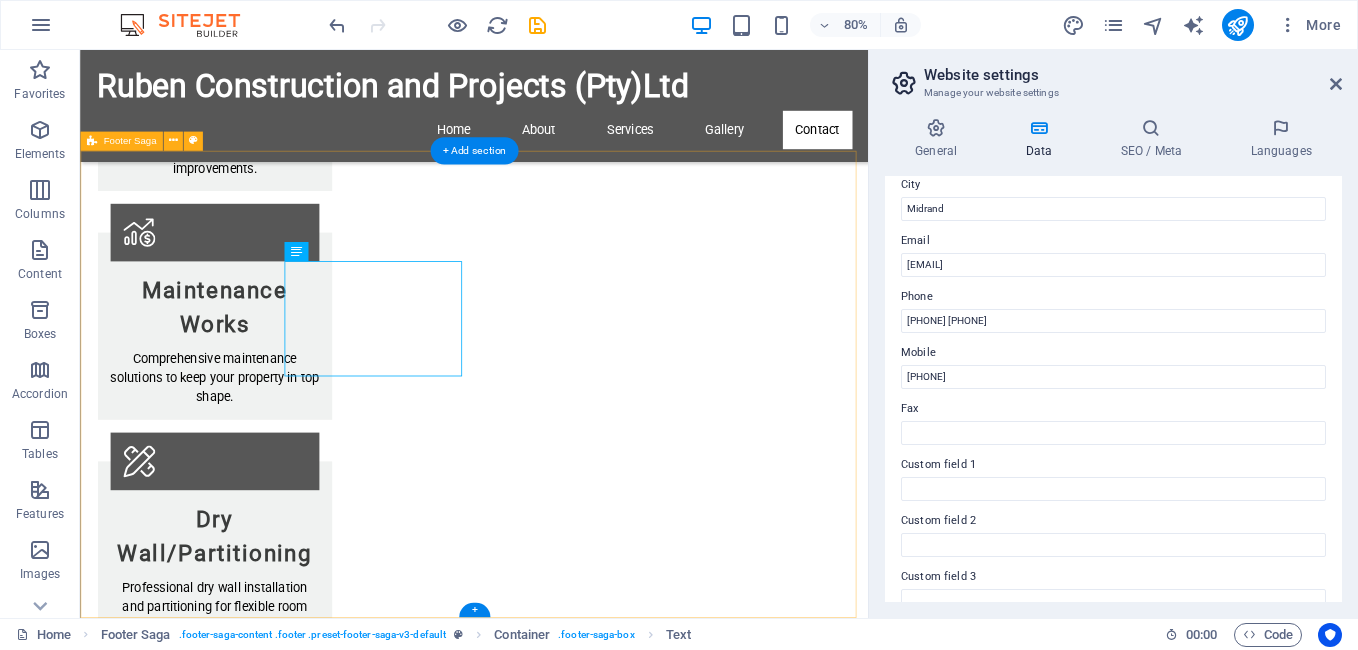 click on "Ruben Construction and Projects (Pty)Ltd Ruben Construction and Projects is dedicated to delivering top-notch construction services. Whether it's a small repair or a major renovation, our experienced team has you covered. Contact [NUMBER] [STREET] [CITY], [CITY] Phone: [PHONE] [PHONE] Mobile: Email: [EMAIL] Navigation Home About Services Gallery Contact Legal Notice Privacy Policy Social media Facebook X Instagram" at bounding box center [572, 2785] 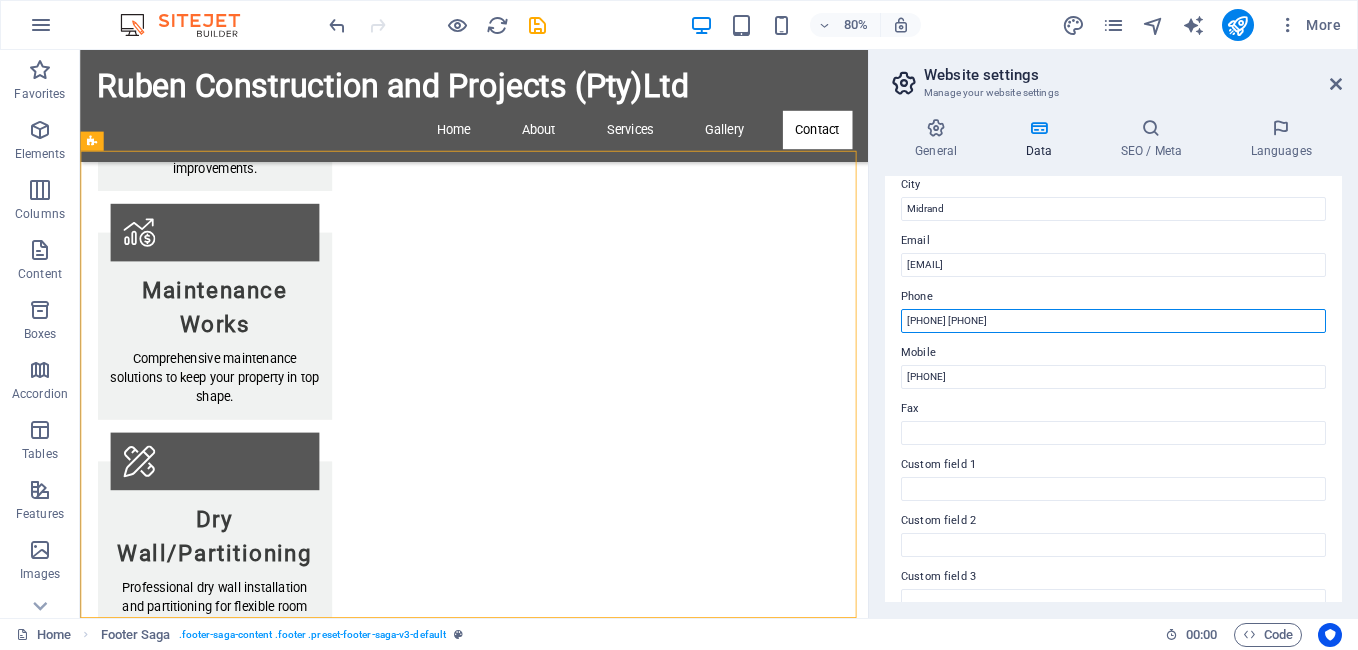 click on "[PHONE] [PHONE]" at bounding box center [1113, 321] 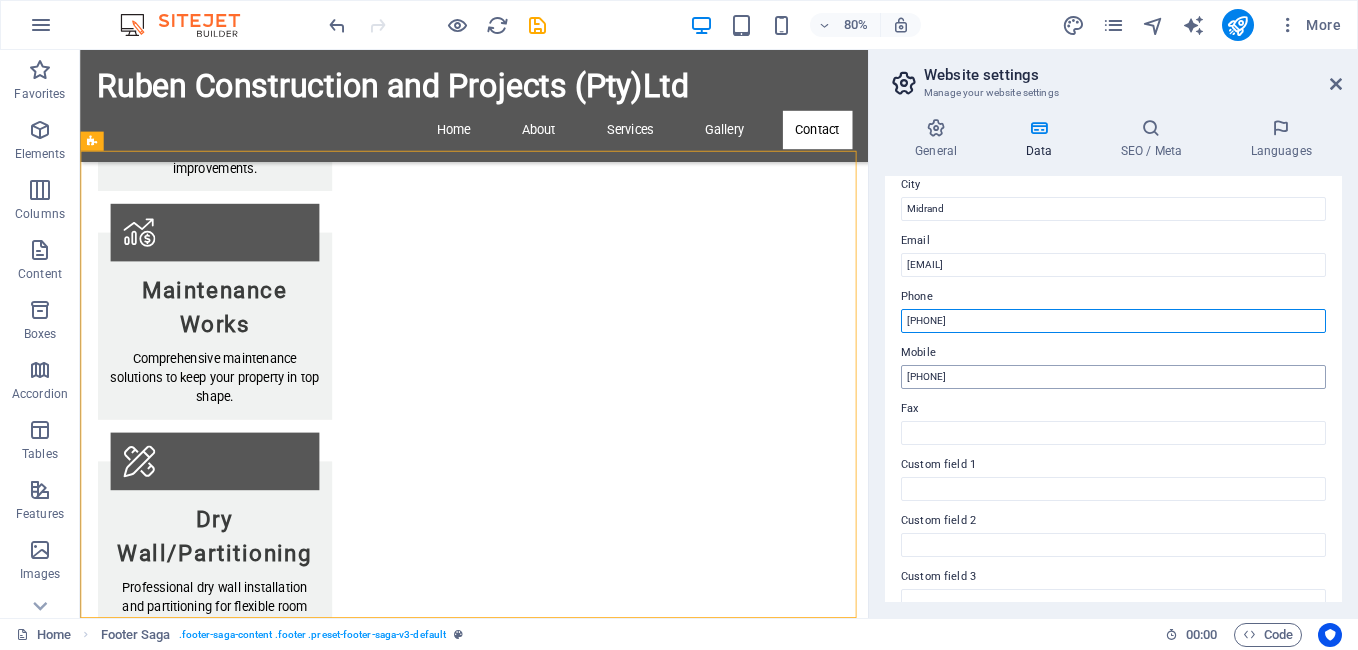 type on "[PHONE]" 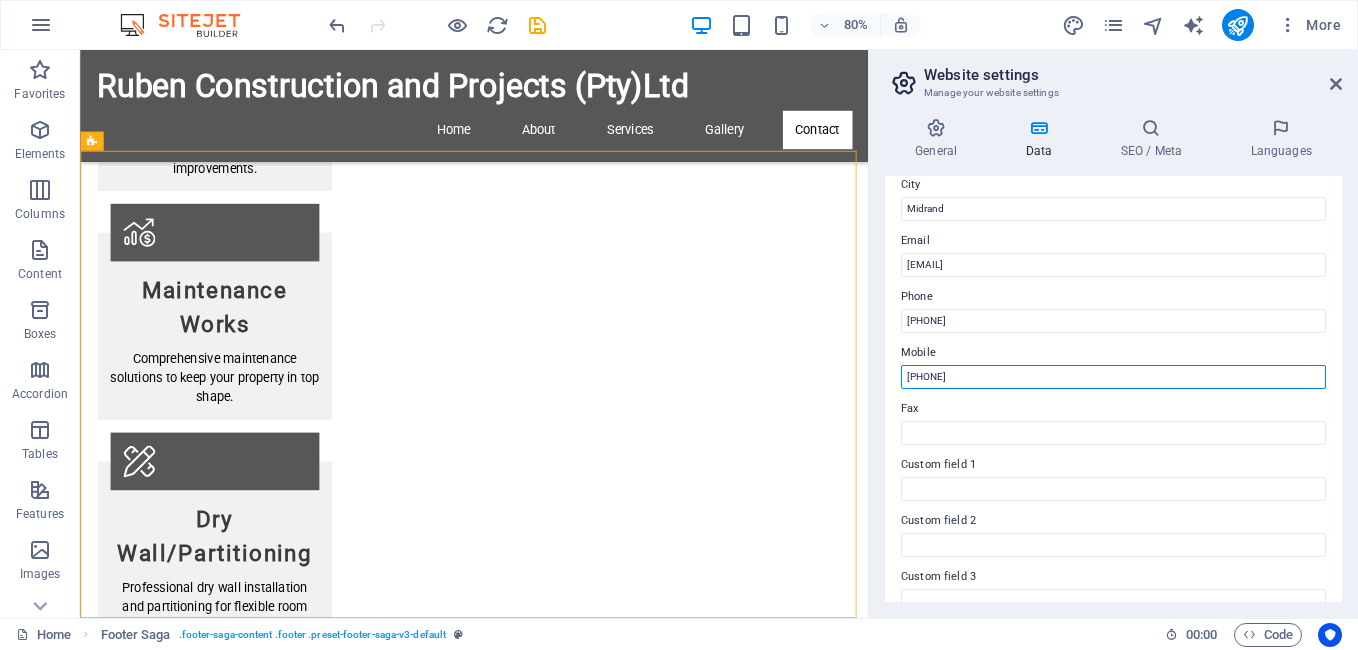 click on "[PHONE]" at bounding box center (1113, 377) 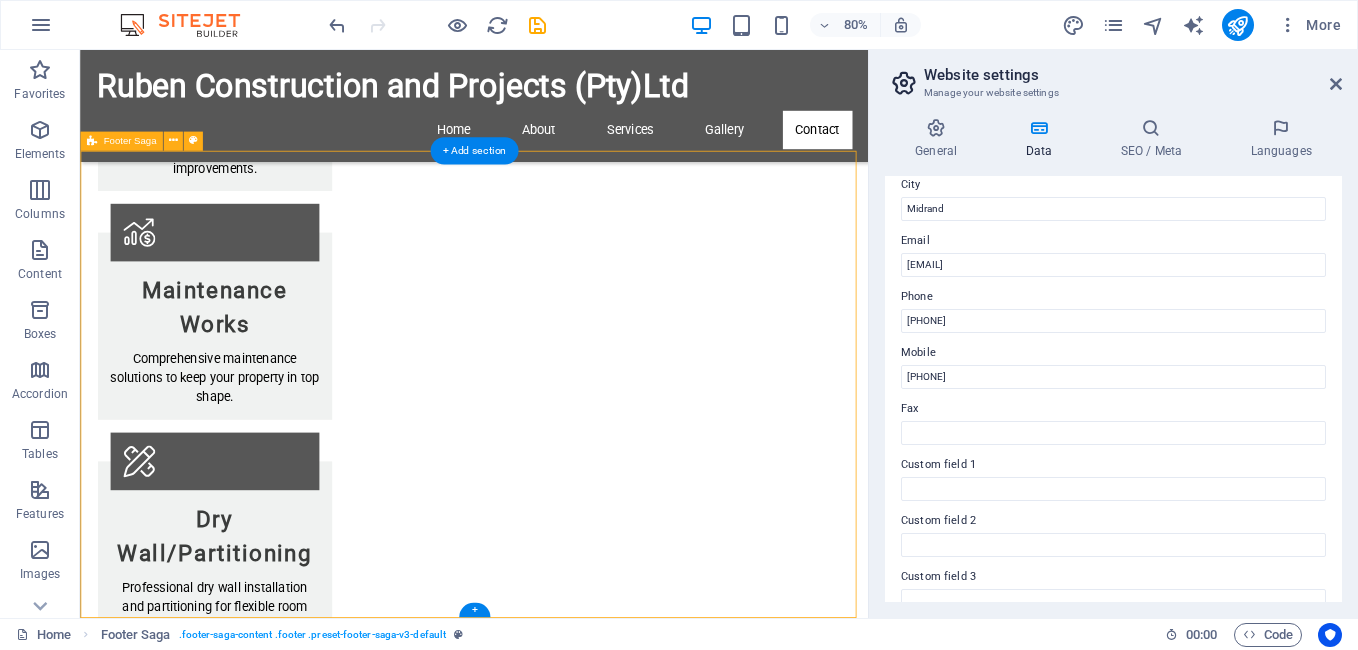 click on "Ruben Construction and Projects (Pty)Ltd Ruben Construction and Projects is dedicated to delivering top-notch construction services. Whether it's a small repair or a major renovation, our experienced team has you covered. Contact [NUMBER] [STREET] [CITY], [CITY] Phone: [PHONE] Mobile: Email: [EMAIL] Navigation Home About Services Gallery Contact Legal Notice Privacy Policy Social media Facebook X Instagram" at bounding box center [572, 2785] 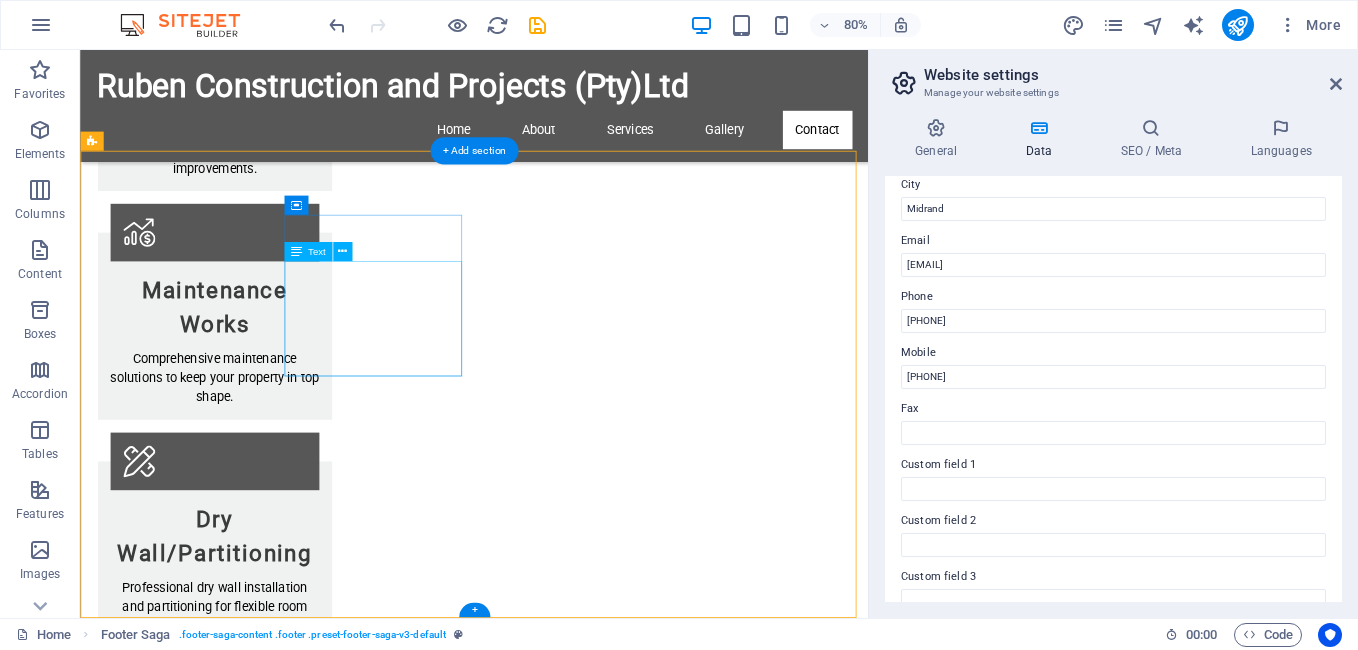 click on "[NUMBER] [STREET] [CITY], [CITY] Phone: [PHONE] Mobile: Email: [EMAIL]" at bounding box center [208, 2838] 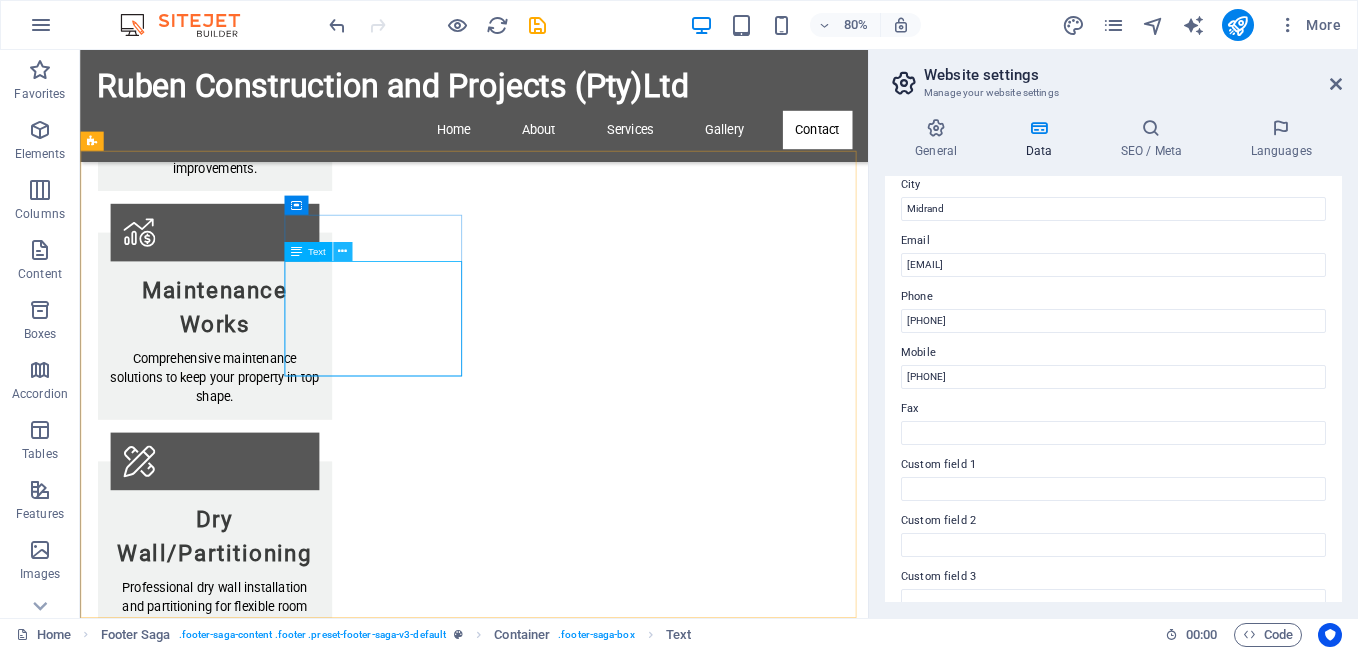 click at bounding box center [342, 251] 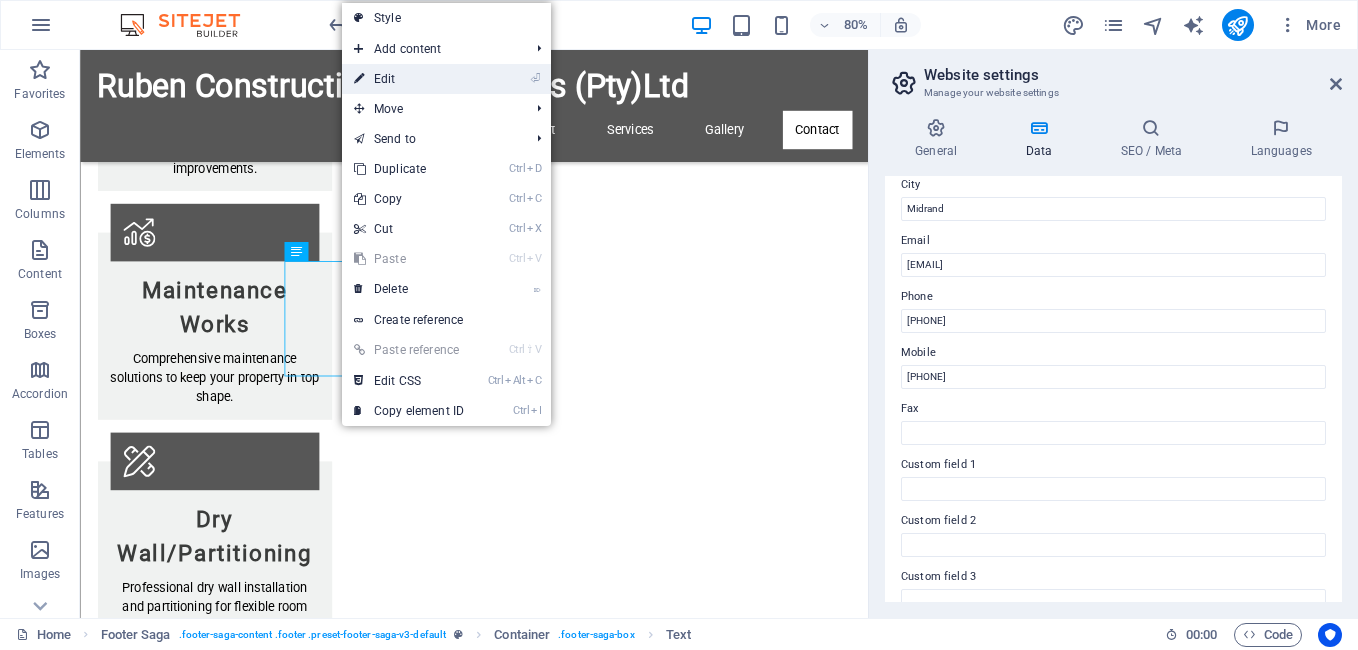 click on "⏎  Edit" at bounding box center (409, 79) 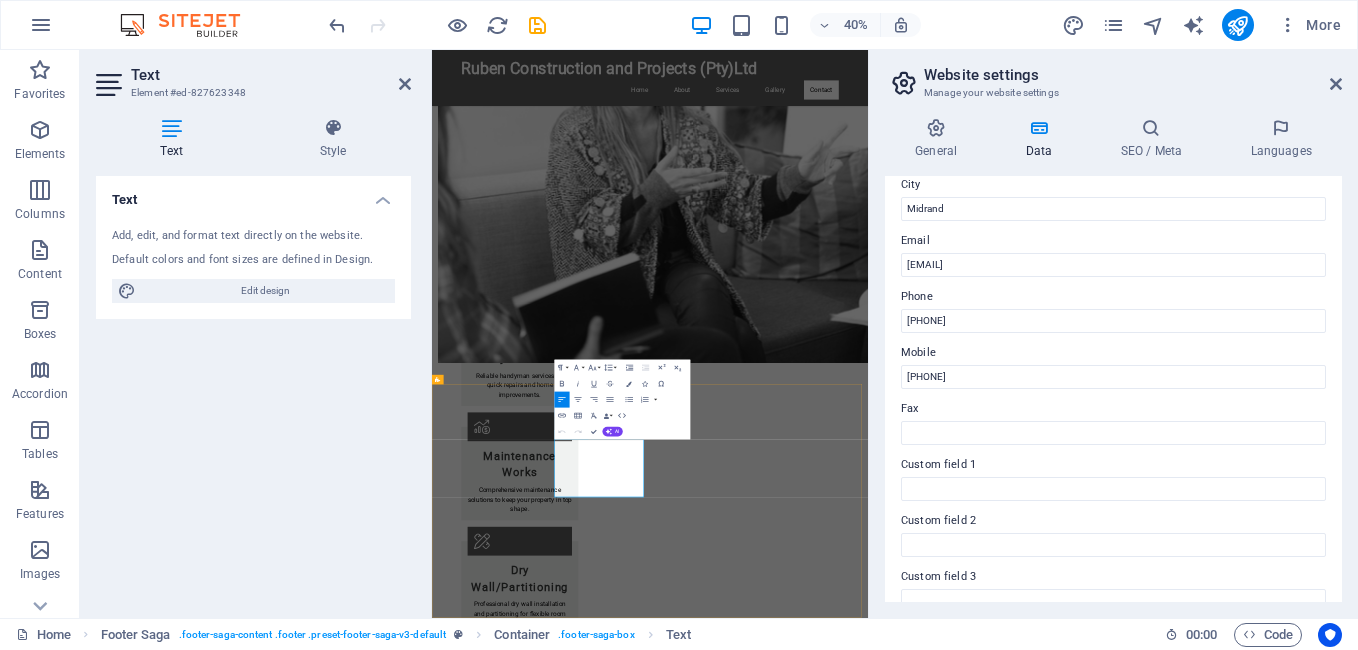 click on "Mobile:" at bounding box center (560, 3596) 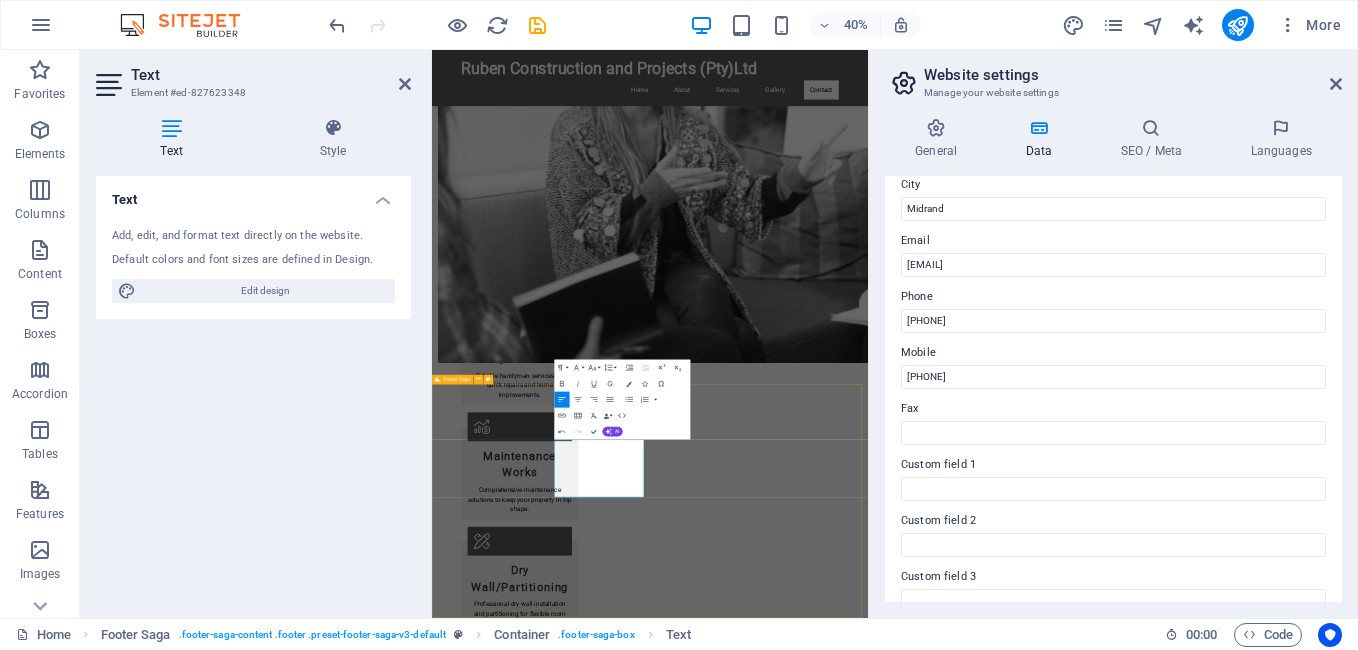click on "Ruben Construction and Projects (Pty)Ltd Ruben Construction and Projects is dedicated to delivering top-notch construction services. Whether it's a small repair or a major renovation, our experienced team has you covered. Contact [NUMBER] [LAST] [CITY],  [CITY] Phone:  [PHONE]   Mobile: [PHONE] Email:  info@example.com Navigation Home About Services Gallery Contact Legal Notice Privacy Policy Social media Facebook X Instagram" at bounding box center (977, 3519) 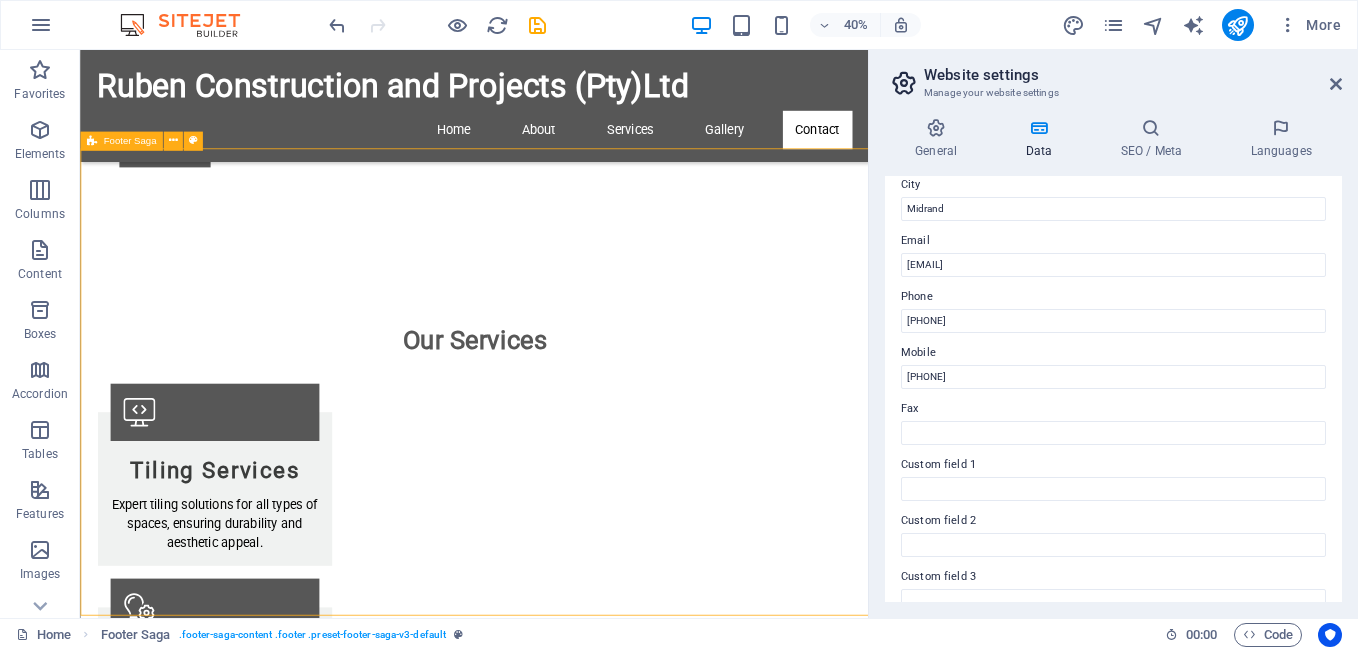 scroll, scrollTop: 2584, scrollLeft: 0, axis: vertical 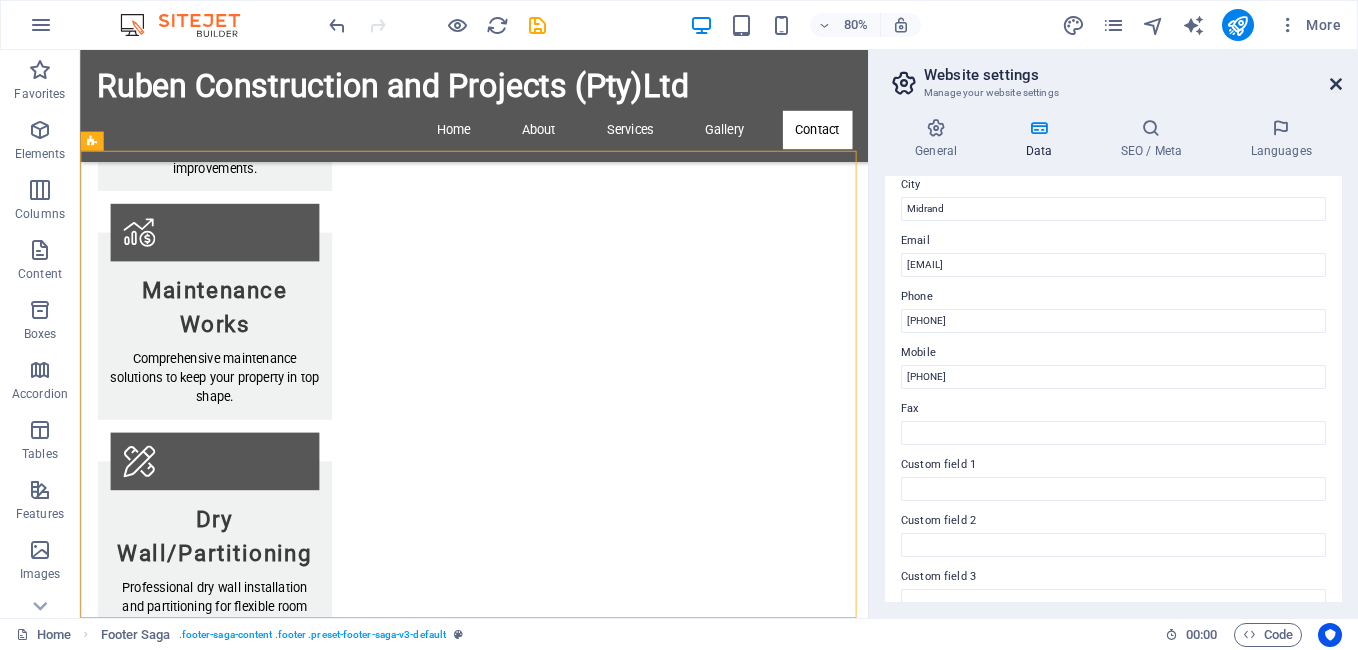 click at bounding box center (1336, 84) 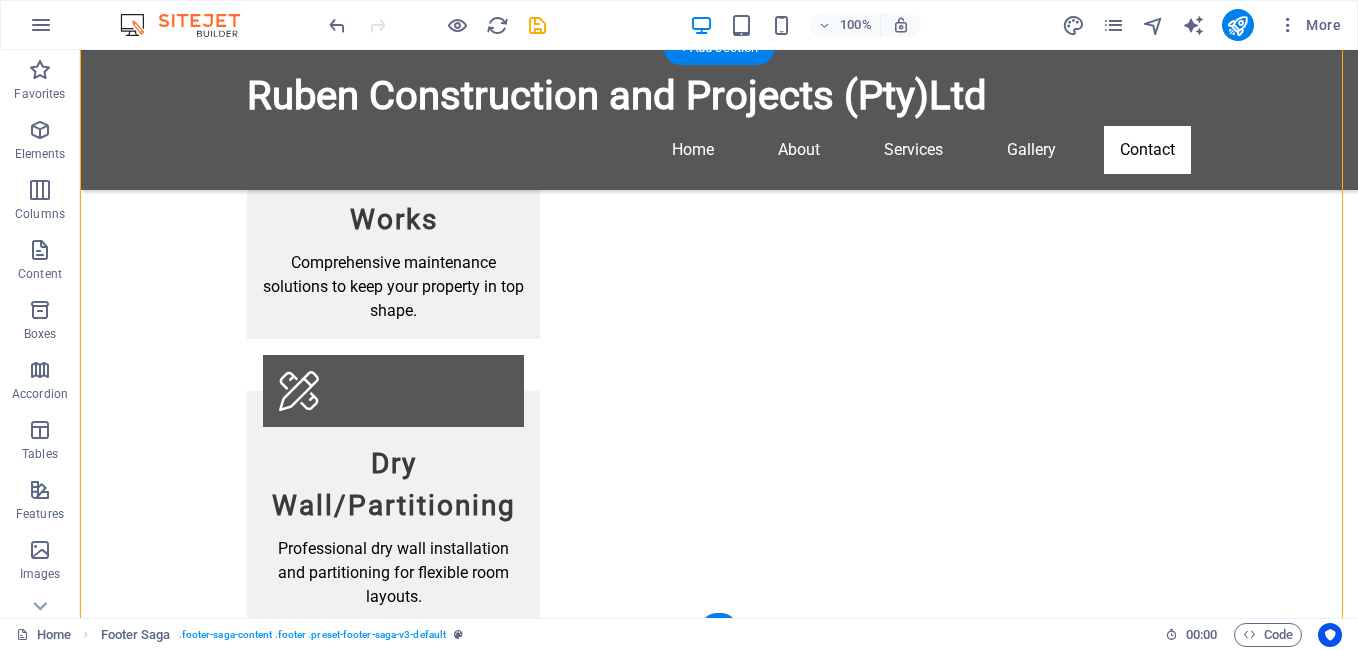 scroll, scrollTop: 2759, scrollLeft: 0, axis: vertical 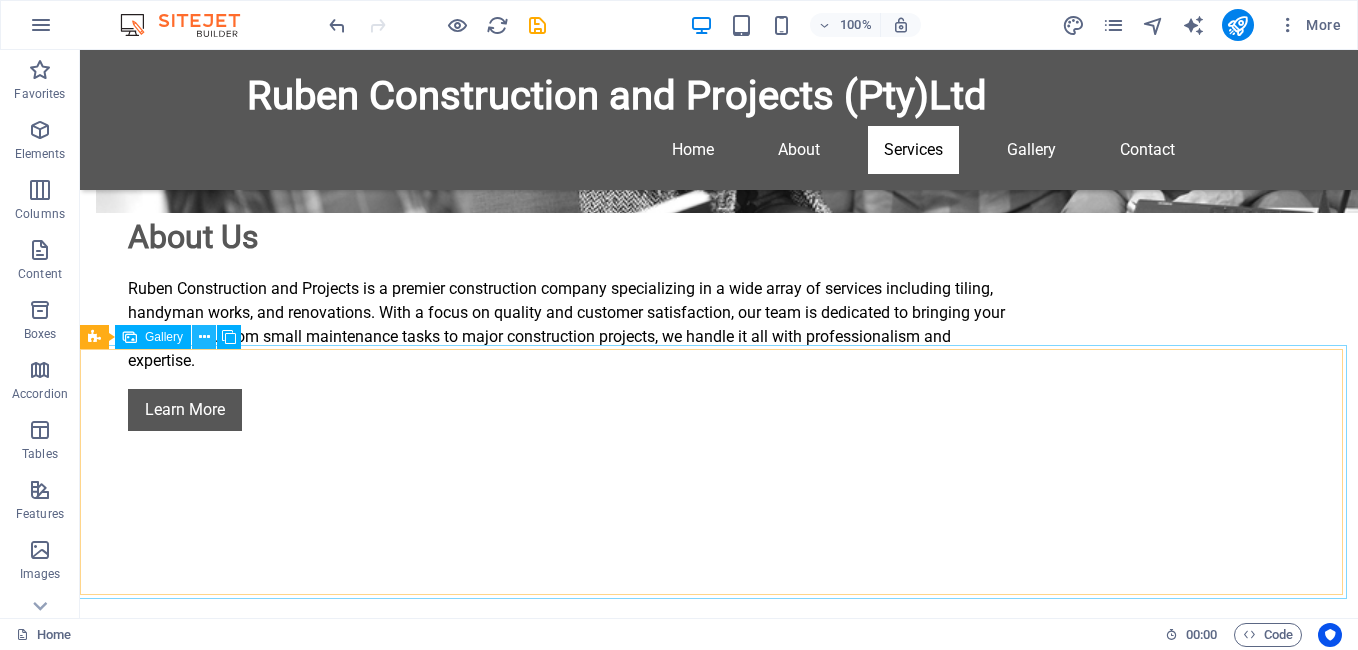 click at bounding box center (204, 337) 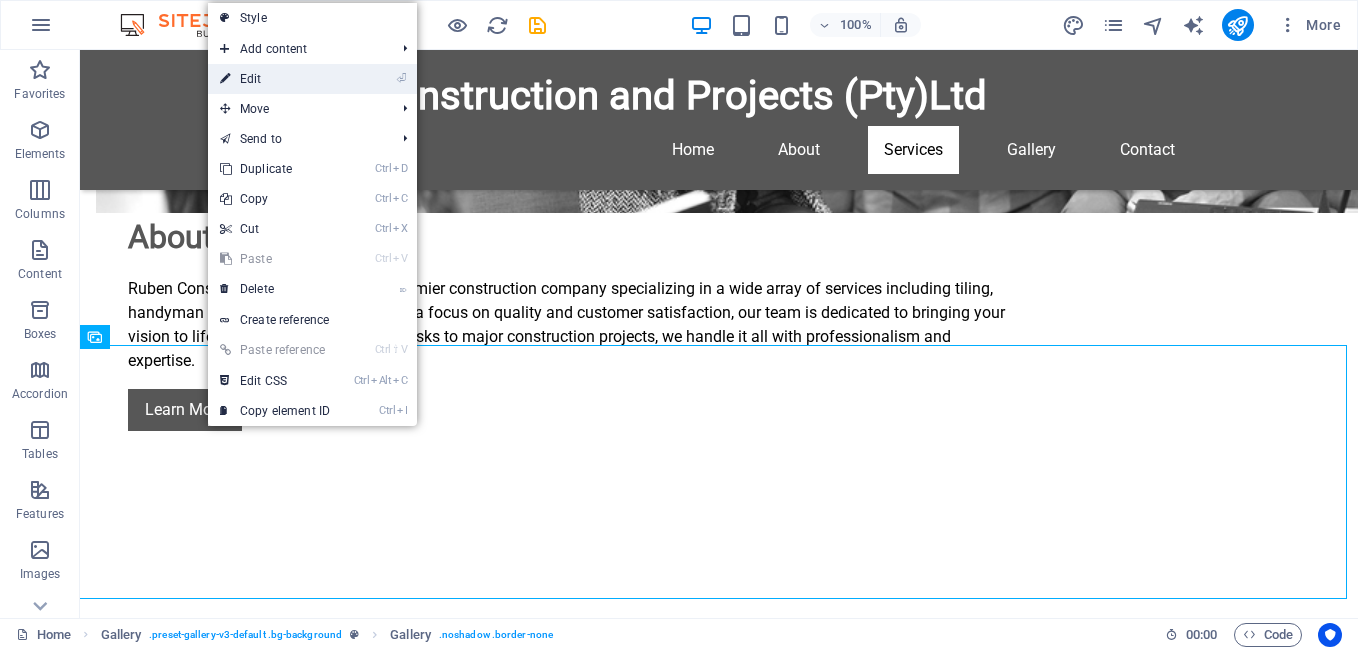 click on "⏎  Edit" at bounding box center [275, 79] 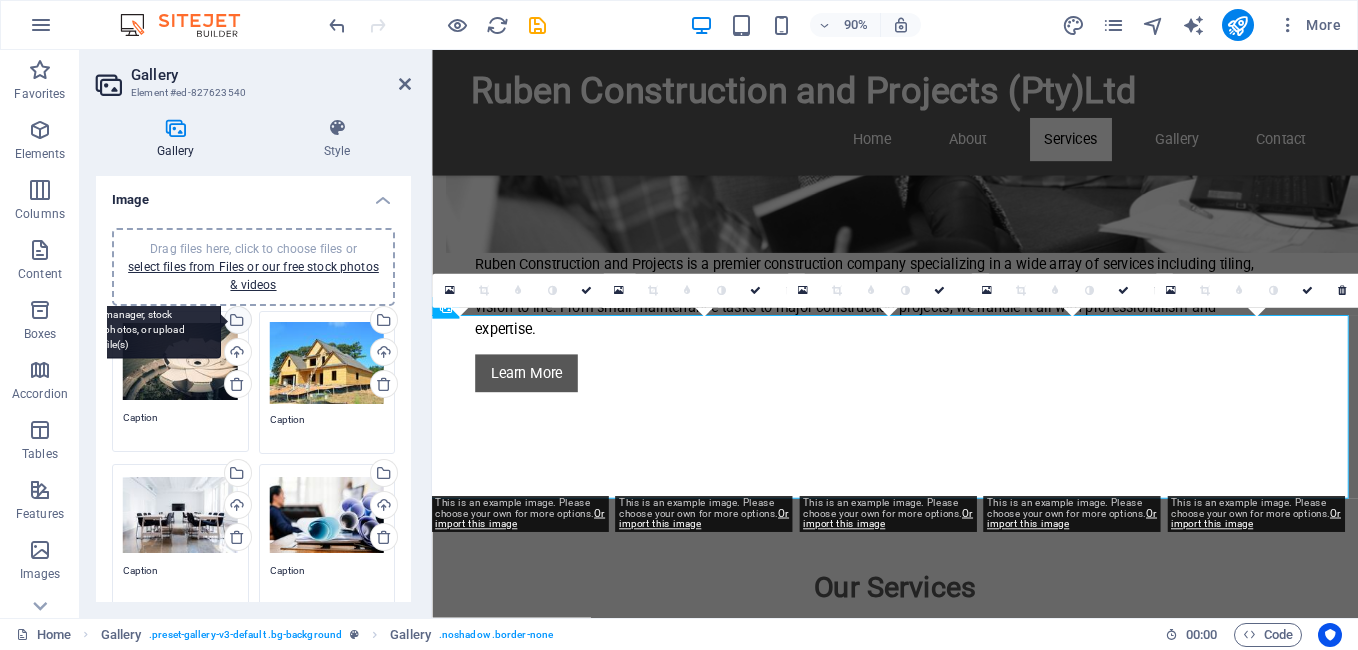 click on "Select files from the file manager, stock photos, or upload file(s)" at bounding box center (236, 322) 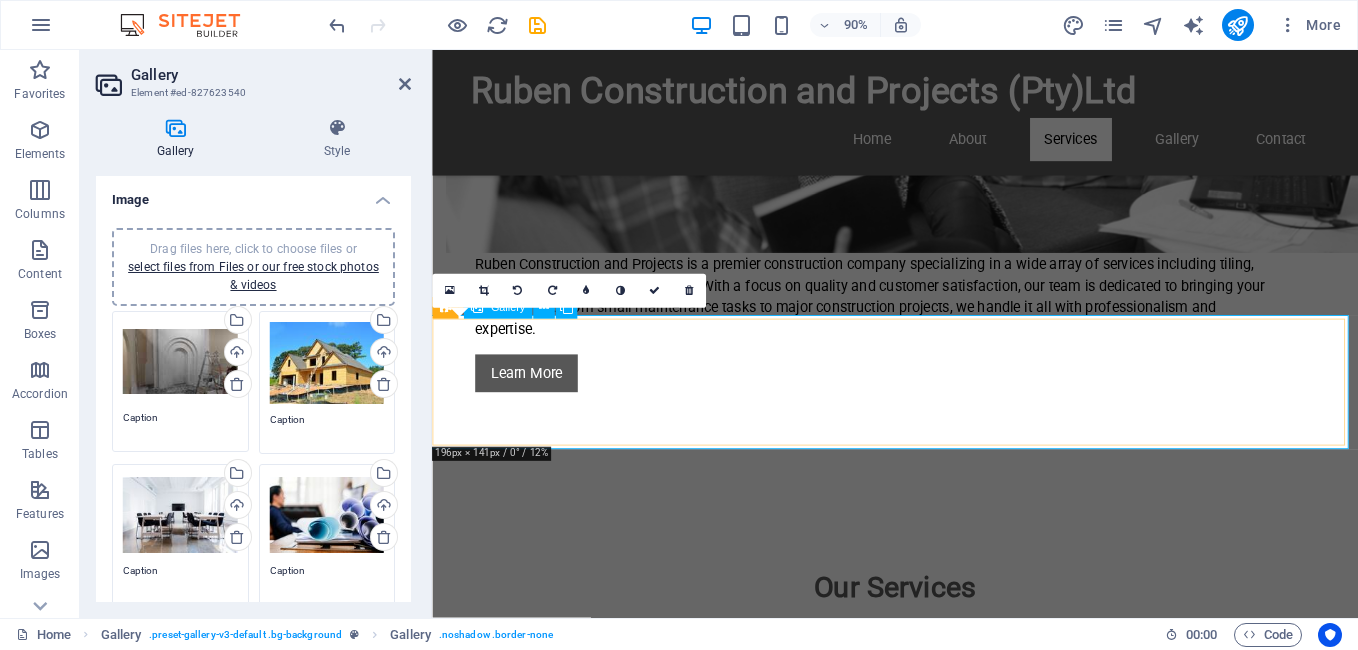 click at bounding box center (531, 2402) 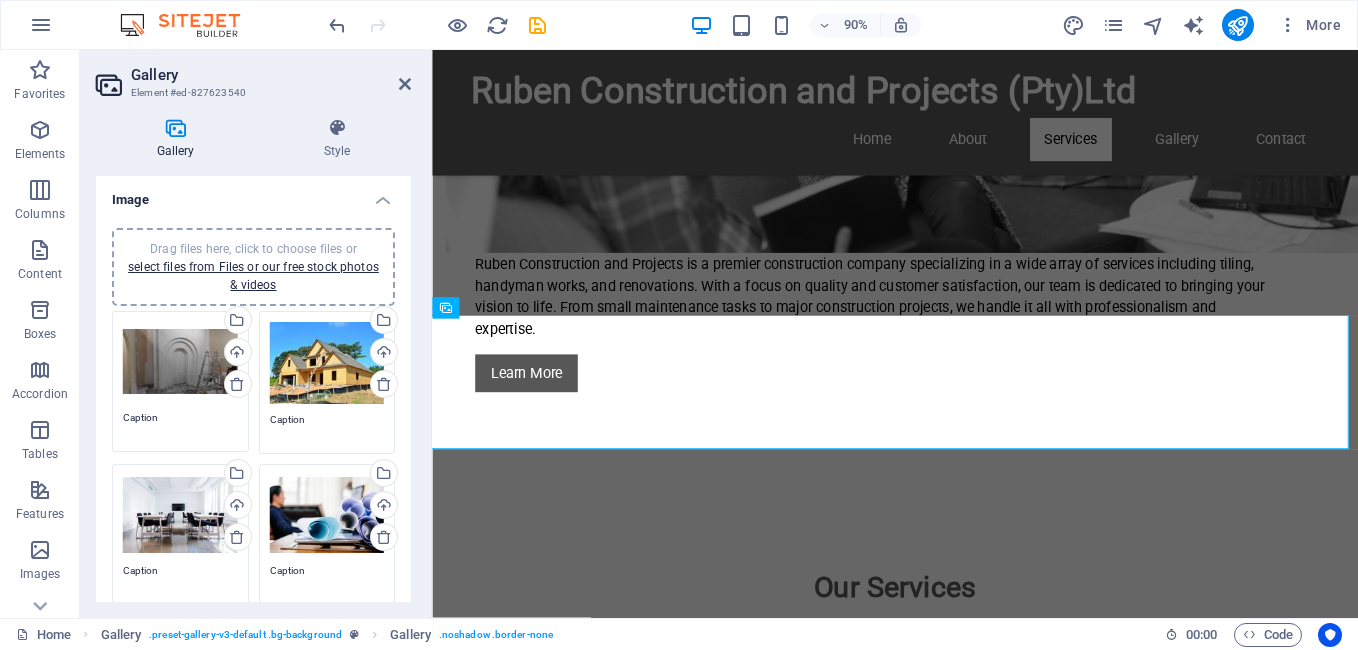 click on "Drag files here, click to choose files or select files from Files or our free stock photos & videos" at bounding box center (327, 363) 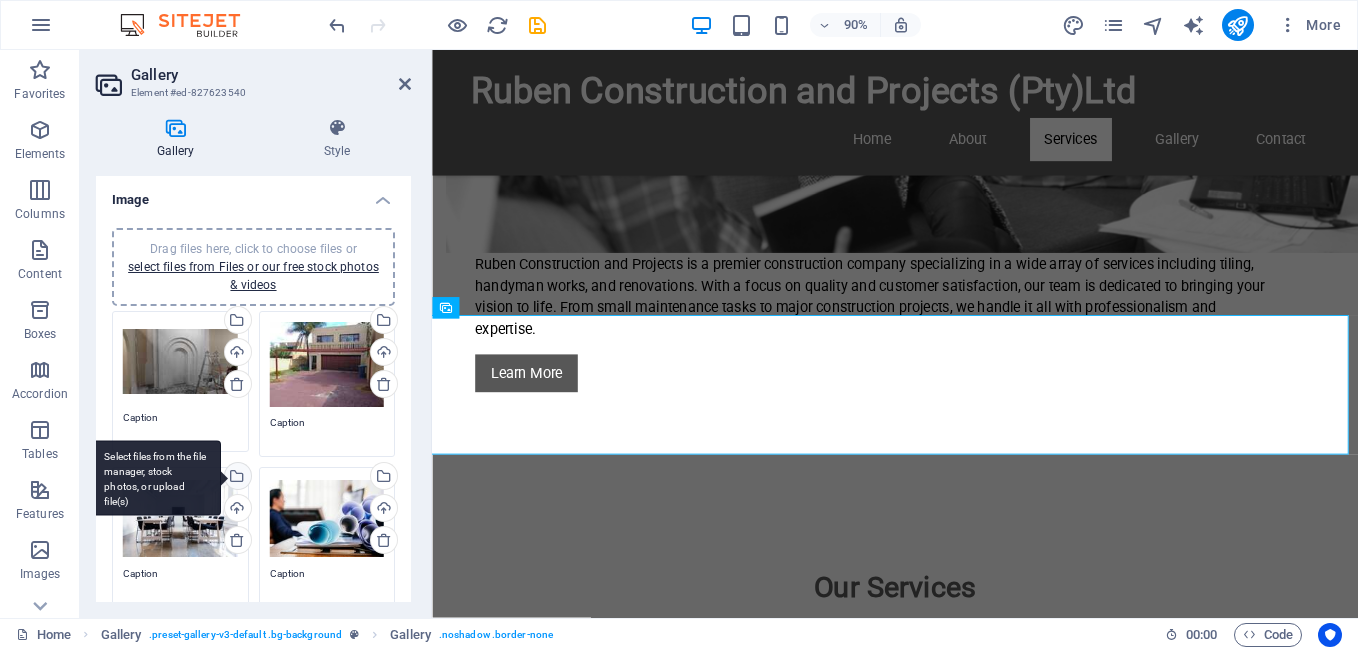 click on "Select files from the file manager, stock photos, or upload file(s)" at bounding box center (236, 478) 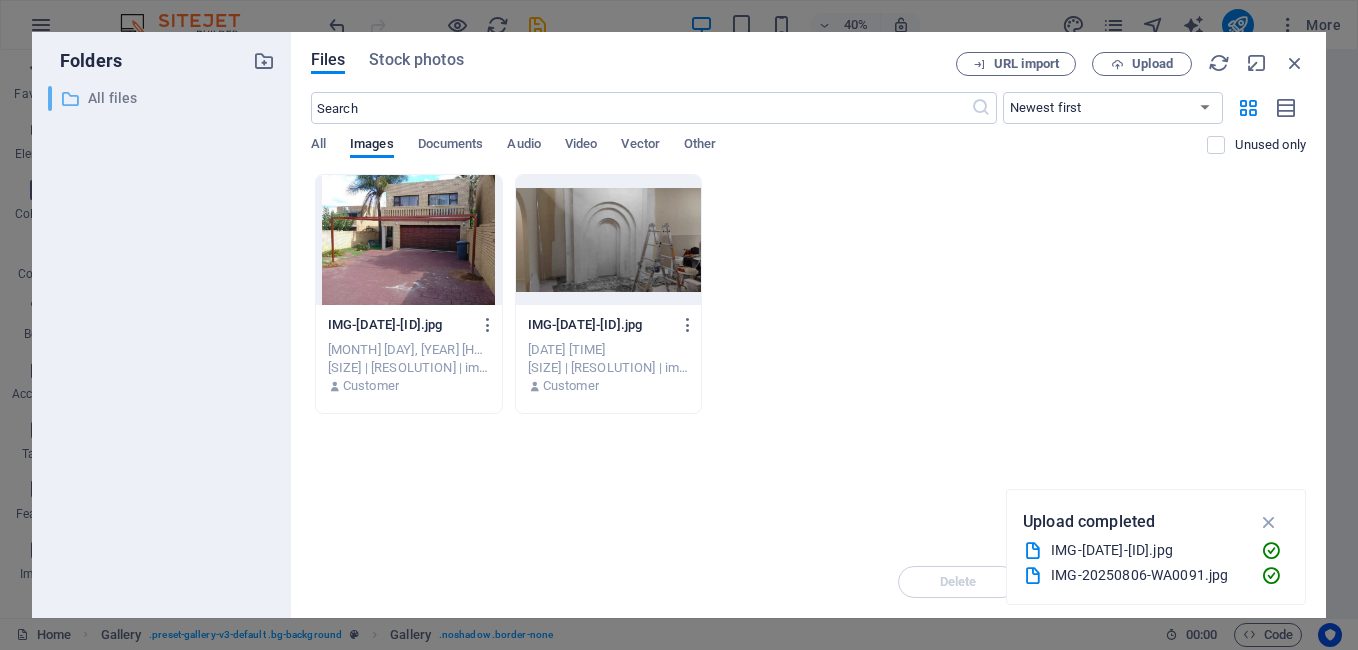 click on "All files" at bounding box center [163, 98] 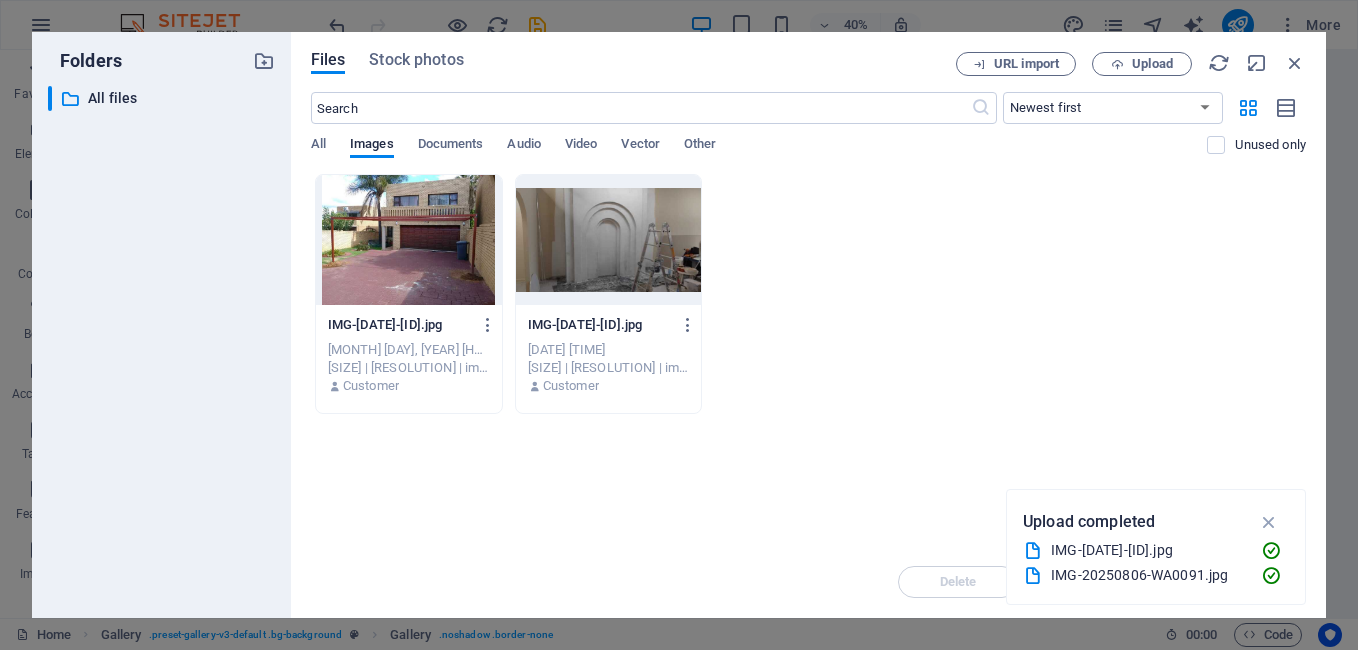 click on "Drop files here to upload them instantly IMG-[DATE]-[ID].jpg IMG-[DATE]-[ID].jpg [MONTH] [DAY], [YEAR] [HOUR]:[MINUTE] [AM/PM] [SIZE] | [RESOLUTION] | image/jpeg Customer IMG-[DATE]-[ID].jpg IMG-[DATE]-[ID].jpg [MONTH] [DAY], [YEAR] [HOUR]:[MINUTE] [AM/PM] [SIZE] | [RESOLUTION] | image/jpeg Customer" at bounding box center (808, 360) 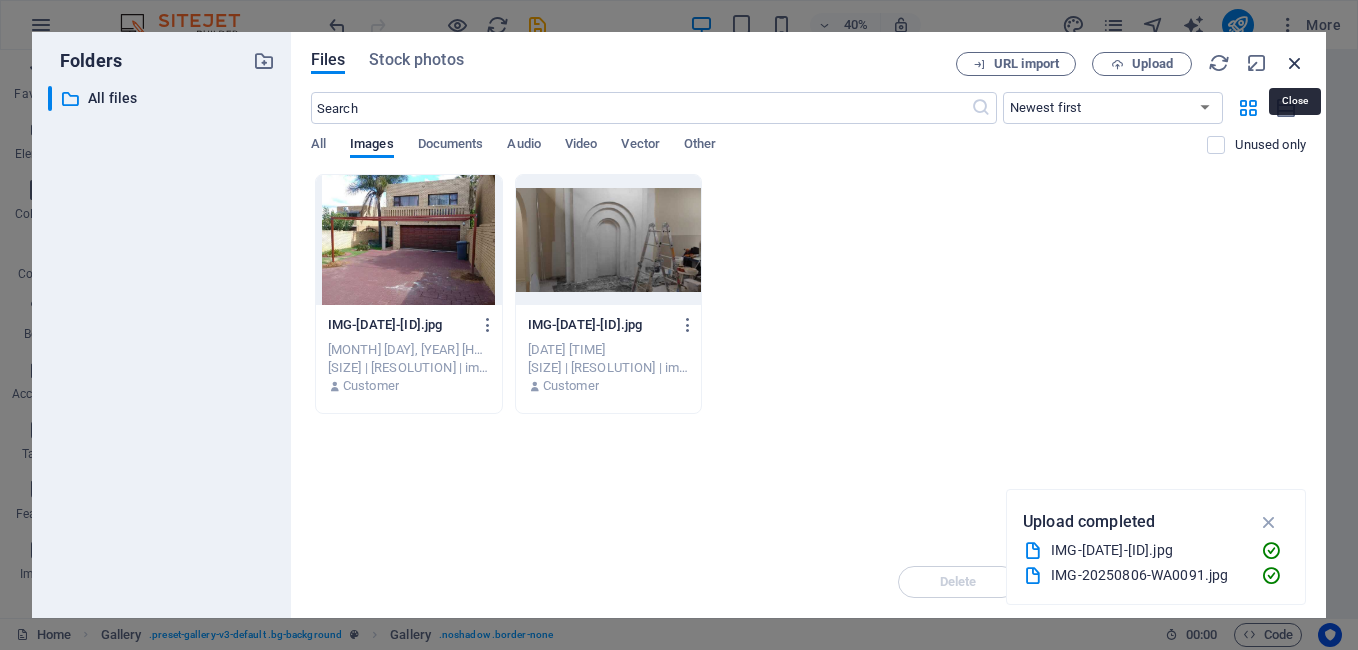 click at bounding box center [1295, 63] 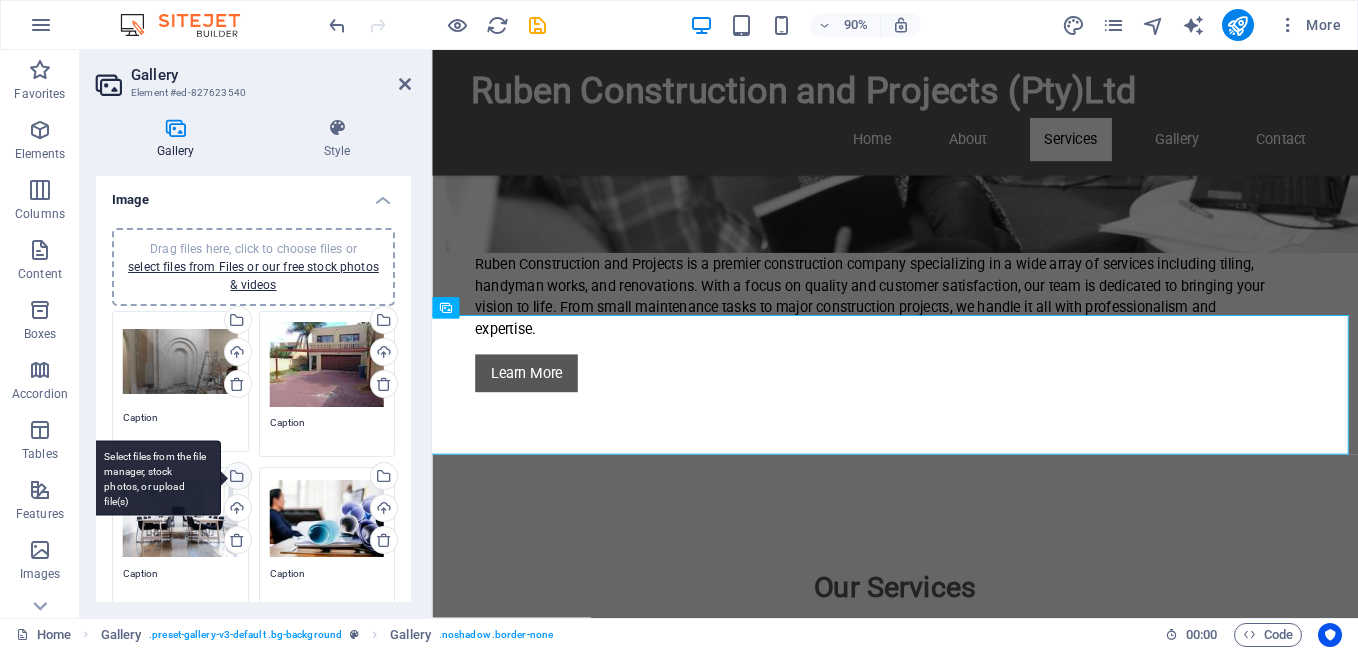 click on "Select files from the file manager, stock photos, or upload file(s)" at bounding box center [236, 478] 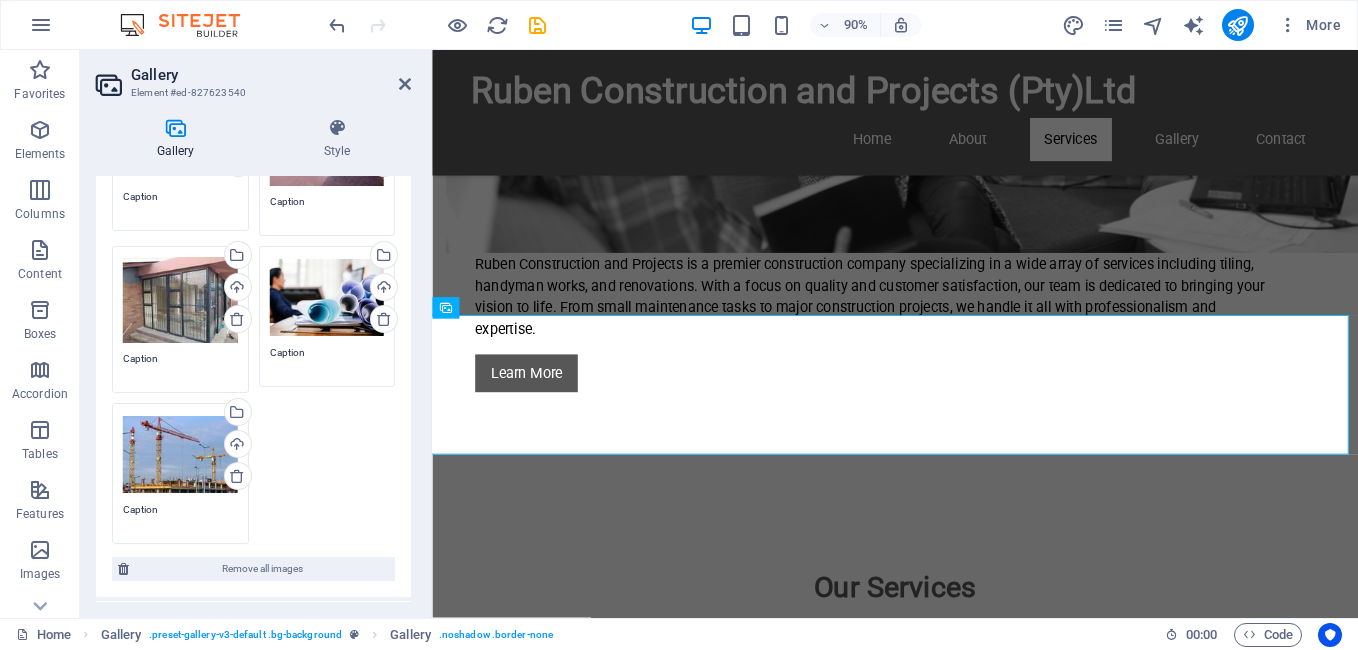 scroll, scrollTop: 223, scrollLeft: 0, axis: vertical 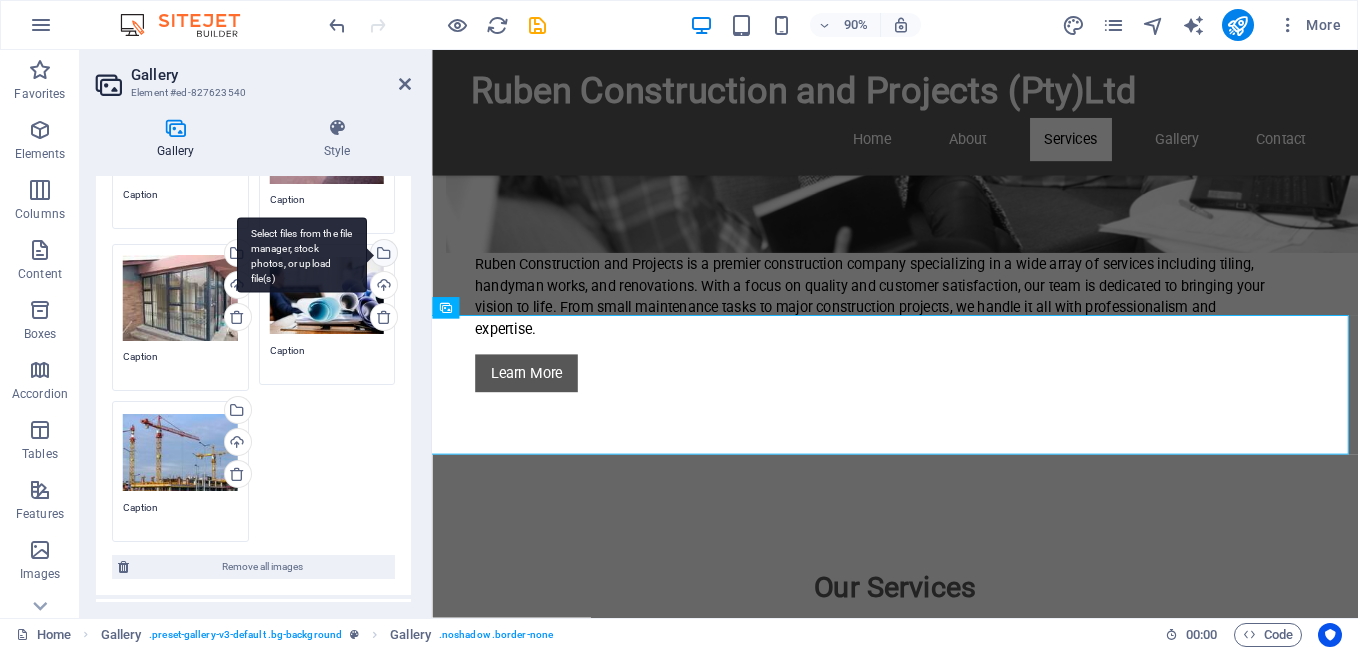 click on "Select files from the file manager, stock photos, or upload file(s)" at bounding box center [382, 255] 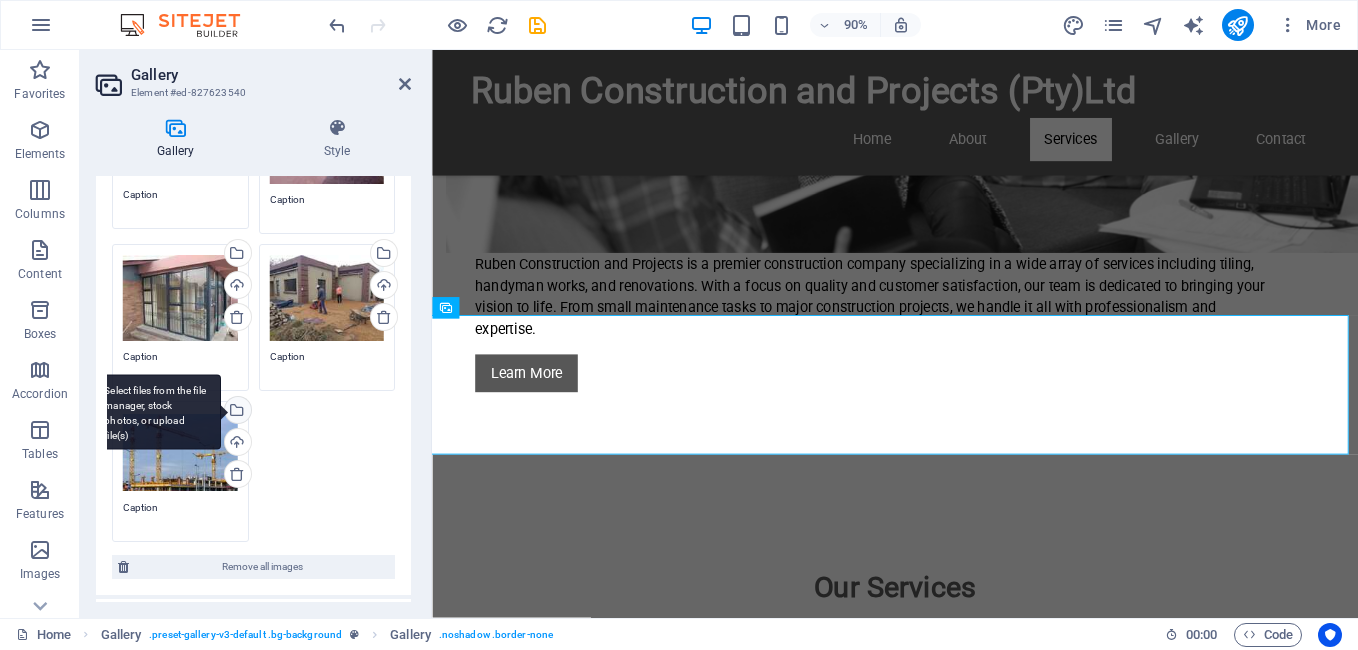 click on "Select files from the file manager, stock photos, or upload file(s)" at bounding box center [236, 412] 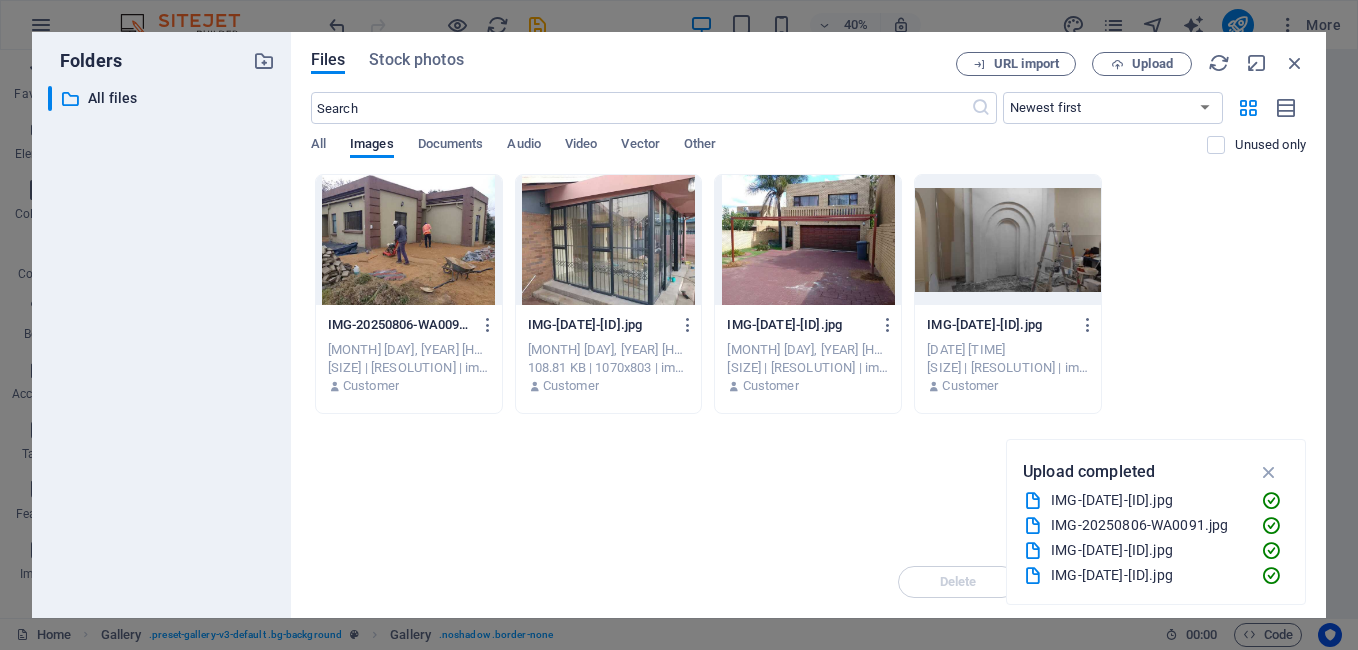 drag, startPoint x: 616, startPoint y: 504, endPoint x: 466, endPoint y: 518, distance: 150.65192 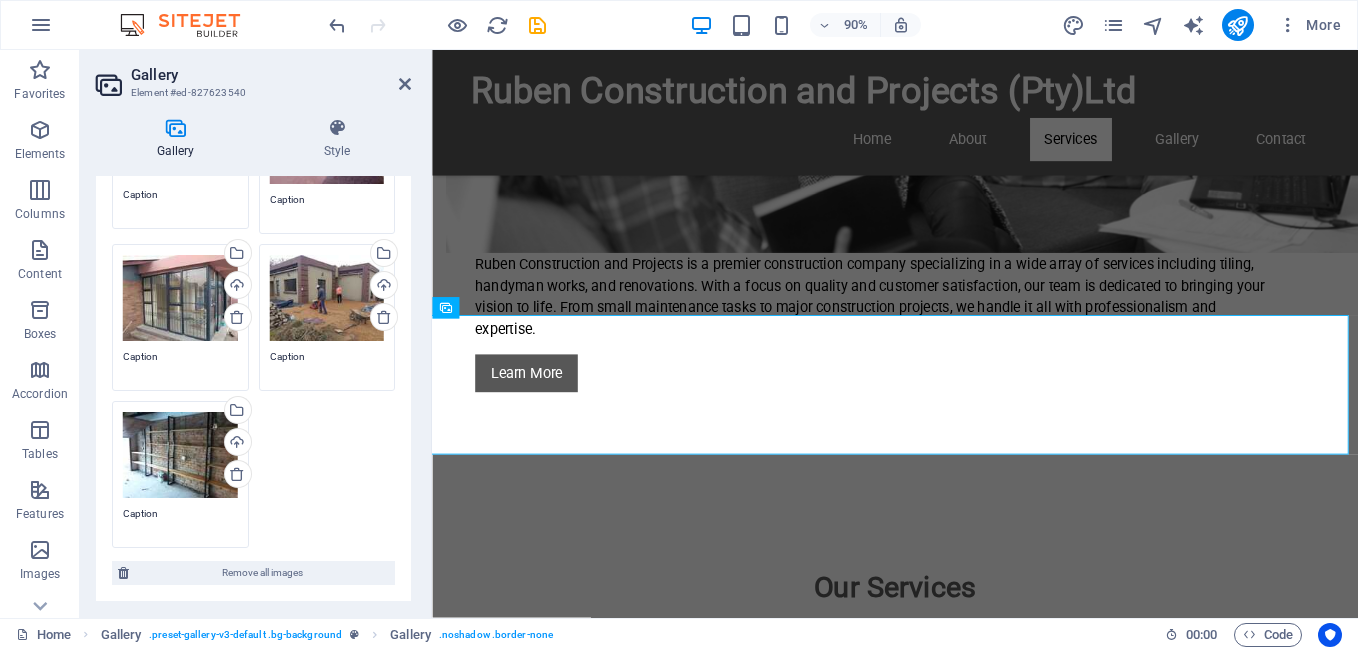 click on "Drag files here, click to choose files or select files from Files or our free stock photos & videos Select files from the file manager, stock photos, or upload file(s) Upload Caption Drag files here, click to choose files or select files from Files or our free stock photos & videos Select files from the file manager, stock photos, or upload file(s) Upload Caption Drag files here, click to choose files or select files from Files or our free stock photos & videos Select files from the file manager, stock photos, or upload file(s) Upload Caption Drag files here, click to choose files or select files from Files or our free stock photos & videos Select files from the file manager, stock photos, or upload file(s) Upload Caption Drag files here, click to choose files or select files from Files or our free stock photos & videos Select files from the file manager, stock photos, or upload file(s) Upload Caption" at bounding box center (253, 318) 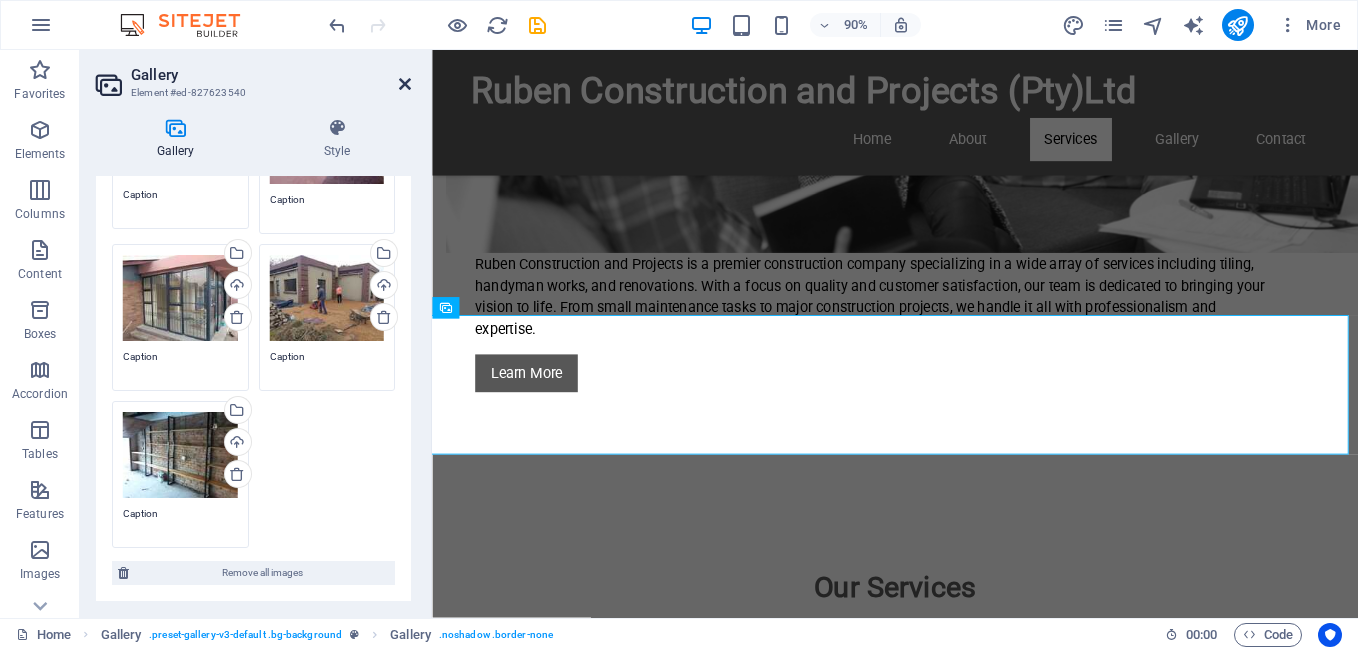 click at bounding box center (405, 84) 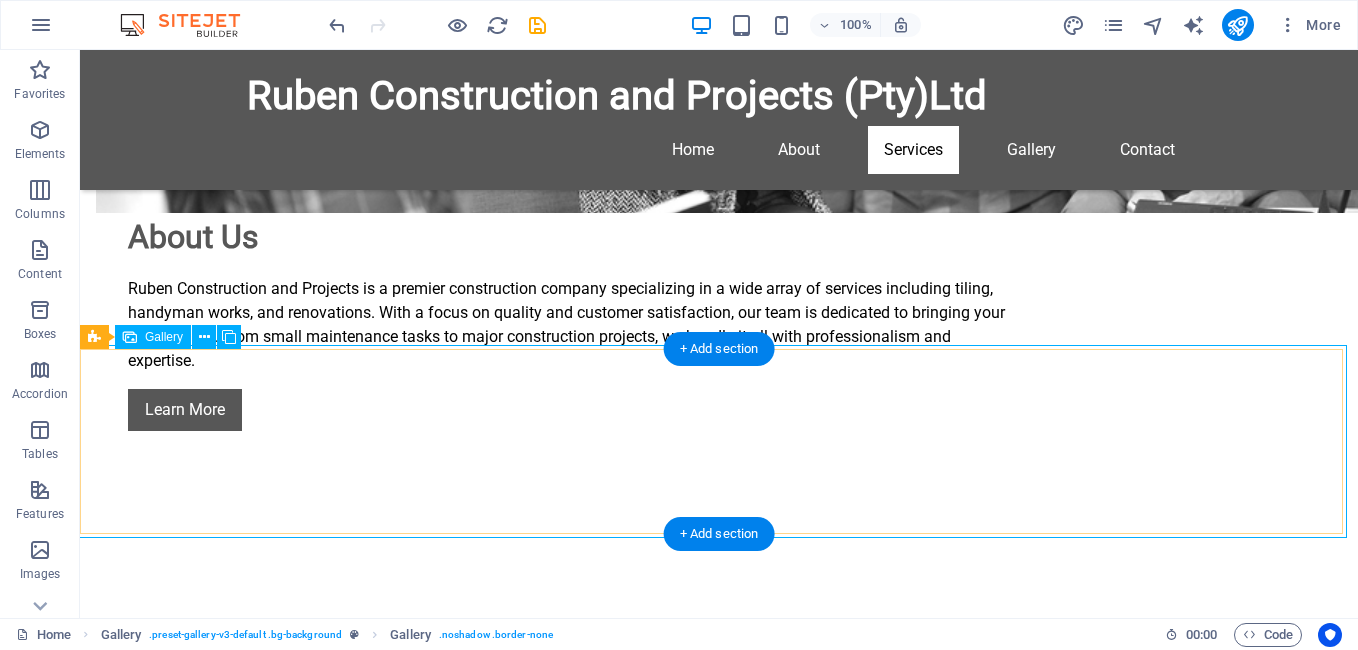 click at bounding box center (204, 2424) 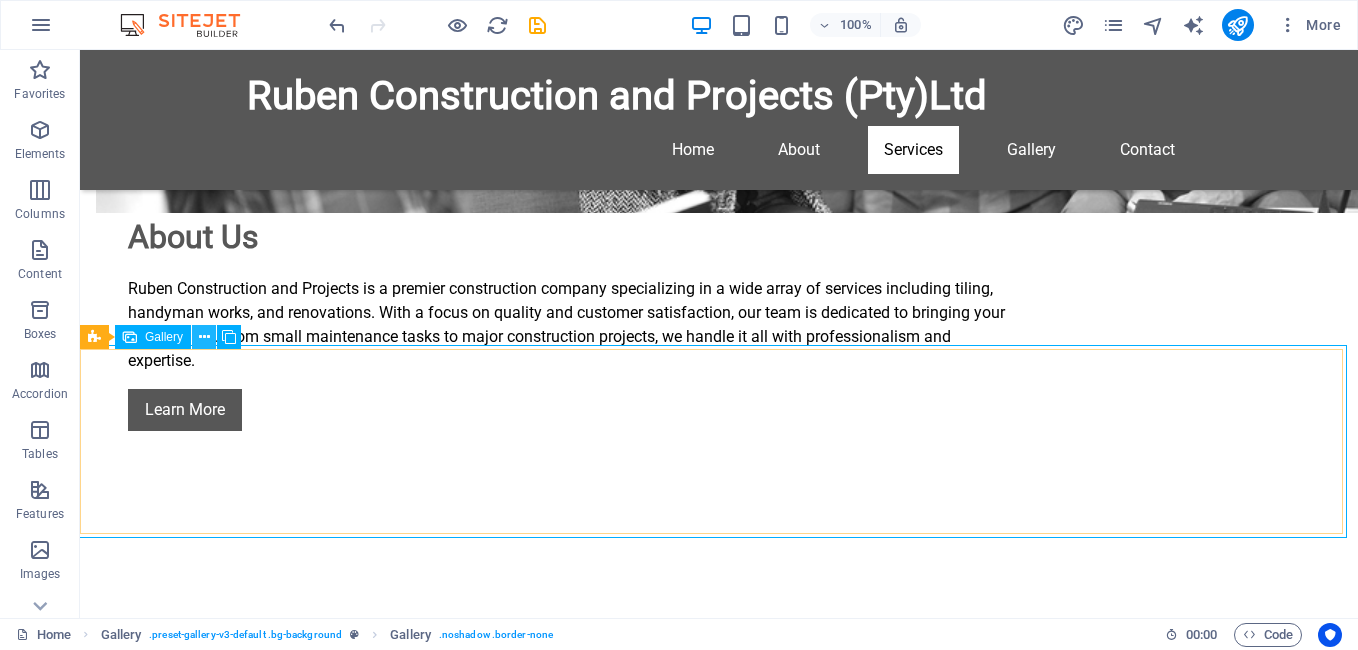 click at bounding box center [204, 337] 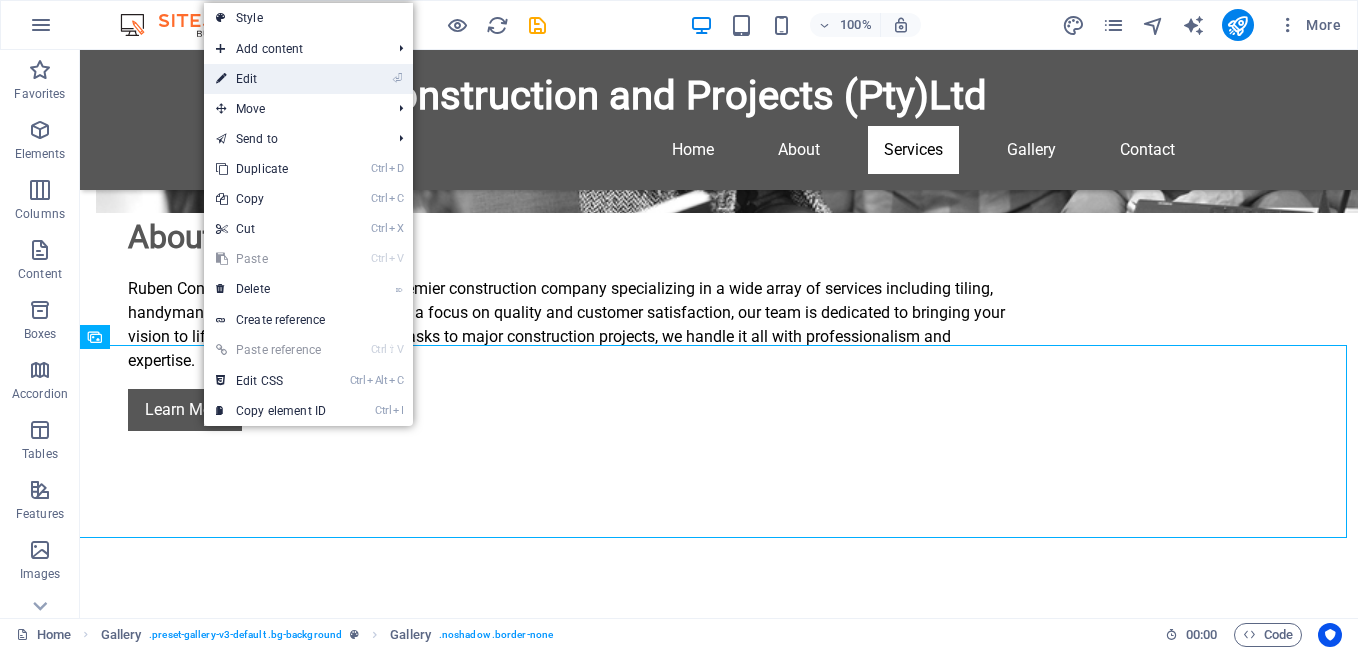 click on "⏎  Edit" at bounding box center (271, 79) 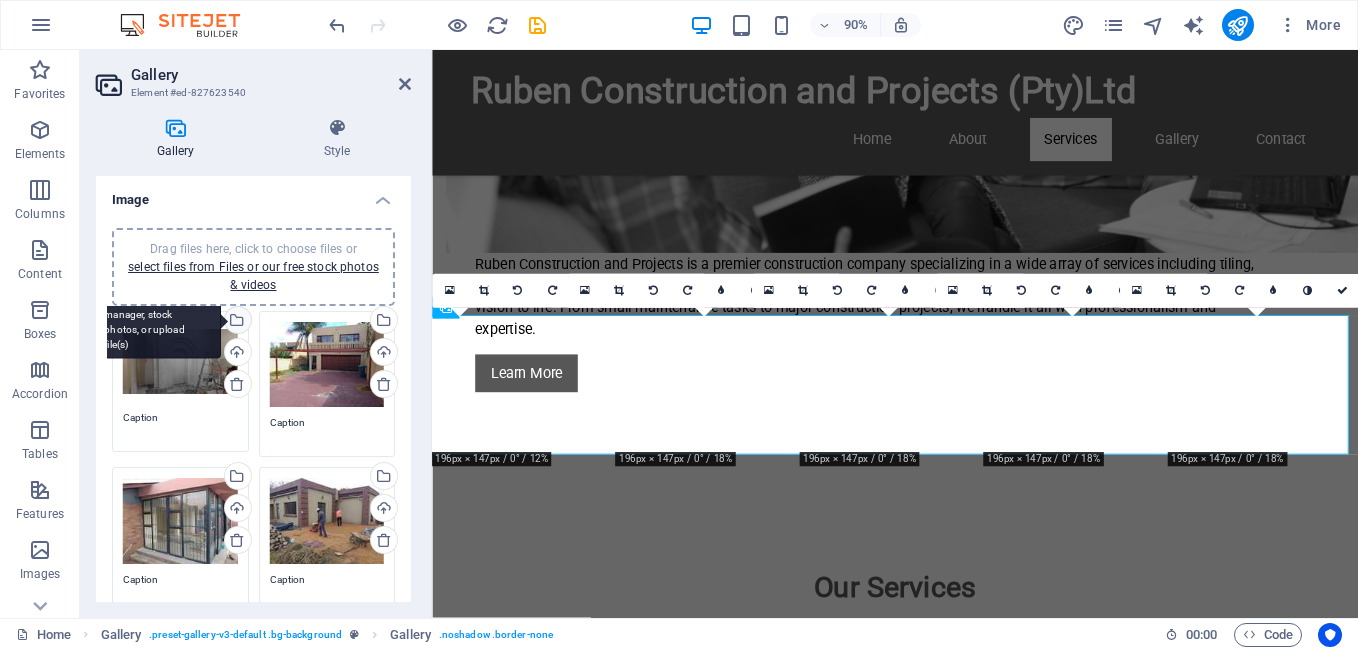 click on "Select files from the file manager, stock photos, or upload file(s)" at bounding box center [156, 321] 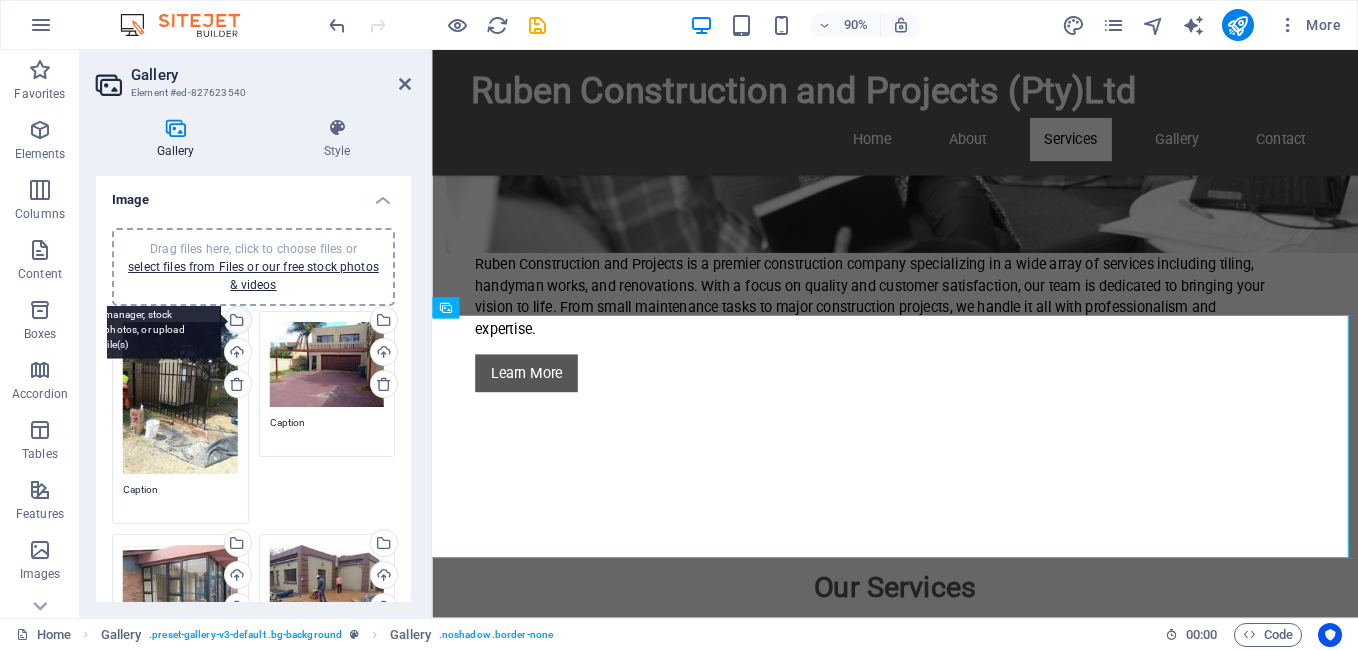 click on "Select files from the file manager, stock photos, or upload file(s)" at bounding box center [236, 322] 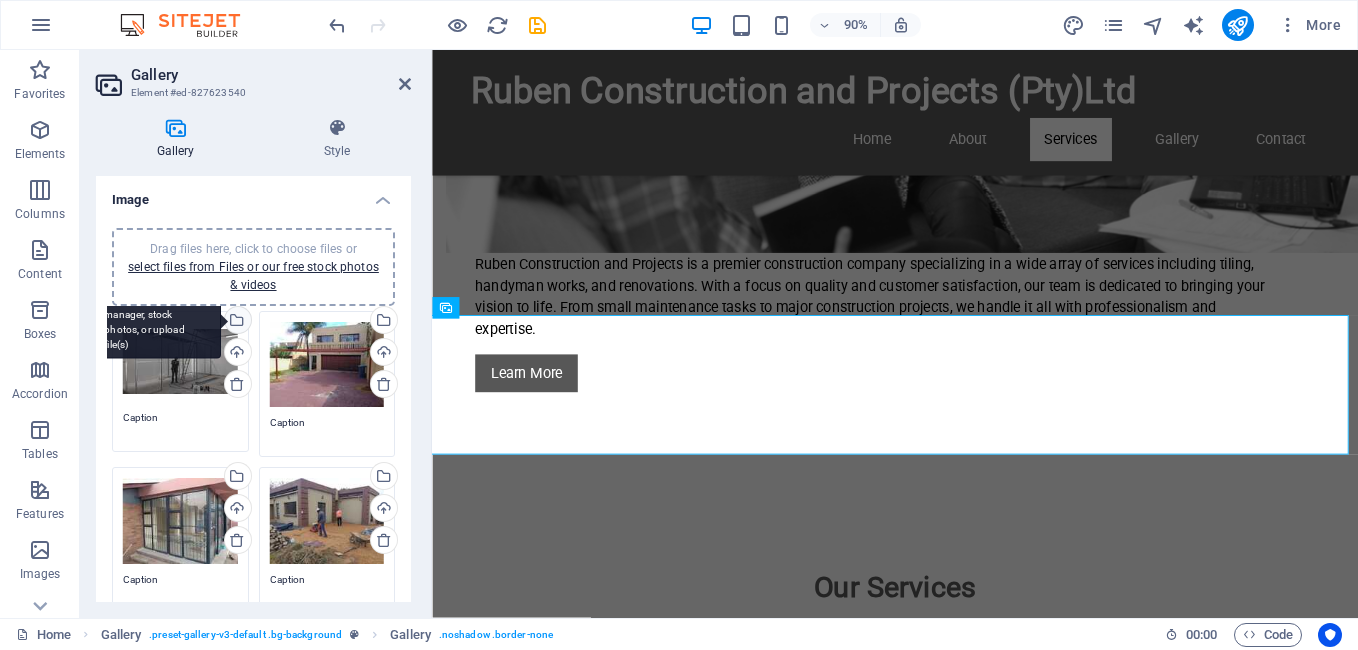 click on "Select files from the file manager, stock photos, or upload file(s)" at bounding box center [156, 321] 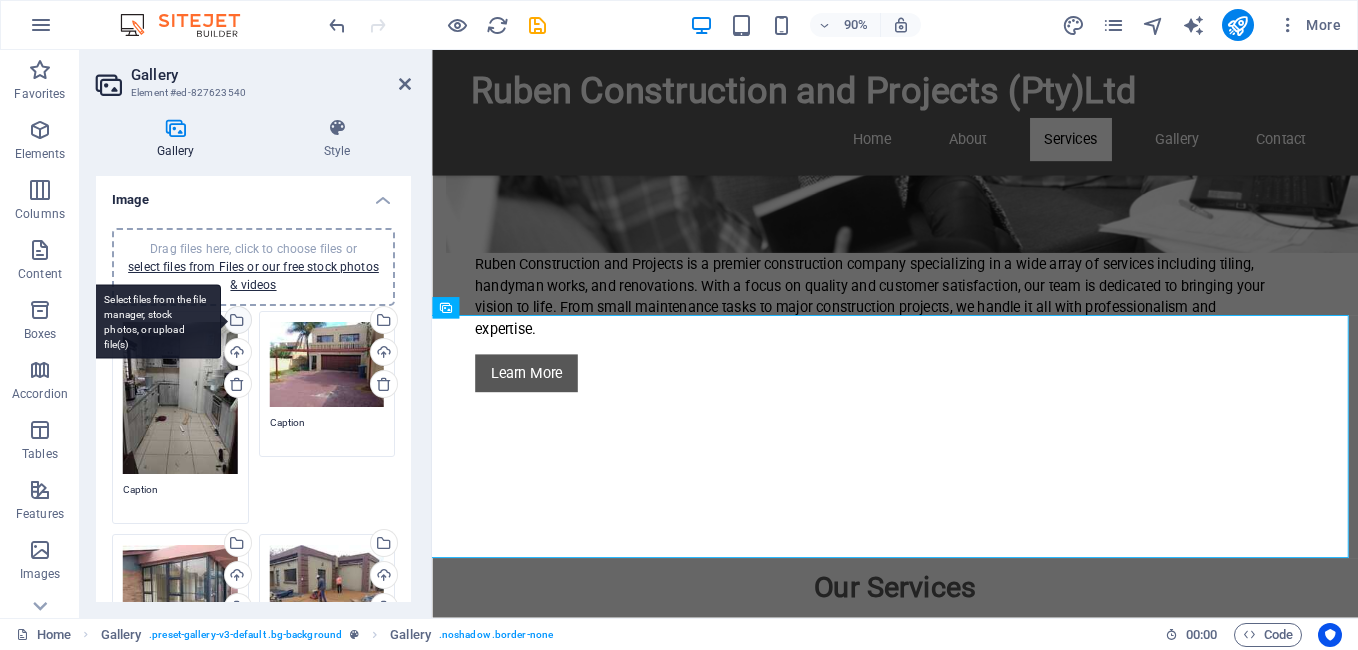 click on "Select files from the file manager, stock photos, or upload file(s)" at bounding box center (236, 322) 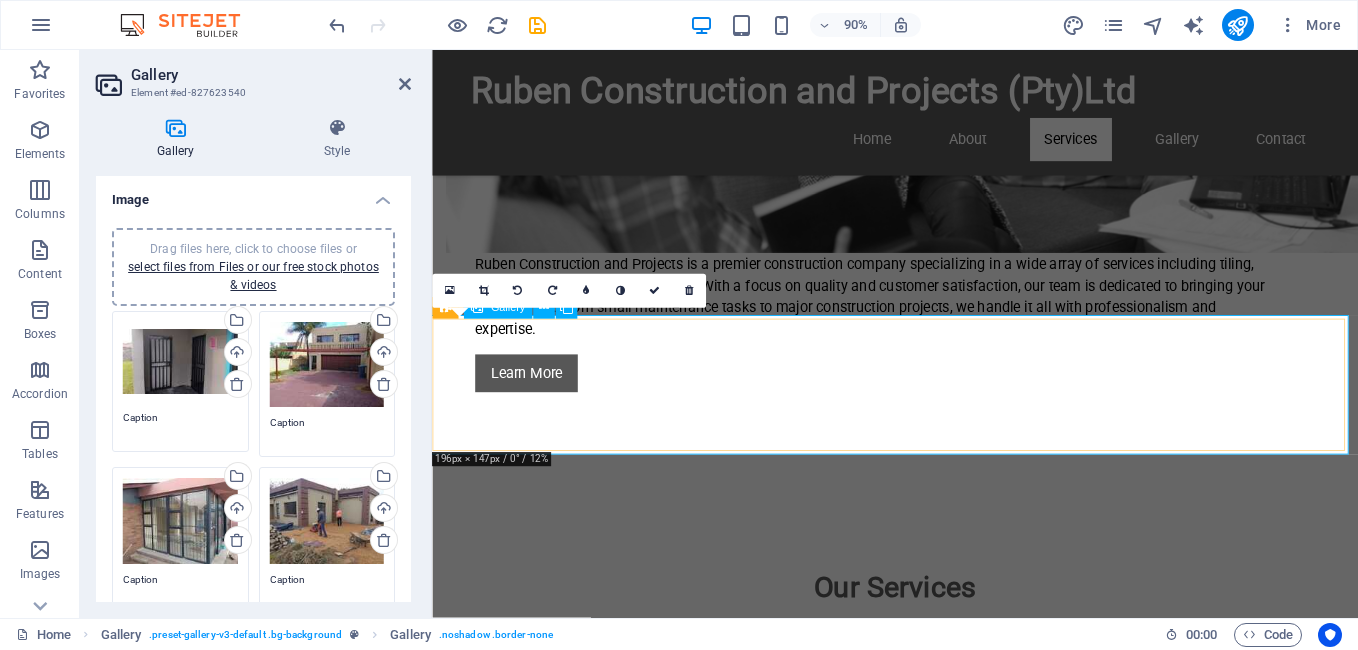 click at bounding box center (531, 2406) 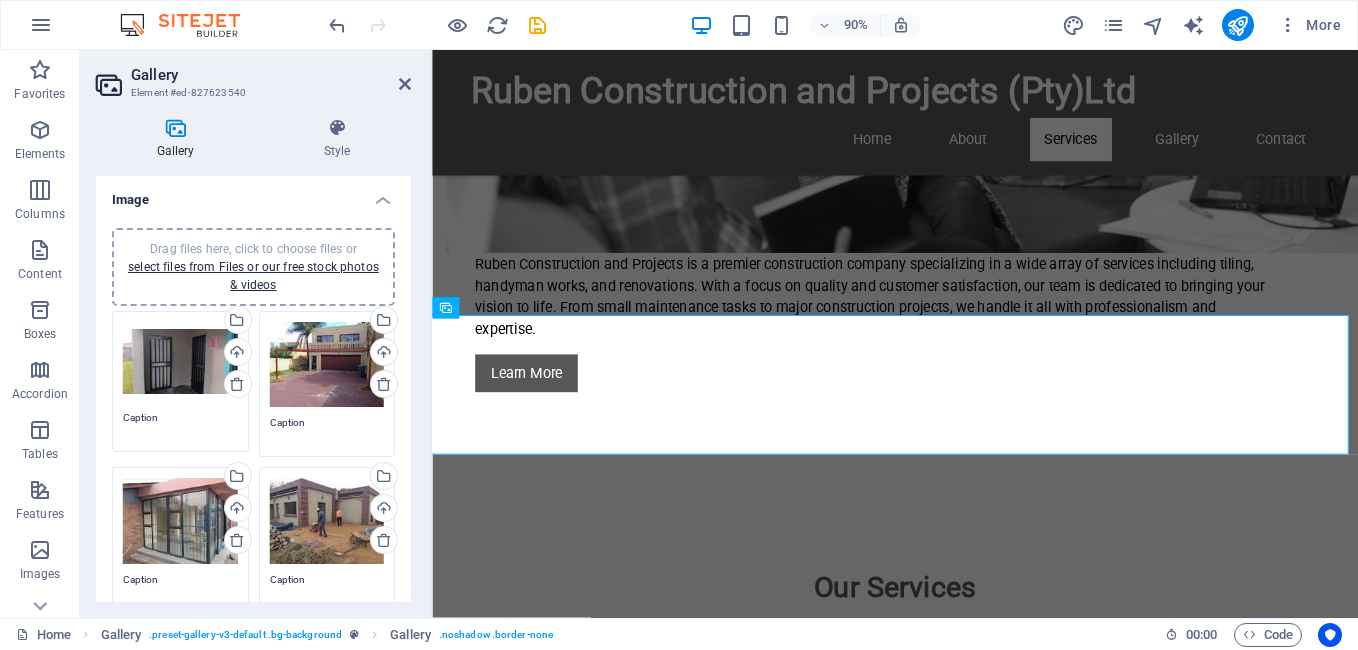 click on "Drag files here, click to choose files or select files from Files or our free stock photos & videos" at bounding box center (180, 362) 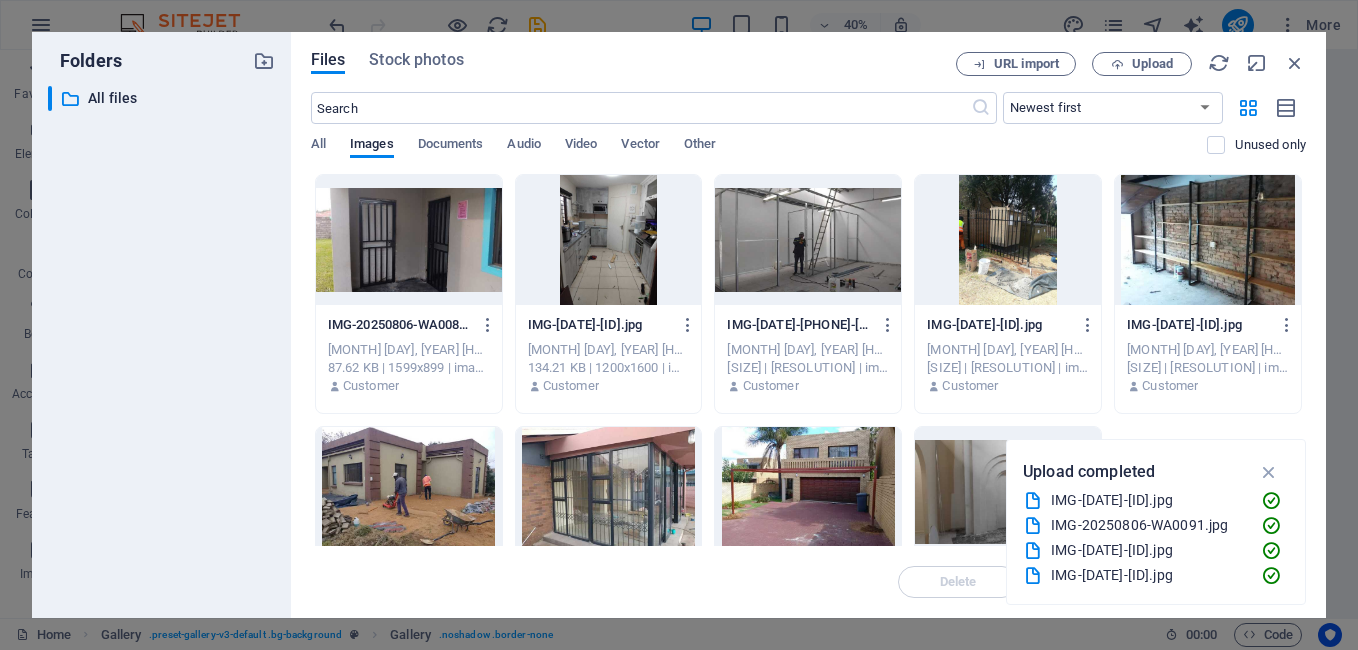 drag, startPoint x: 165, startPoint y: 373, endPoint x: 436, endPoint y: 281, distance: 286.1905 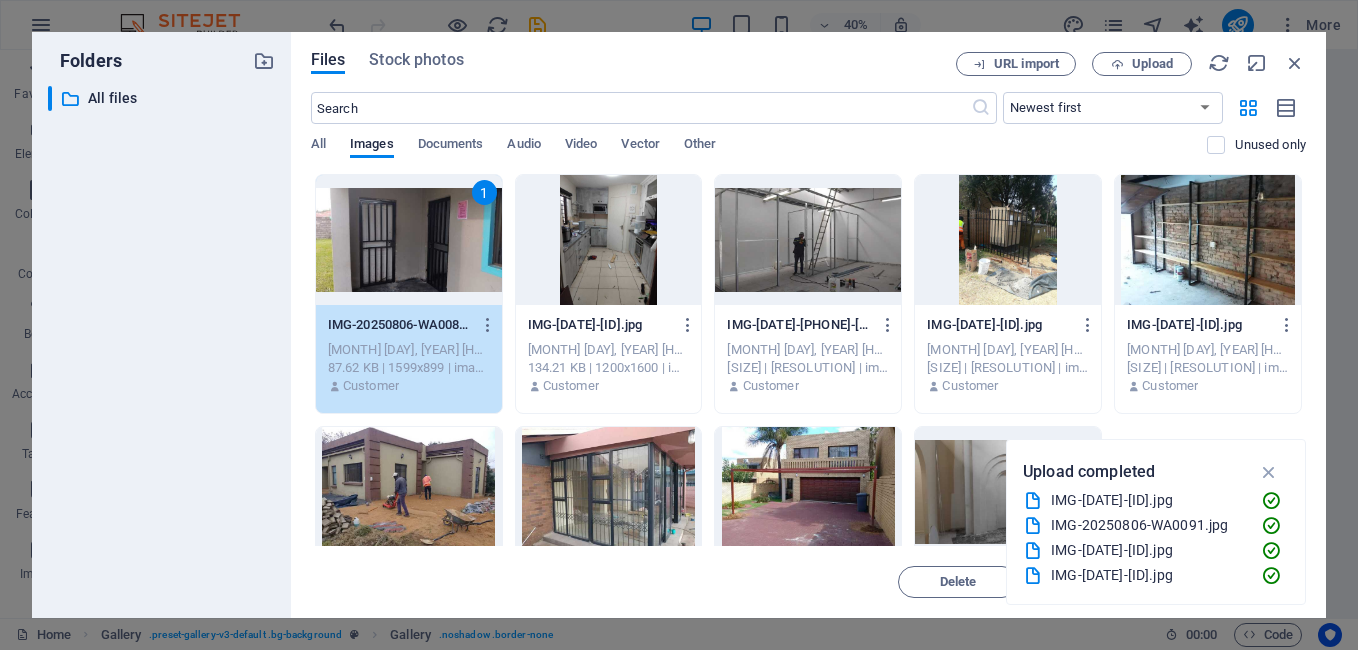 click on "​ All files All files" at bounding box center (161, 344) 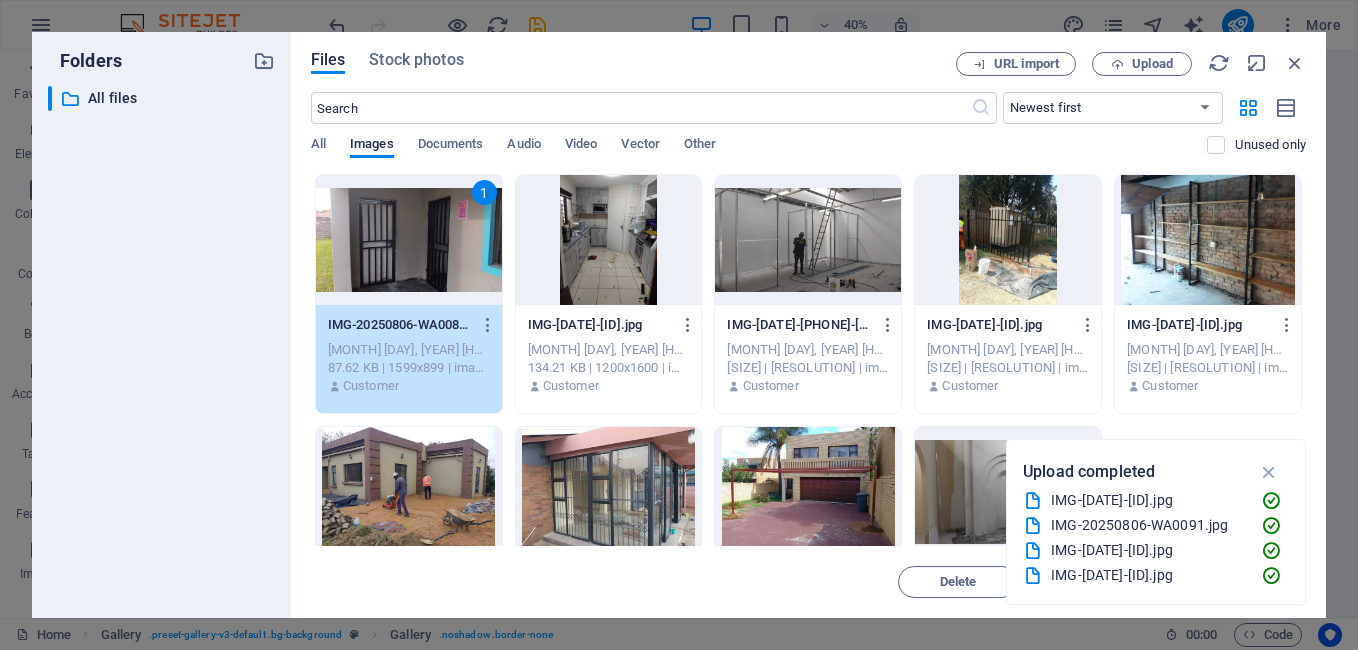 click on "Upload completed IMG-[DATE].jpg IMG-[DATE].jpg IMG-[DATE].jpg IMG-[DATE].jpg IMG-[DATE].jpg IMG-[DATE].jpg IMG-[DATE].jpg IMG-[DATE].jpg IMG-[DATE].jpg" at bounding box center [1156, 522] 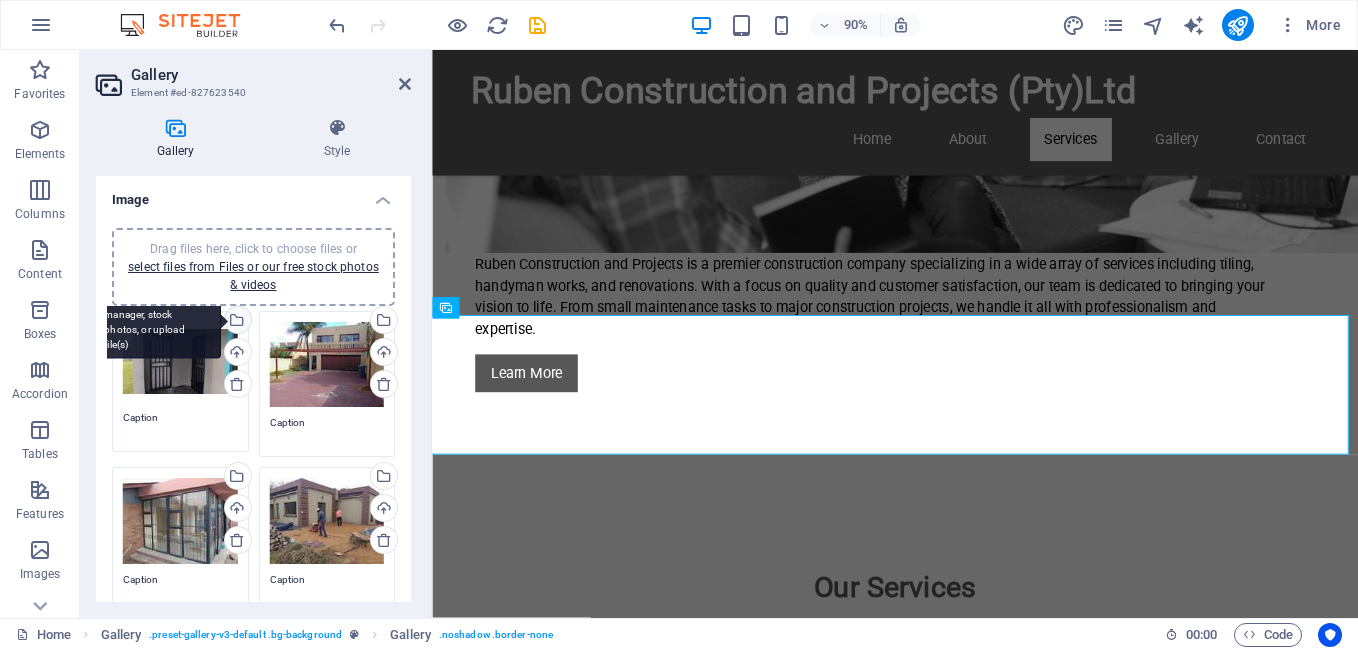 click on "Select files from the file manager, stock photos, or upload file(s)" at bounding box center [236, 322] 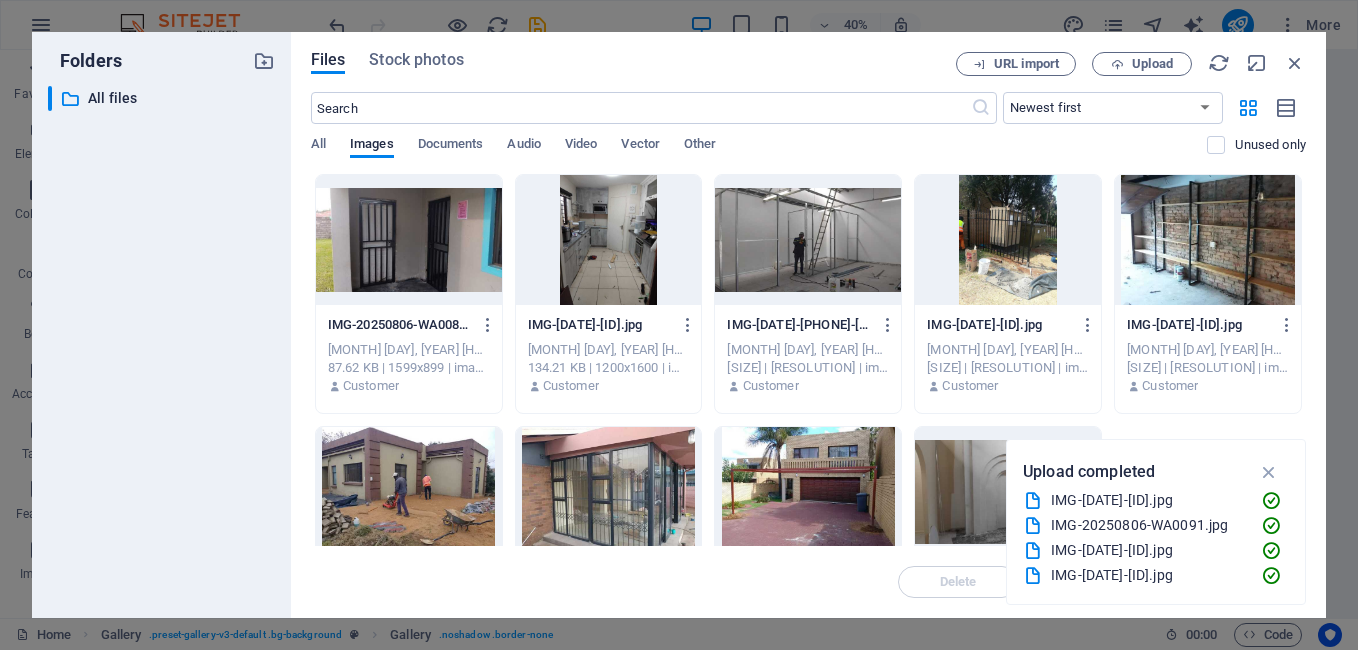 drag, startPoint x: 1306, startPoint y: 413, endPoint x: 1306, endPoint y: 493, distance: 80 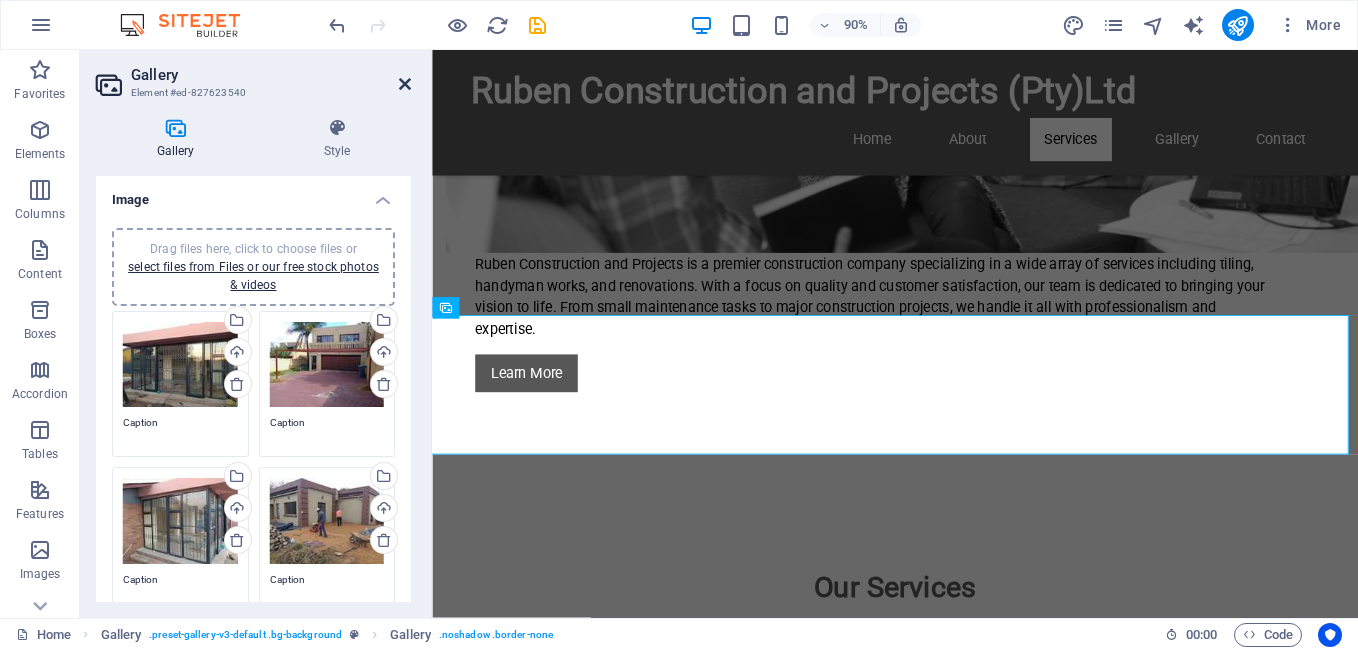click at bounding box center (405, 84) 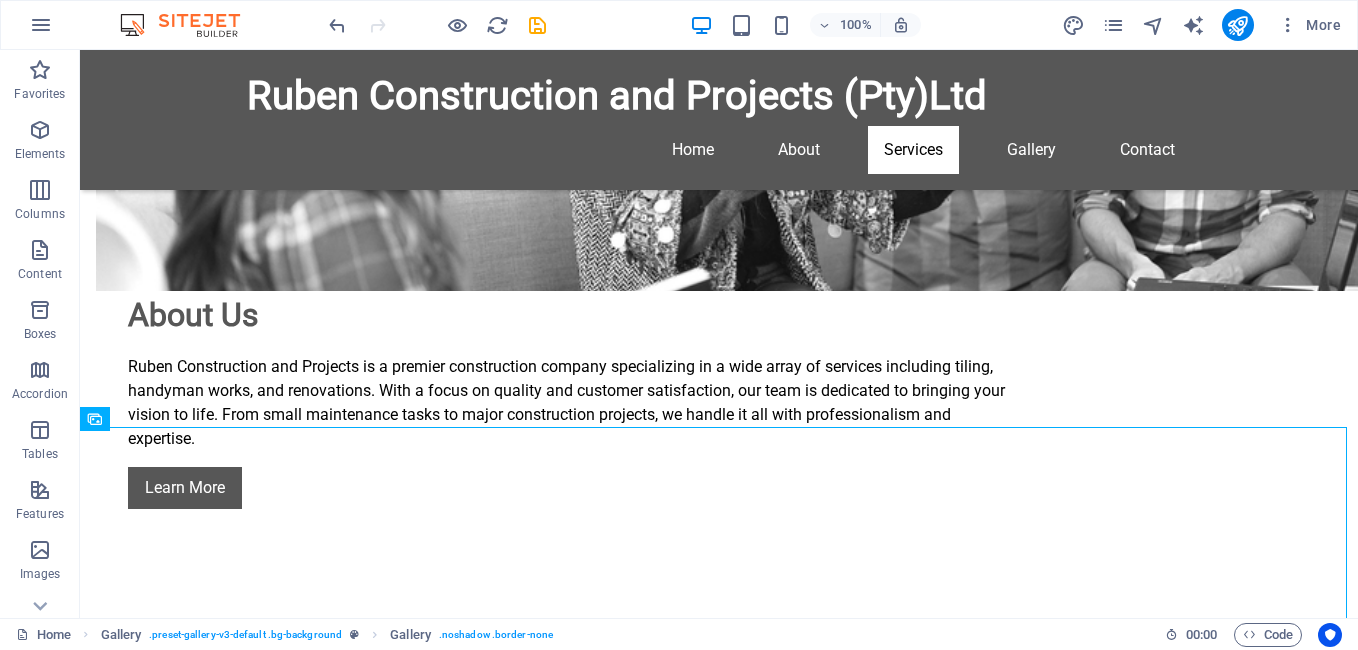 scroll, scrollTop: 1517, scrollLeft: 0, axis: vertical 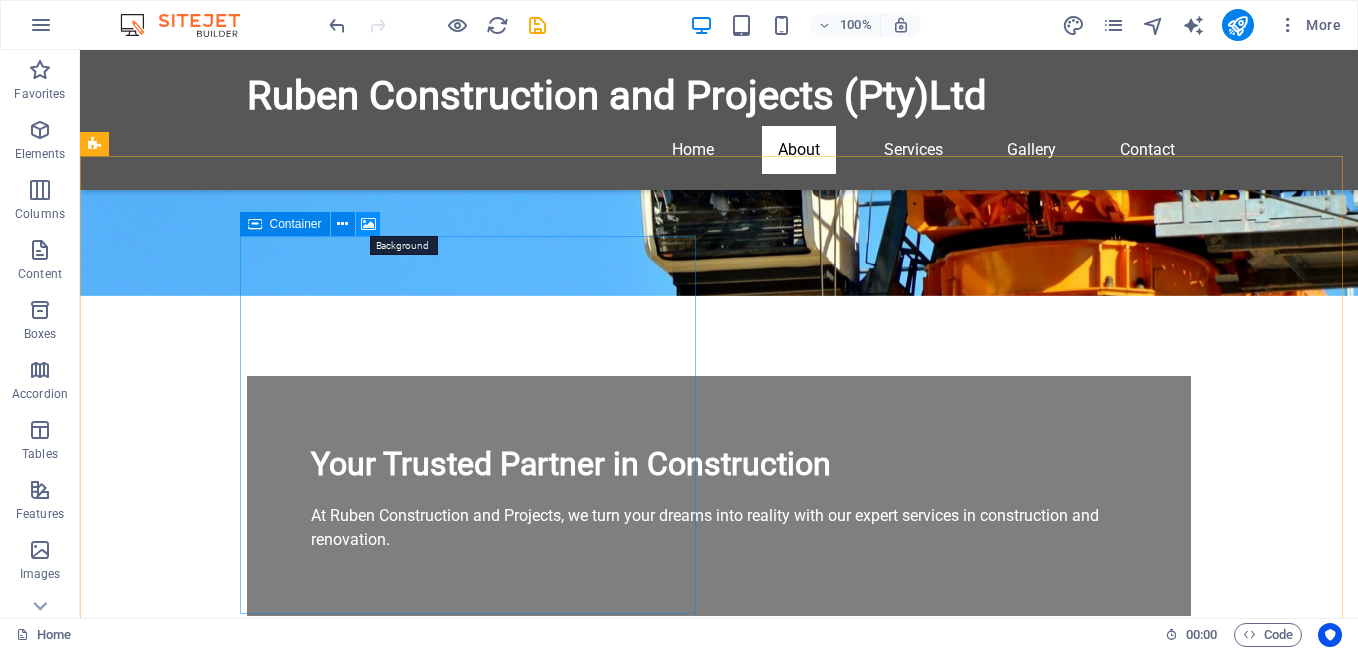 click at bounding box center [368, 224] 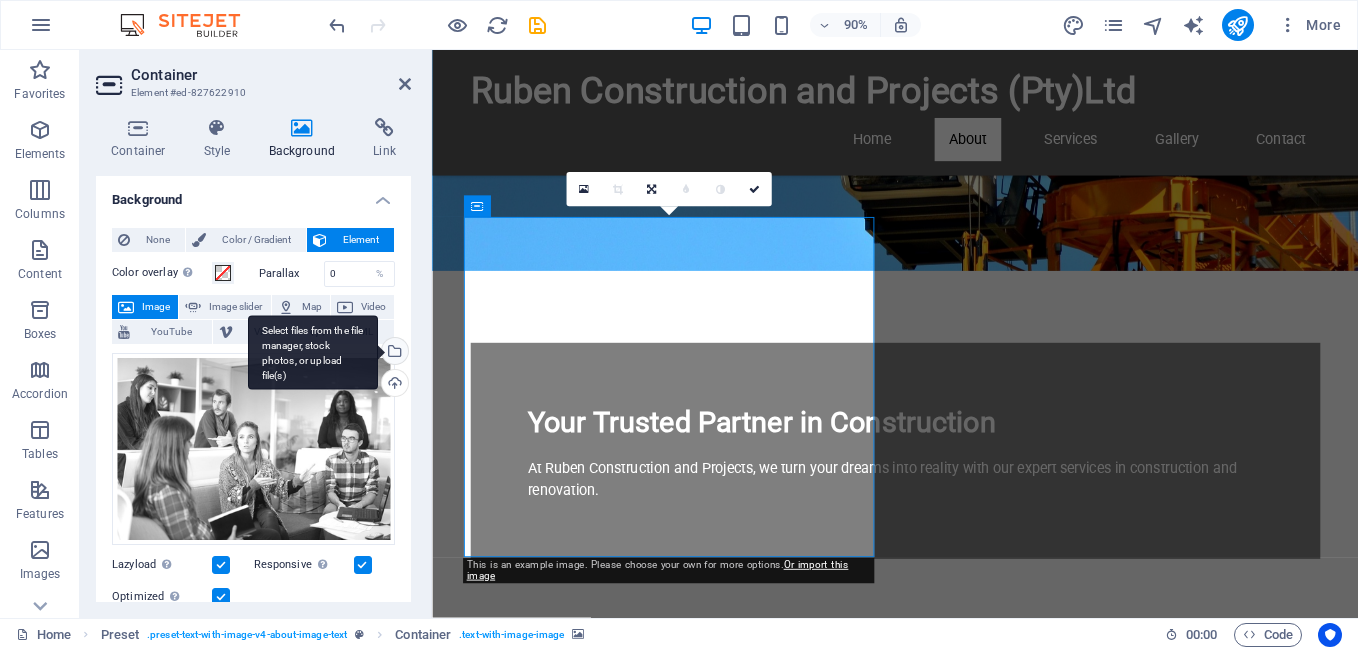 click on "Select files from the file manager, stock photos, or upload file(s)" at bounding box center [393, 353] 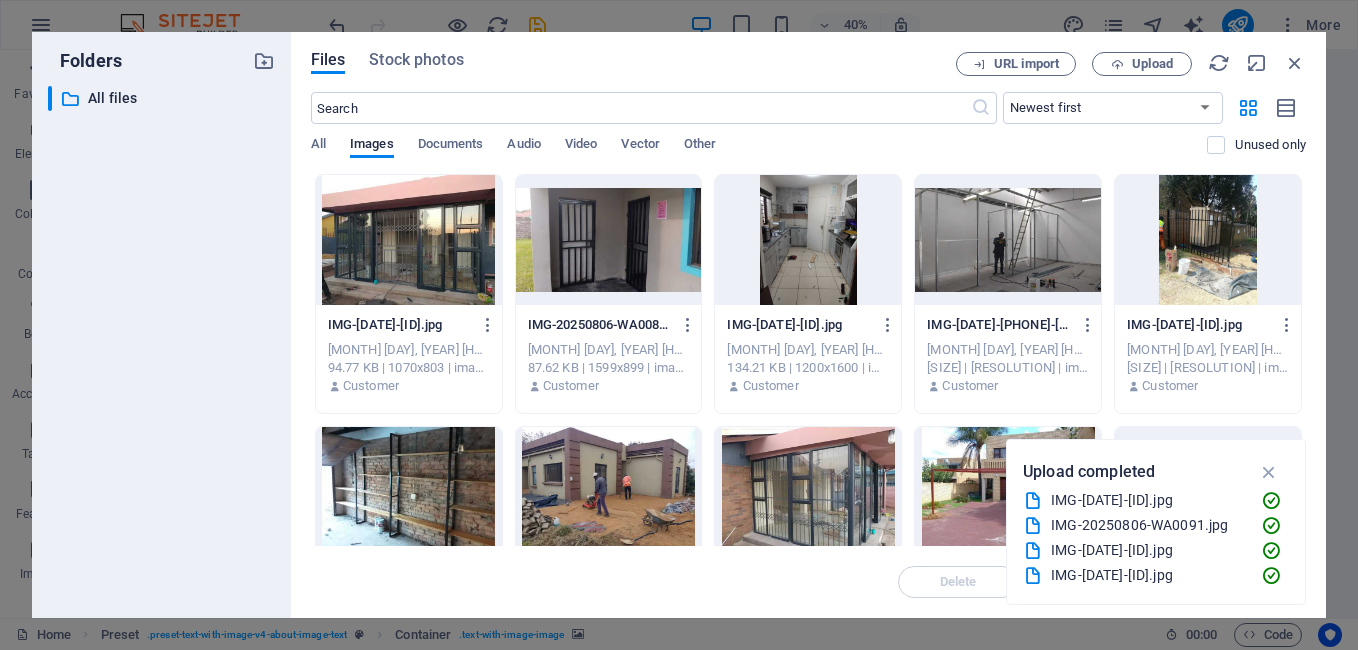 click at bounding box center (1008, 240) 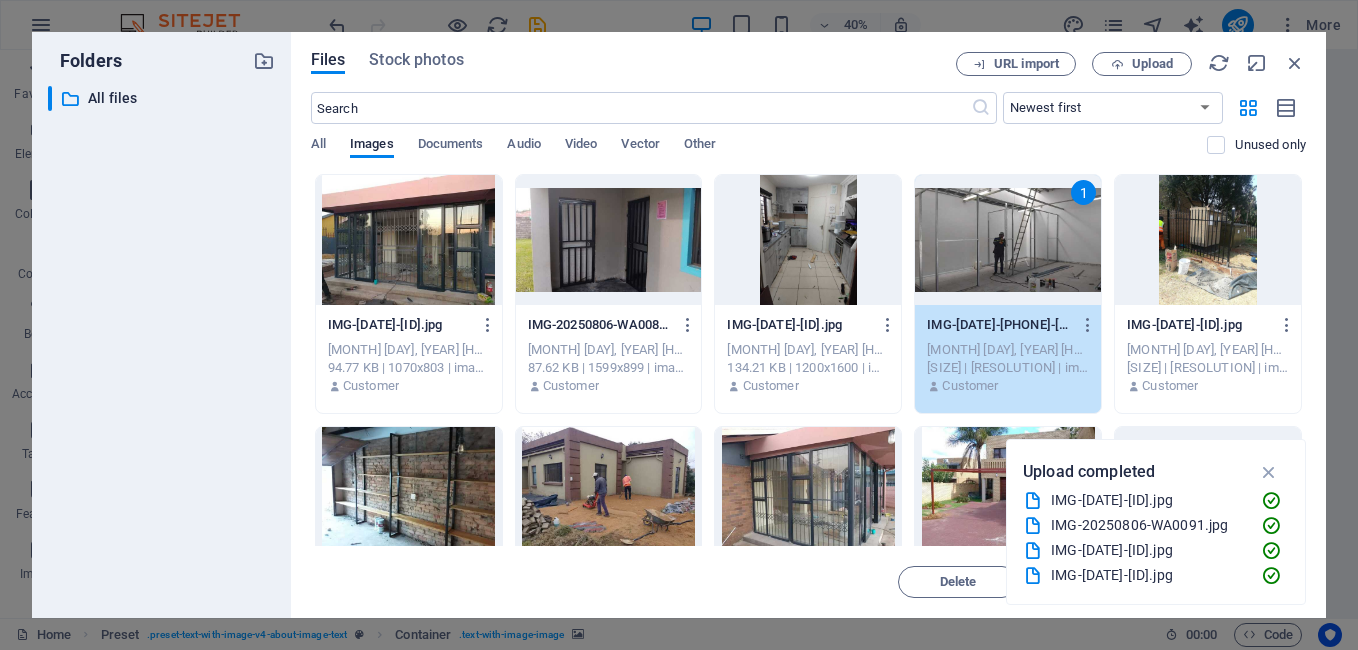click on "1" at bounding box center (1008, 240) 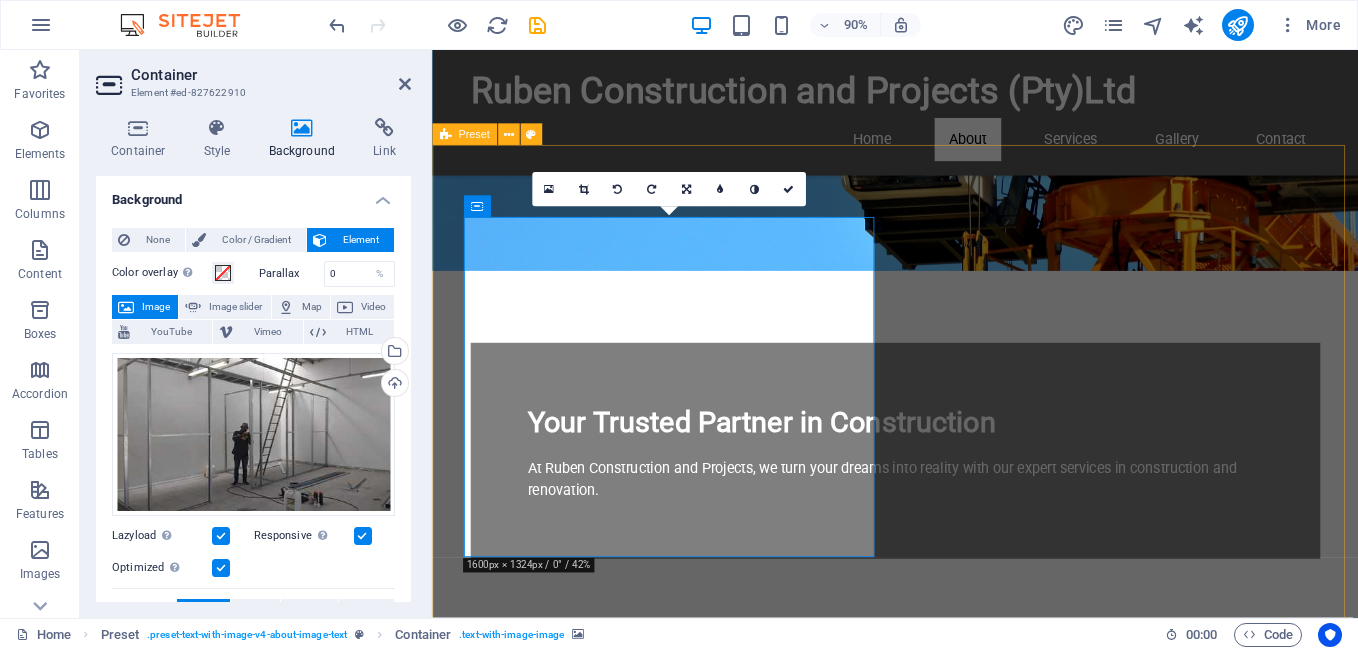 click on "Drop content here or &nbsp;Add elements &nbsp;Paste clipboard About Us Ruben Construction and Projects is a premier construction company specializing in a wide array of services including tiling, handyman works, and renovations. With a focus on quality and customer satisfaction, our team is dedicated to bringing your vision to life. From small maintenance tasks to major construction projects, we handle it all with professionalism and expertise. Learn More" at bounding box center [946, 1185] 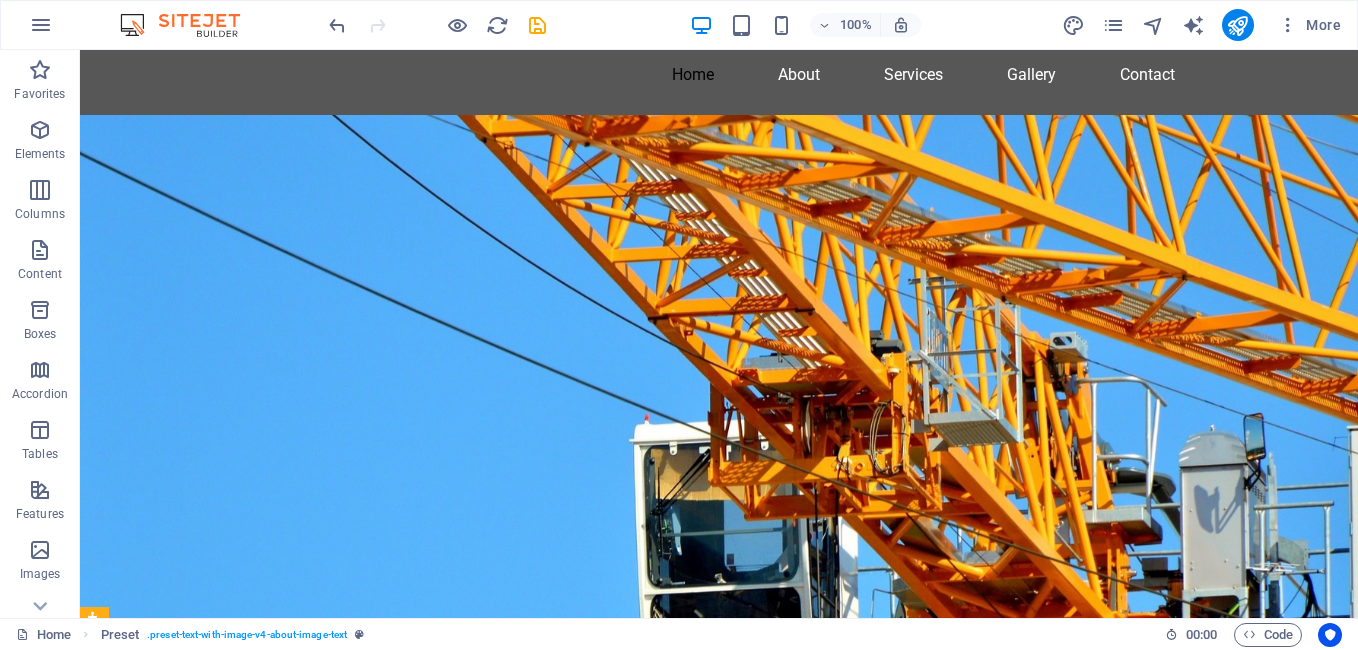 scroll, scrollTop: 6, scrollLeft: 0, axis: vertical 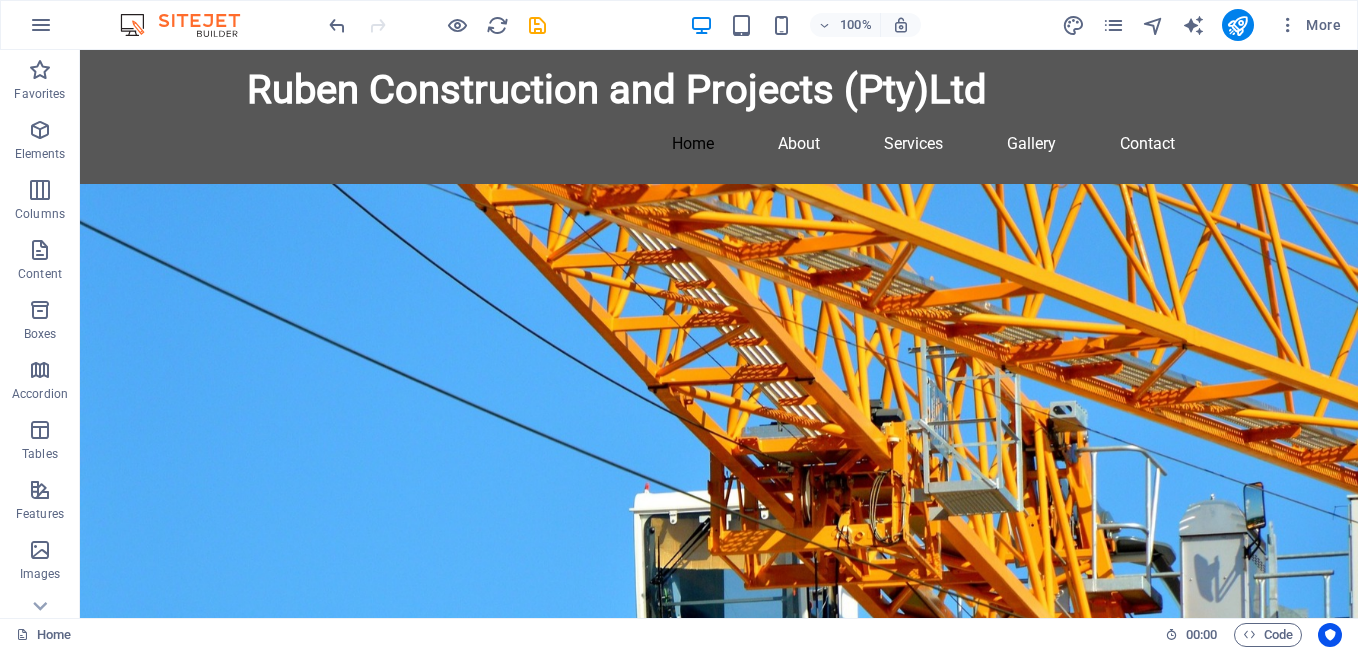 click at bounding box center [719, 490] 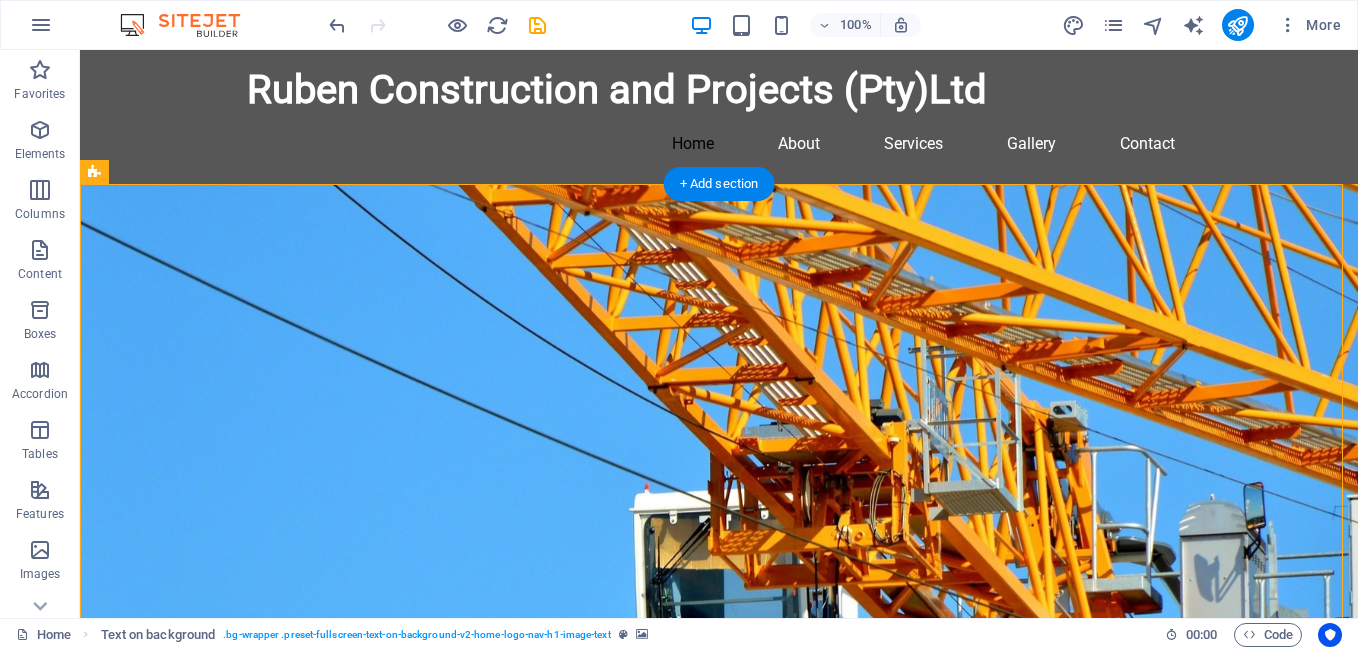 click at bounding box center [719, 490] 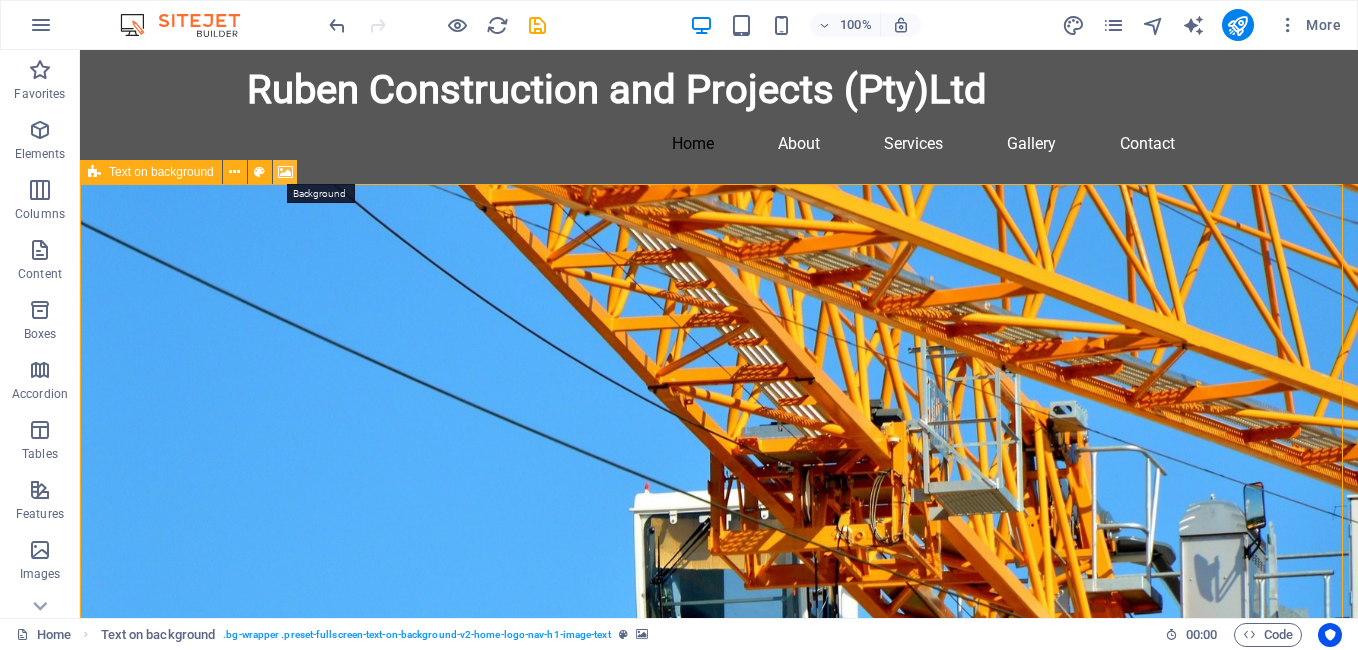 click at bounding box center (285, 172) 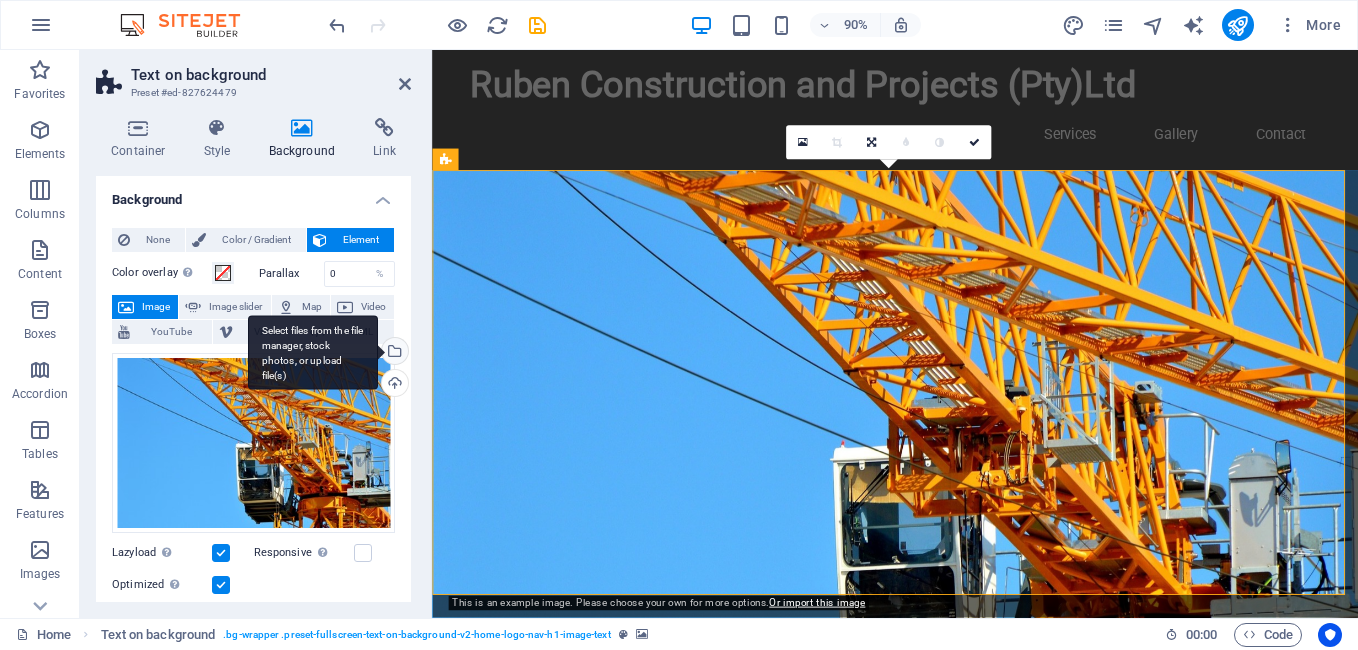 click on "Select files from the file manager, stock photos, or upload file(s)" at bounding box center [393, 353] 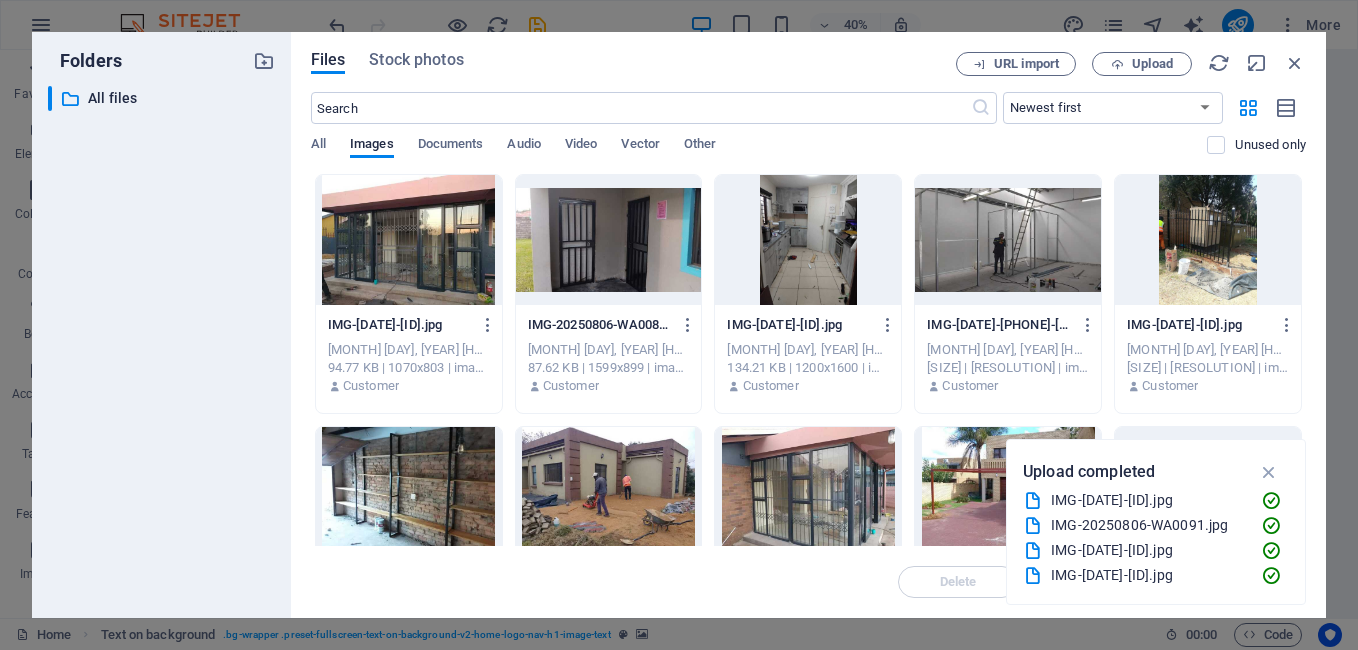 click at bounding box center (409, 492) 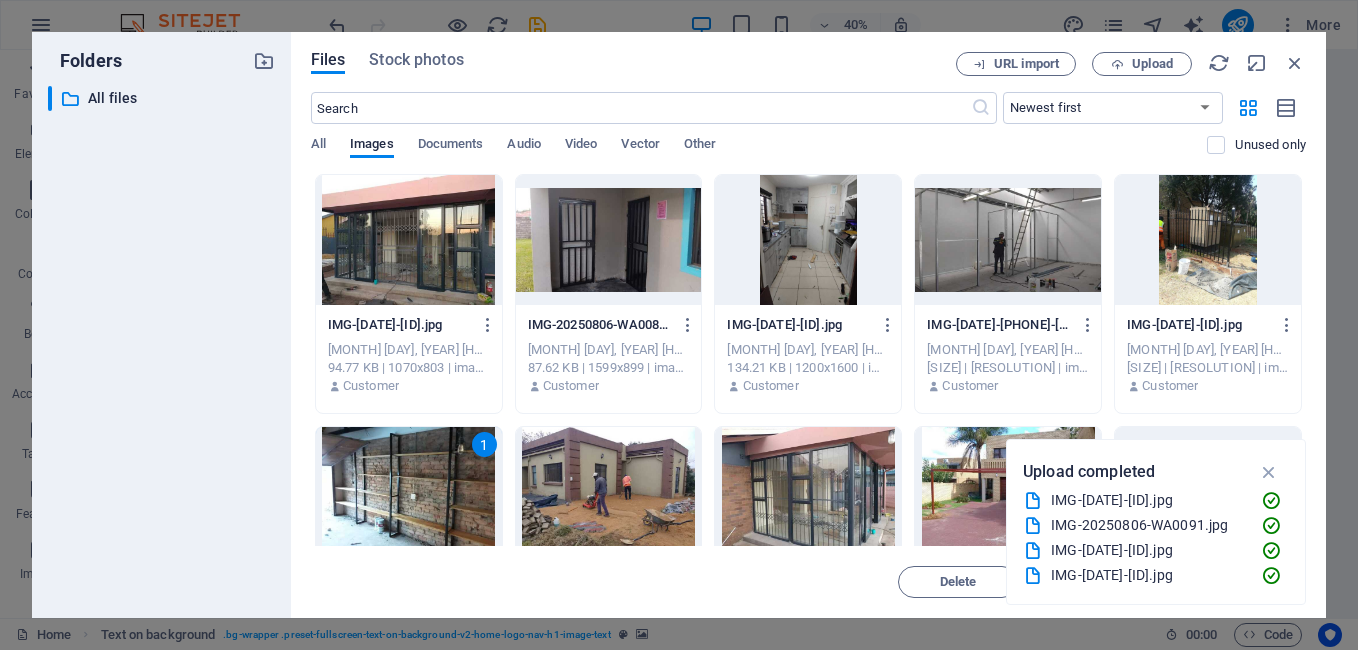 click on "1" at bounding box center [409, 492] 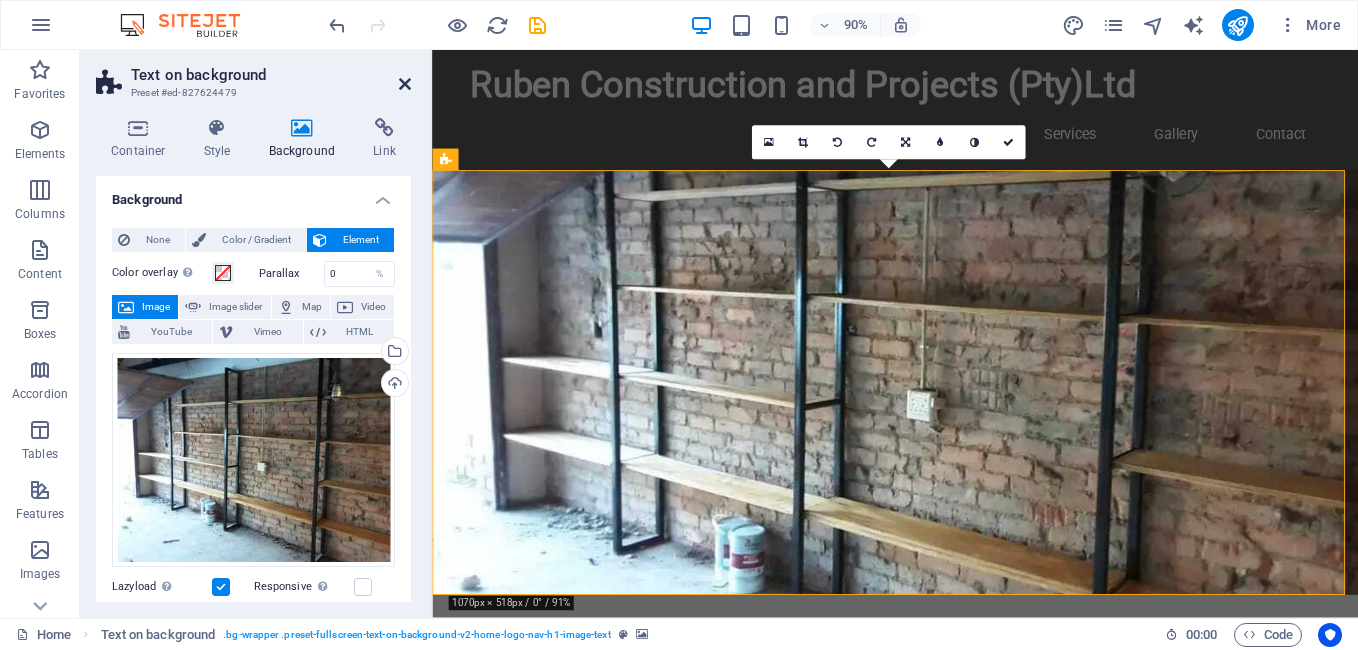 click at bounding box center (405, 84) 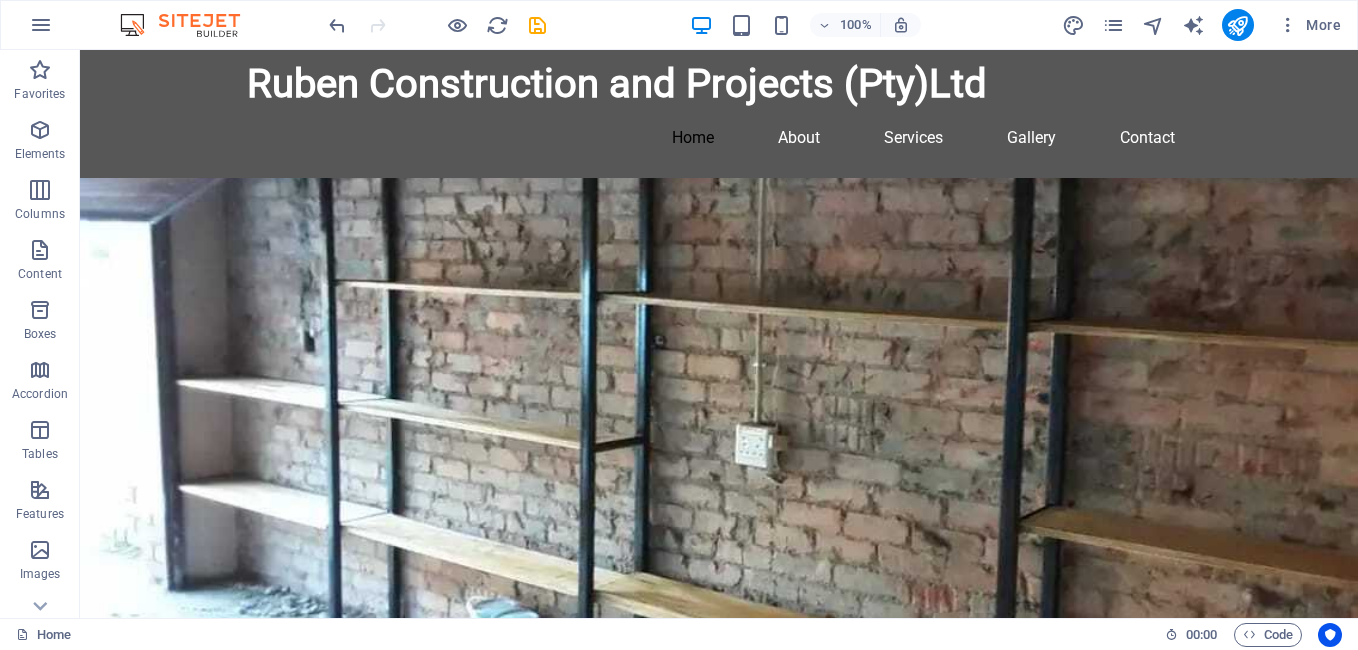 scroll, scrollTop: 0, scrollLeft: 0, axis: both 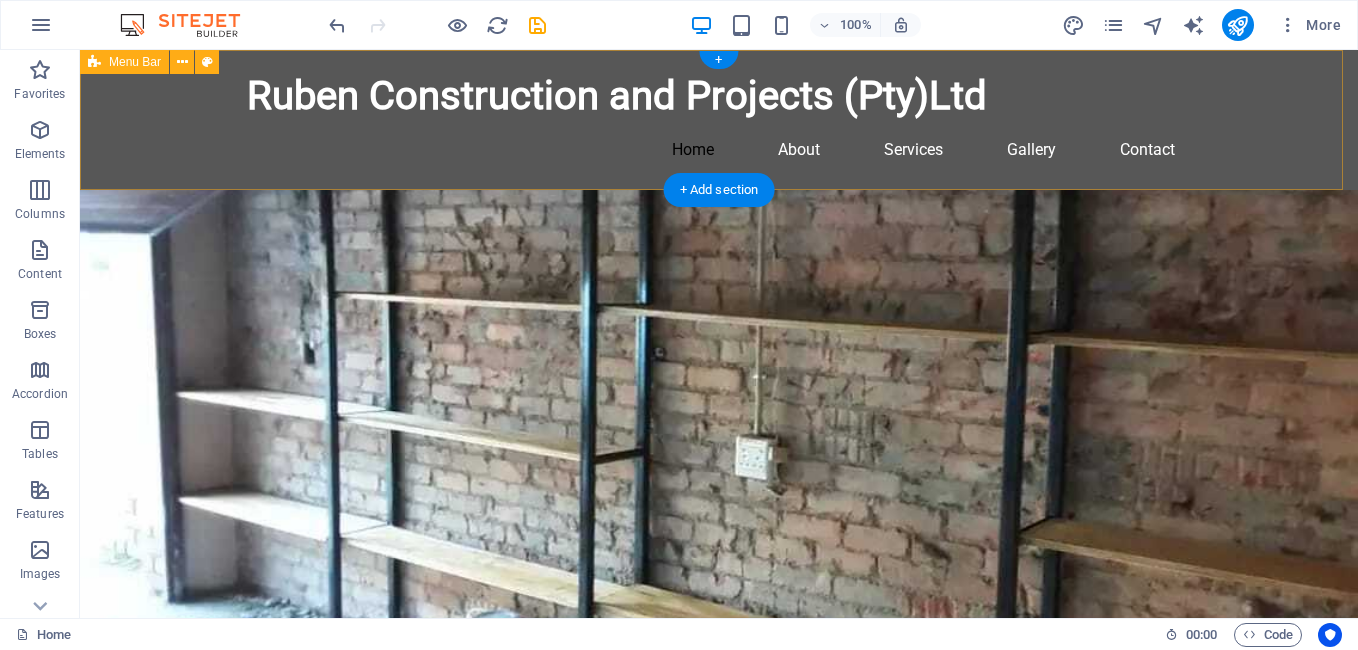 click on "Ruben Construction and Projects (Pty)Ltd Home About Services Gallery Contact" at bounding box center [719, 120] 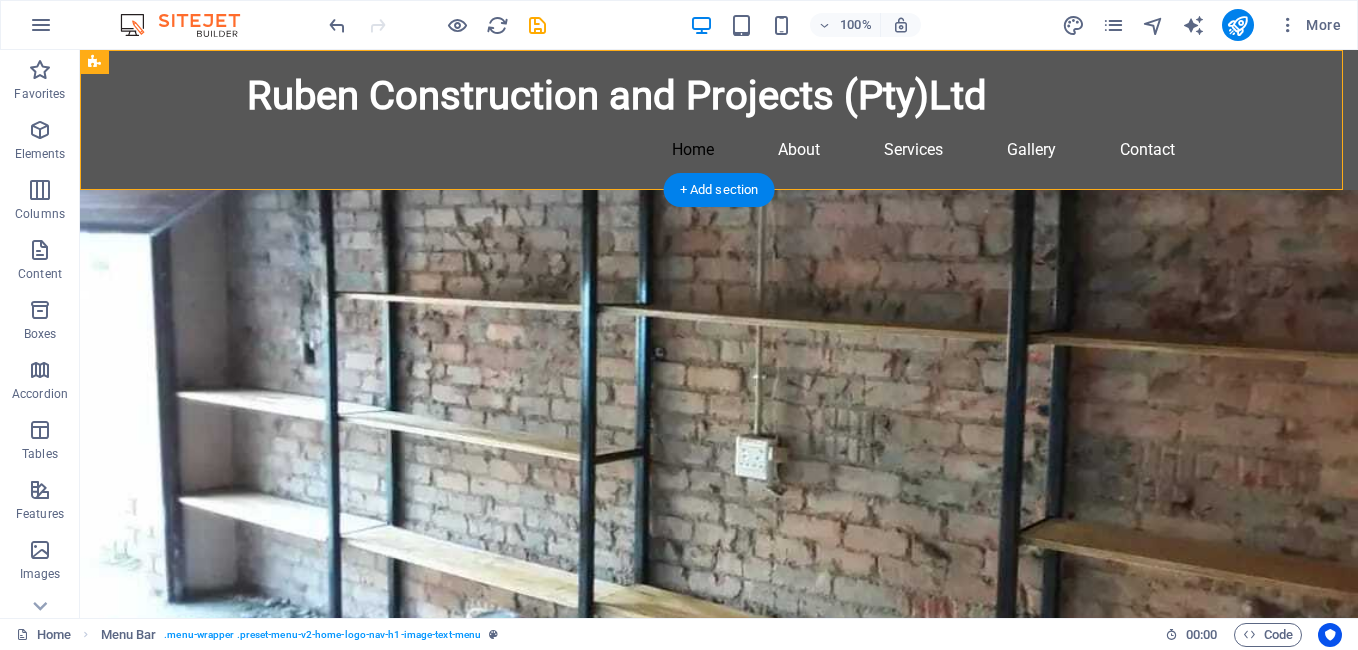 click at bounding box center (719, 426) 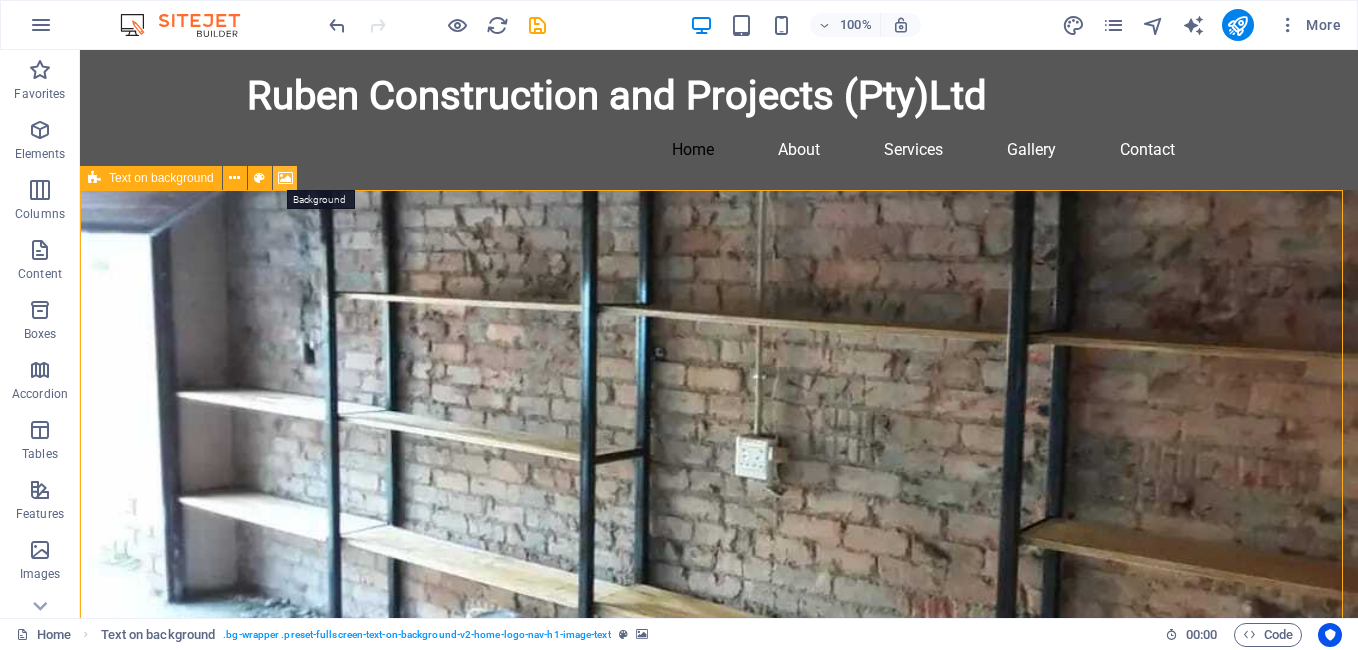 click at bounding box center [285, 178] 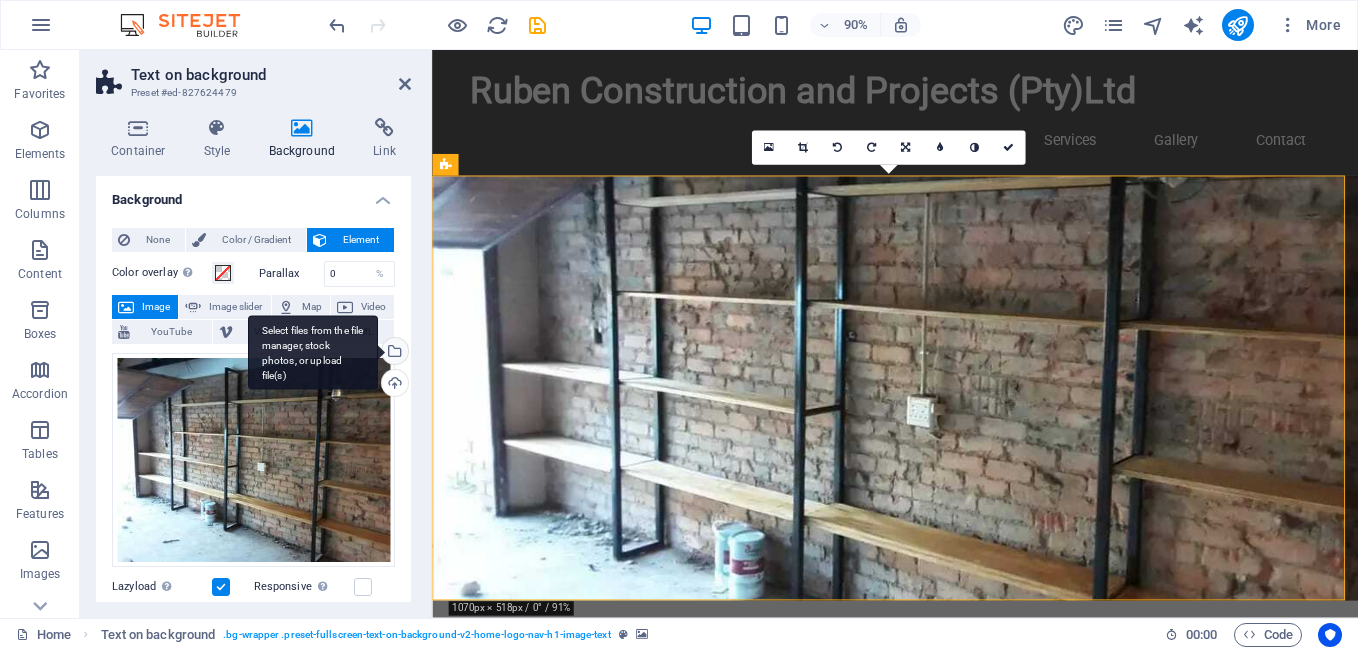 click on "Select files from the file manager, stock photos, or upload file(s)" at bounding box center (393, 353) 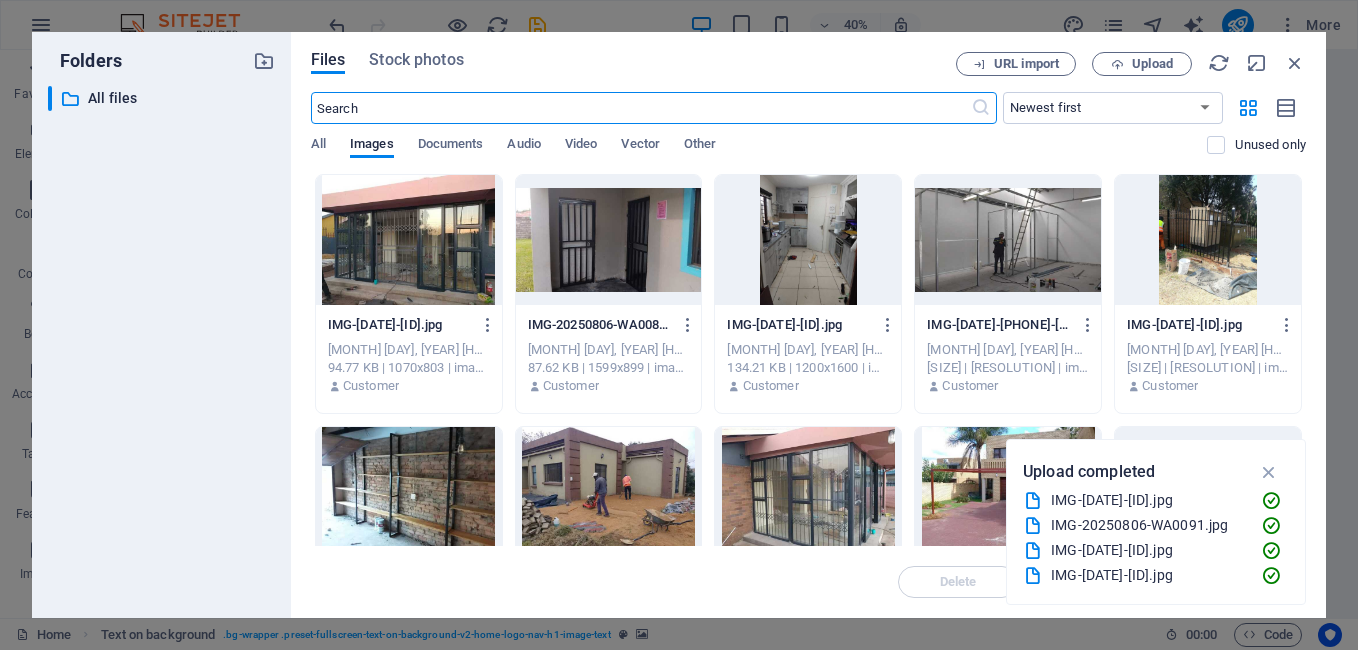 click at bounding box center [808, 492] 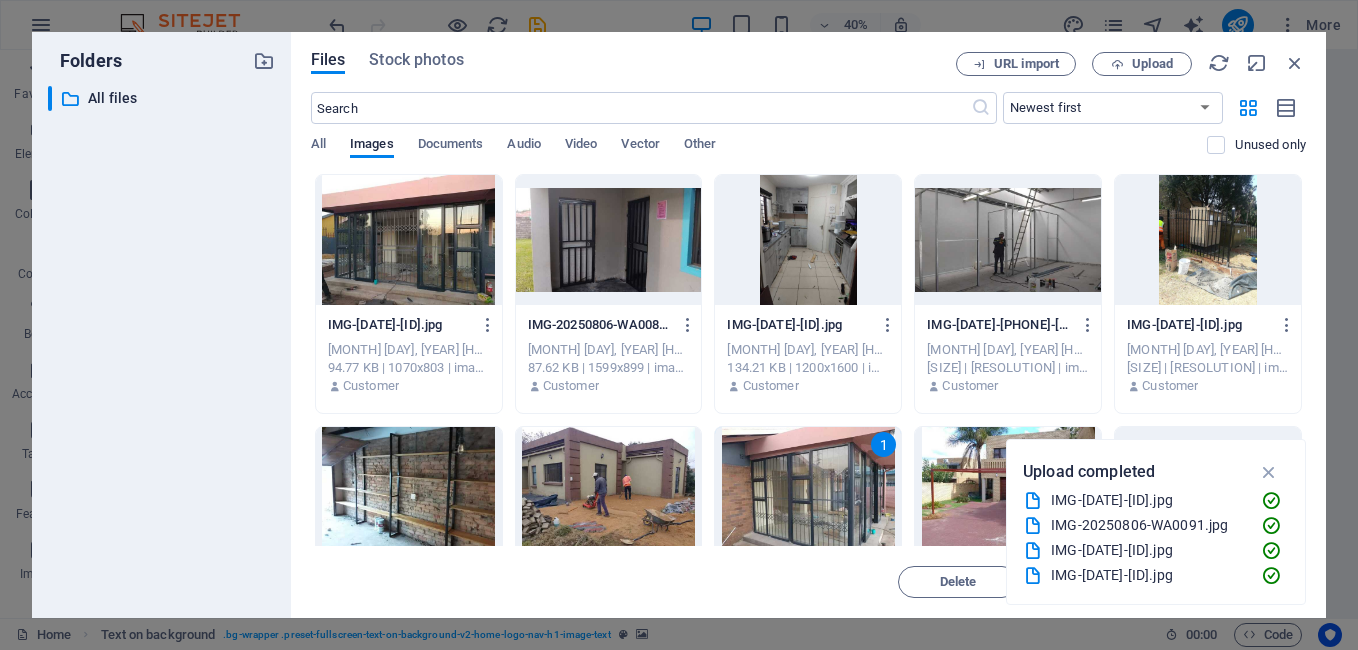 click on "1" at bounding box center [808, 492] 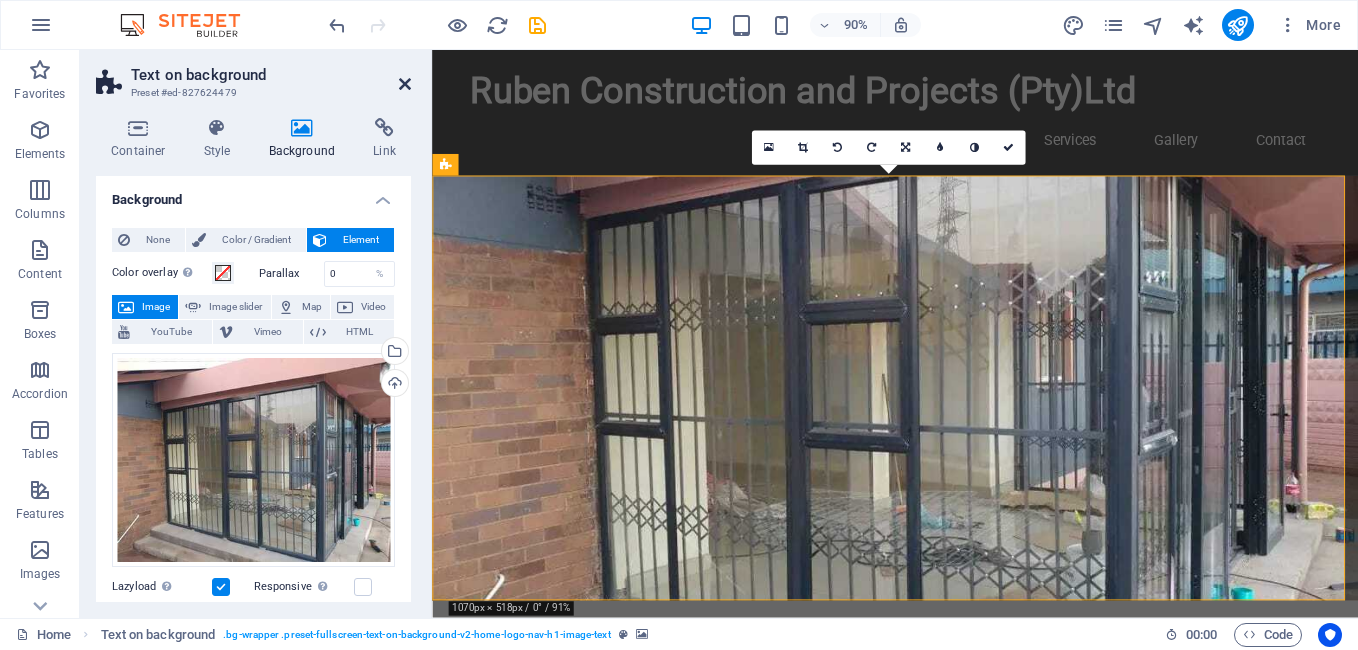 click at bounding box center [405, 84] 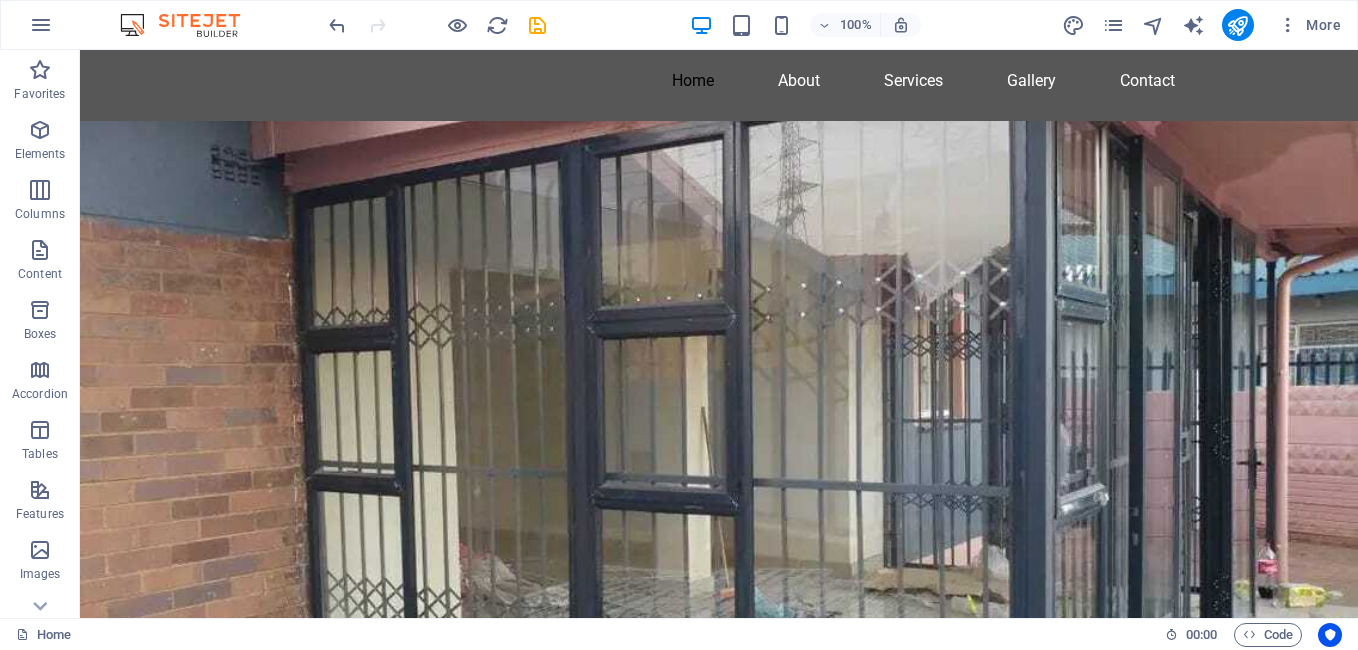 scroll, scrollTop: 0, scrollLeft: 0, axis: both 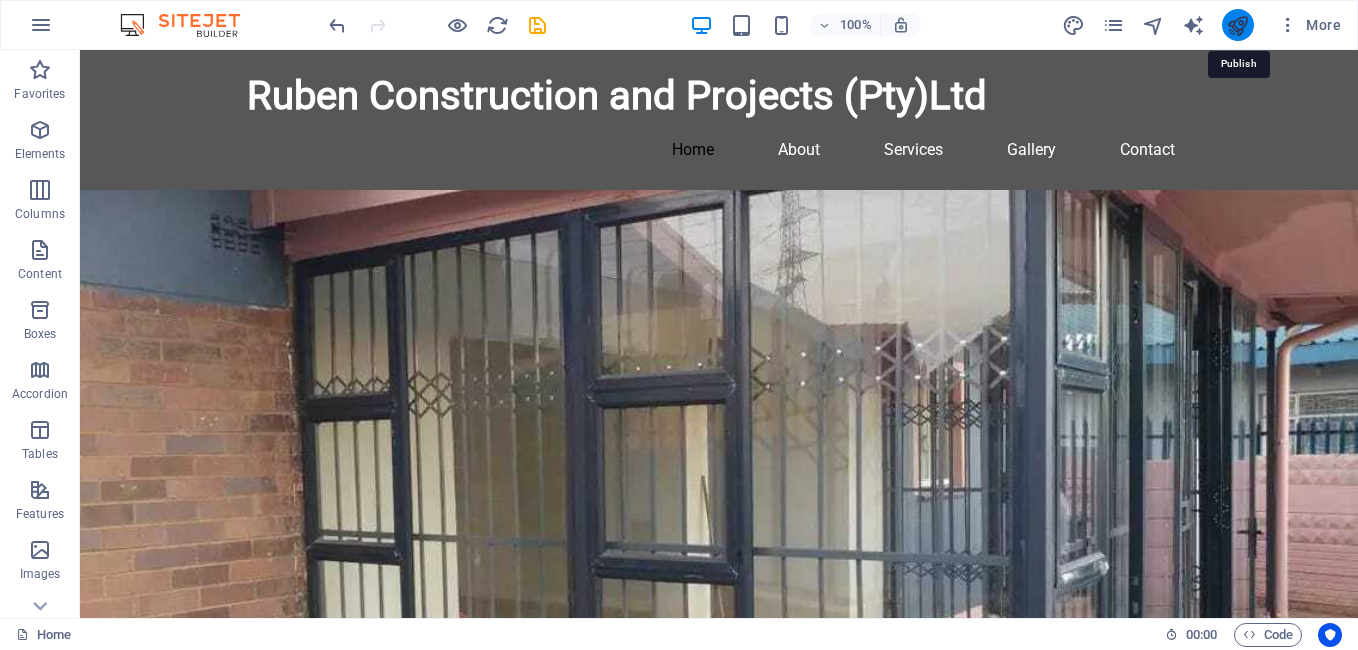 click at bounding box center [1237, 25] 